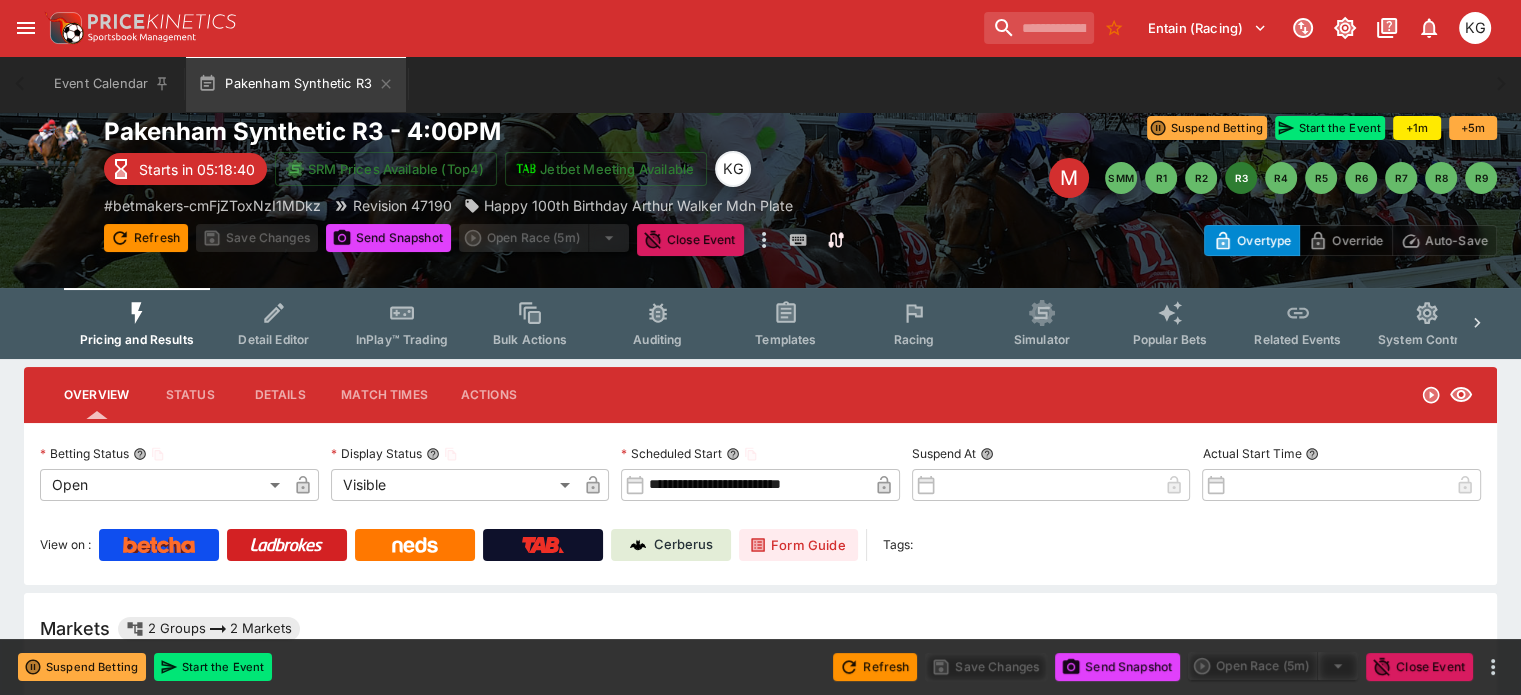 scroll, scrollTop: 0, scrollLeft: 0, axis: both 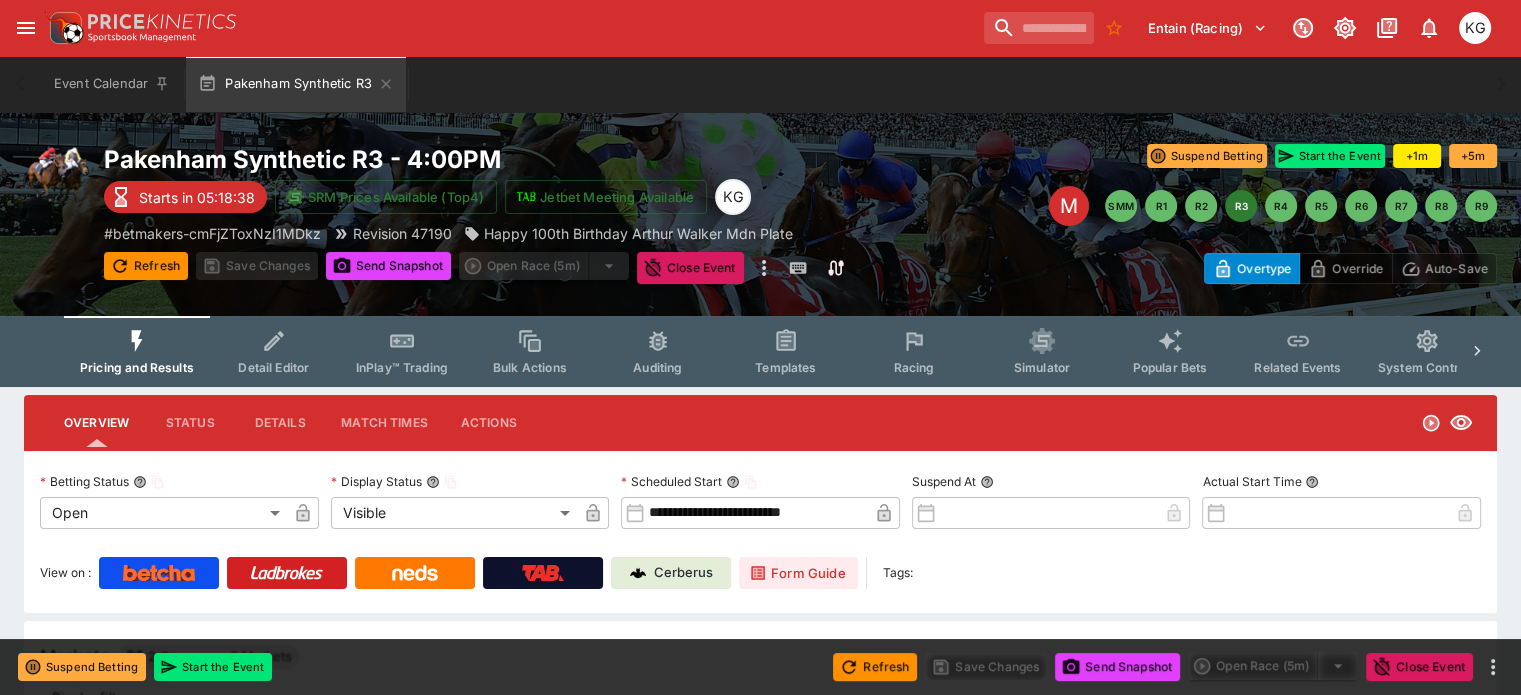 click on "Racing" at bounding box center (913, 367) 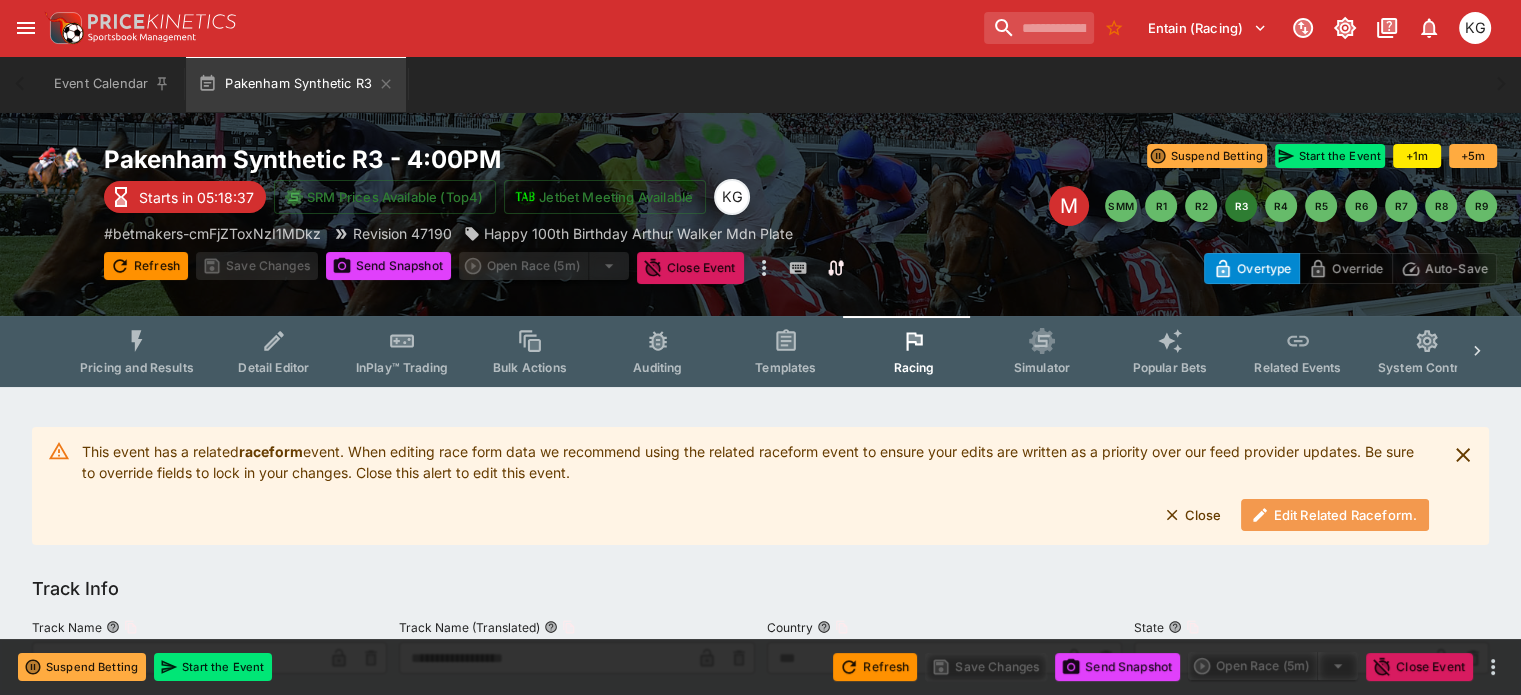click on "Edit Related Raceform." at bounding box center [1335, 515] 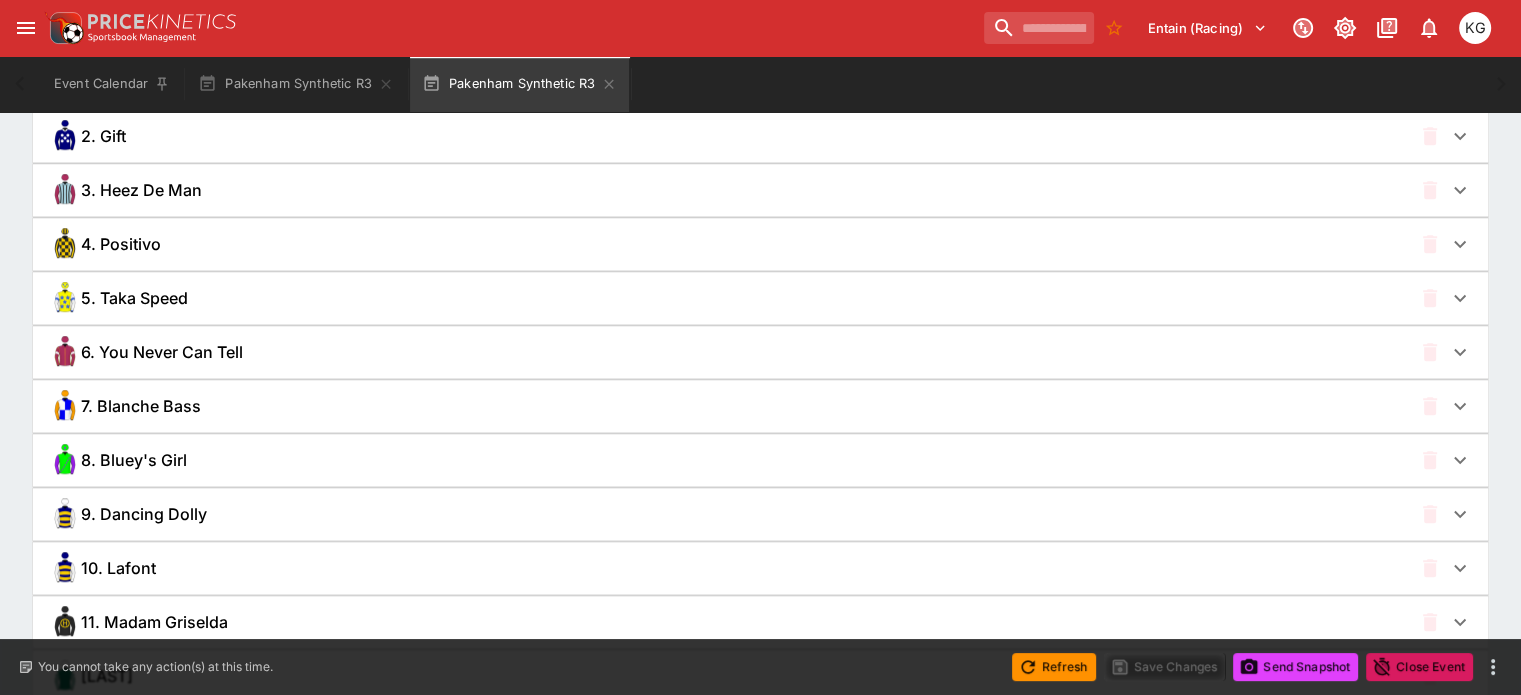 scroll, scrollTop: 1504, scrollLeft: 0, axis: vertical 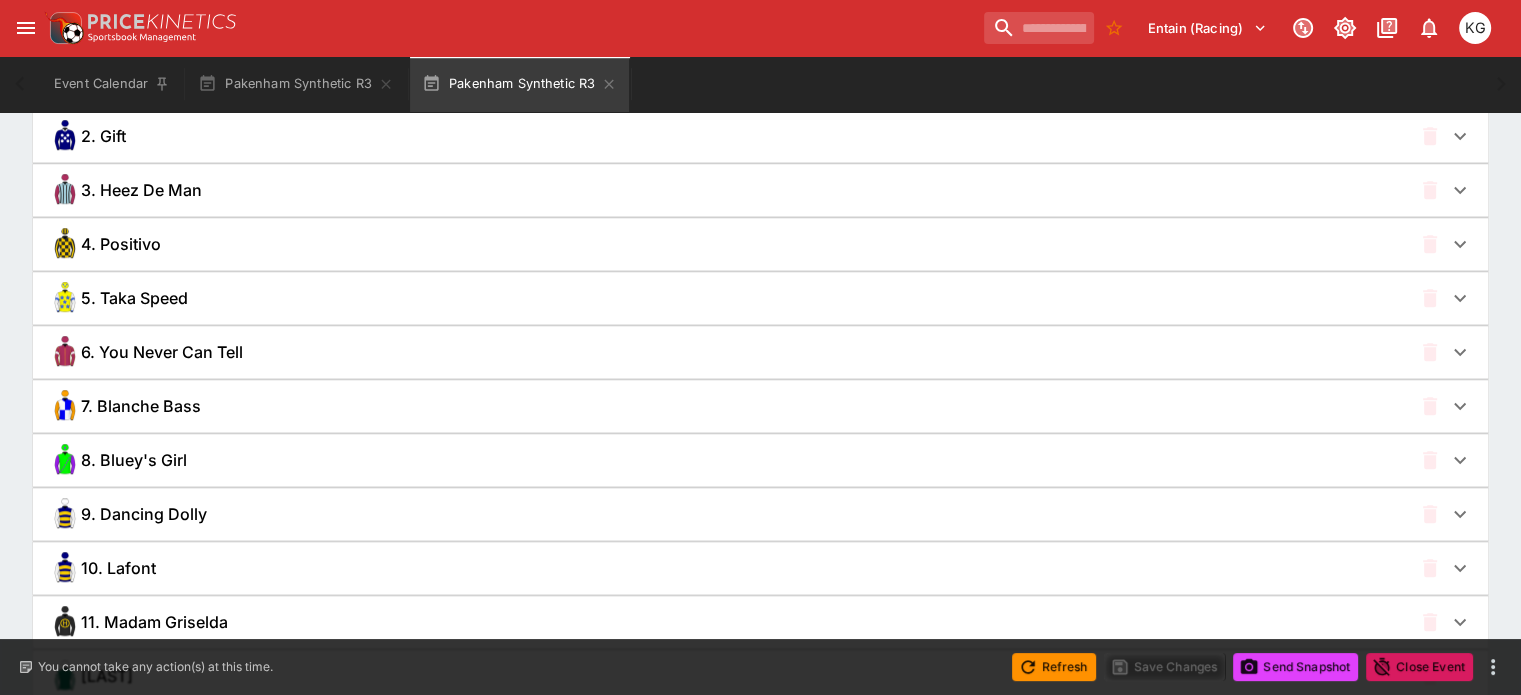 click 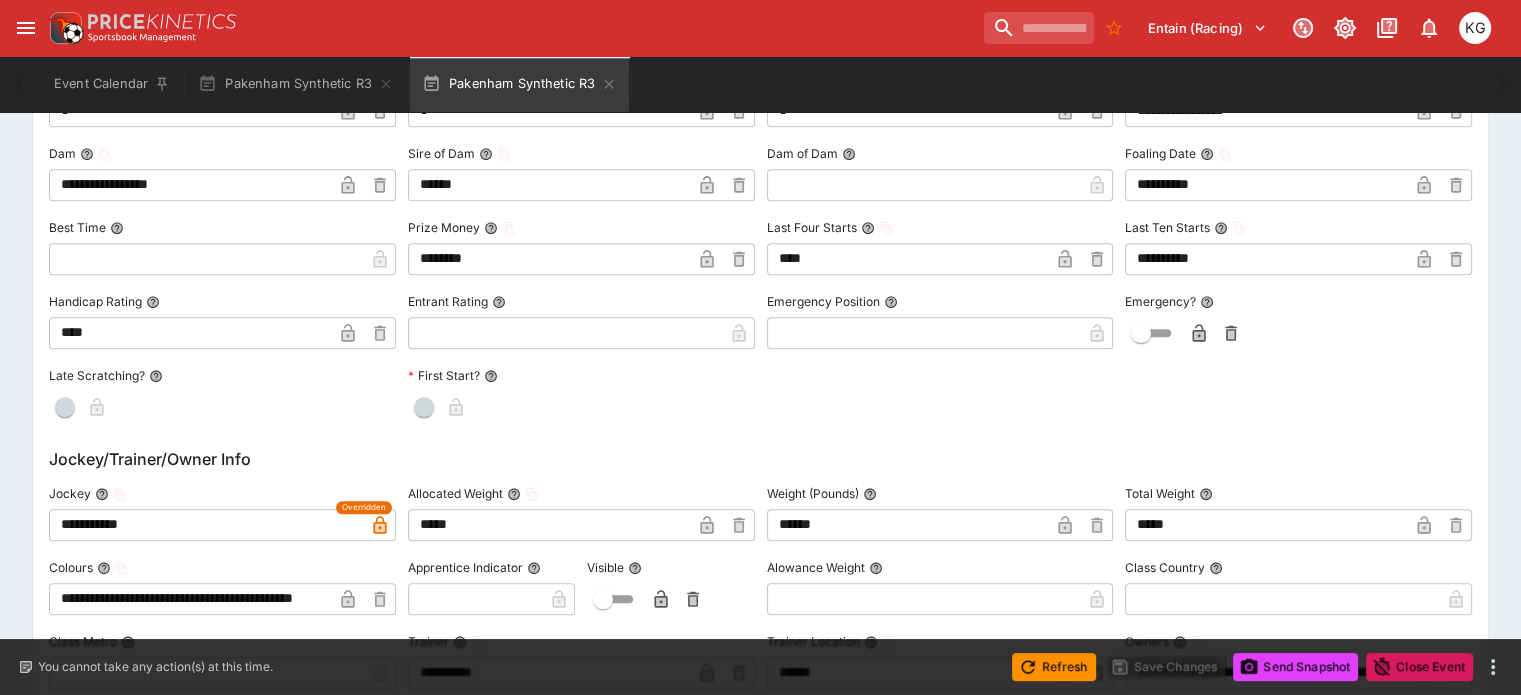 scroll, scrollTop: 1904, scrollLeft: 0, axis: vertical 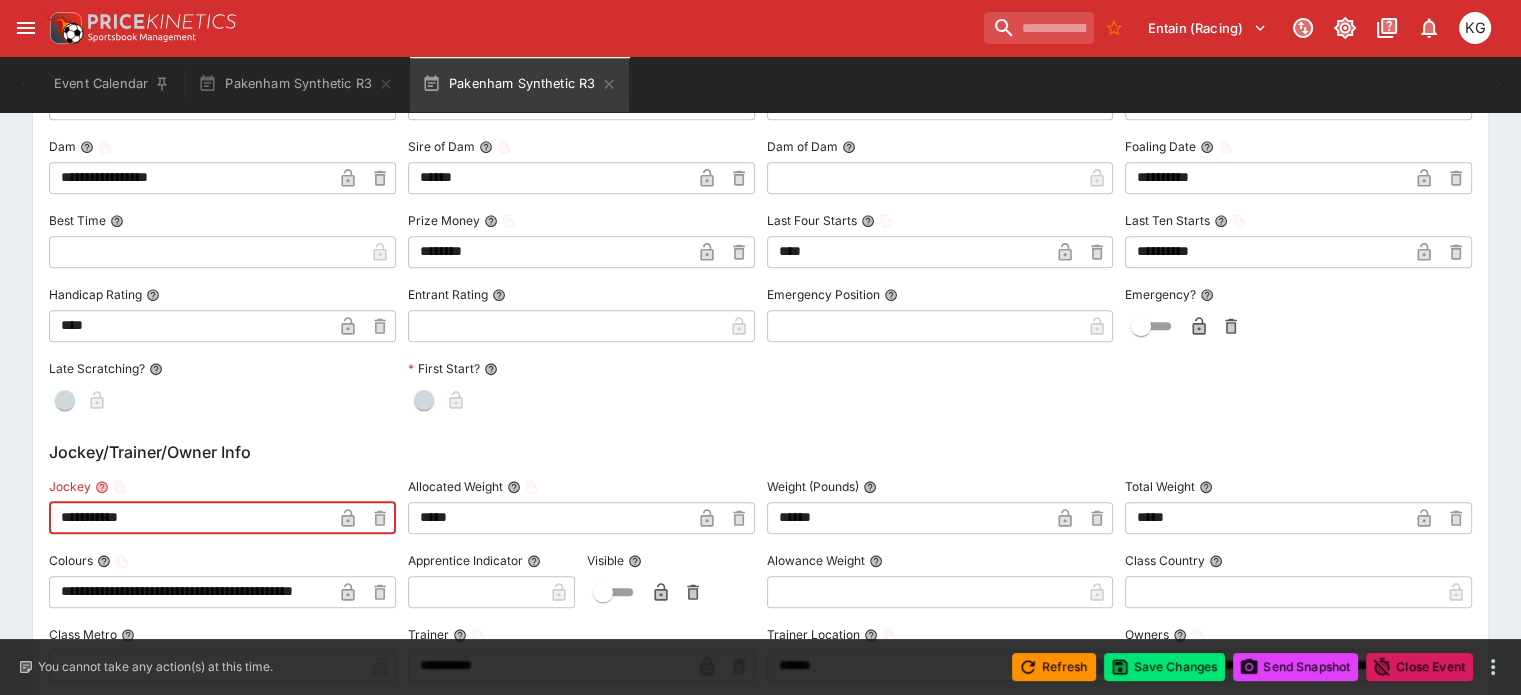 drag, startPoint x: 230, startPoint y: 521, endPoint x: 3, endPoint y: 521, distance: 227 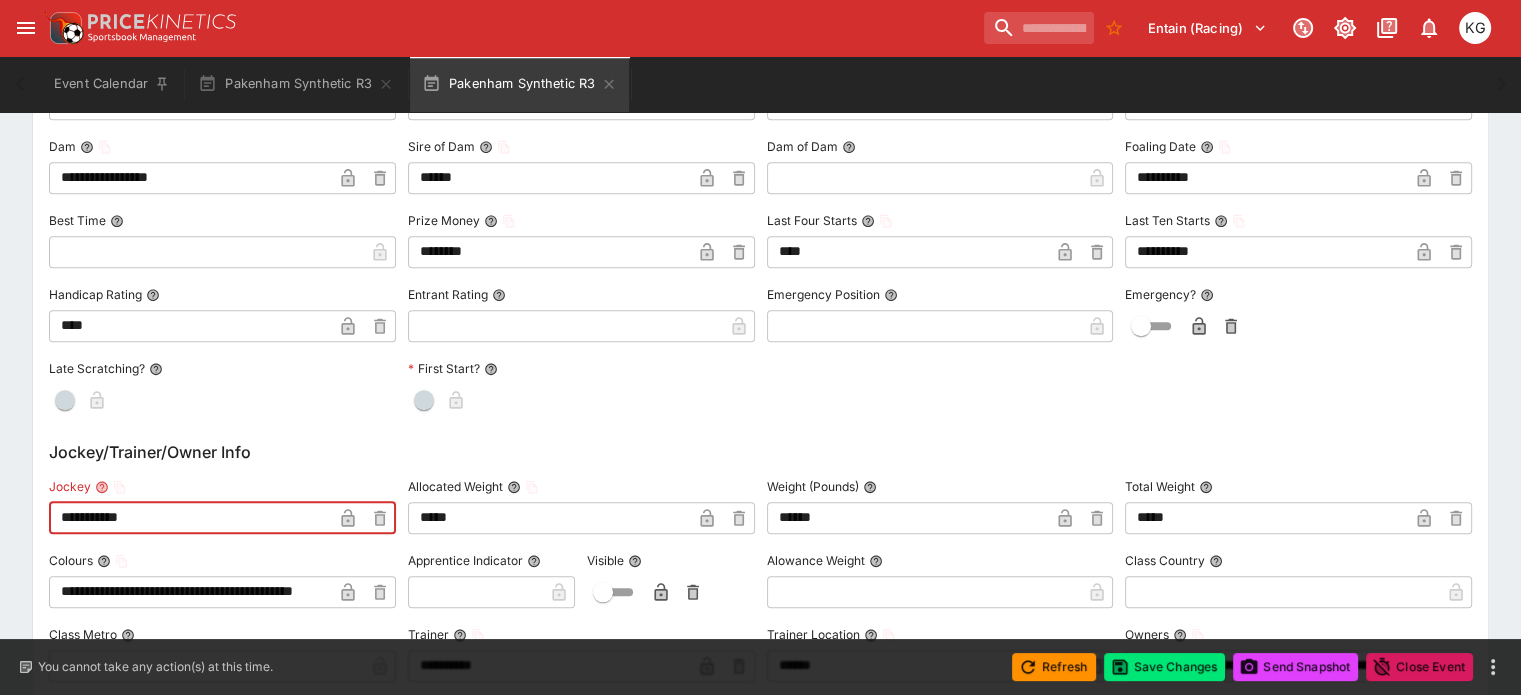 click on "**********" at bounding box center [760, 492] 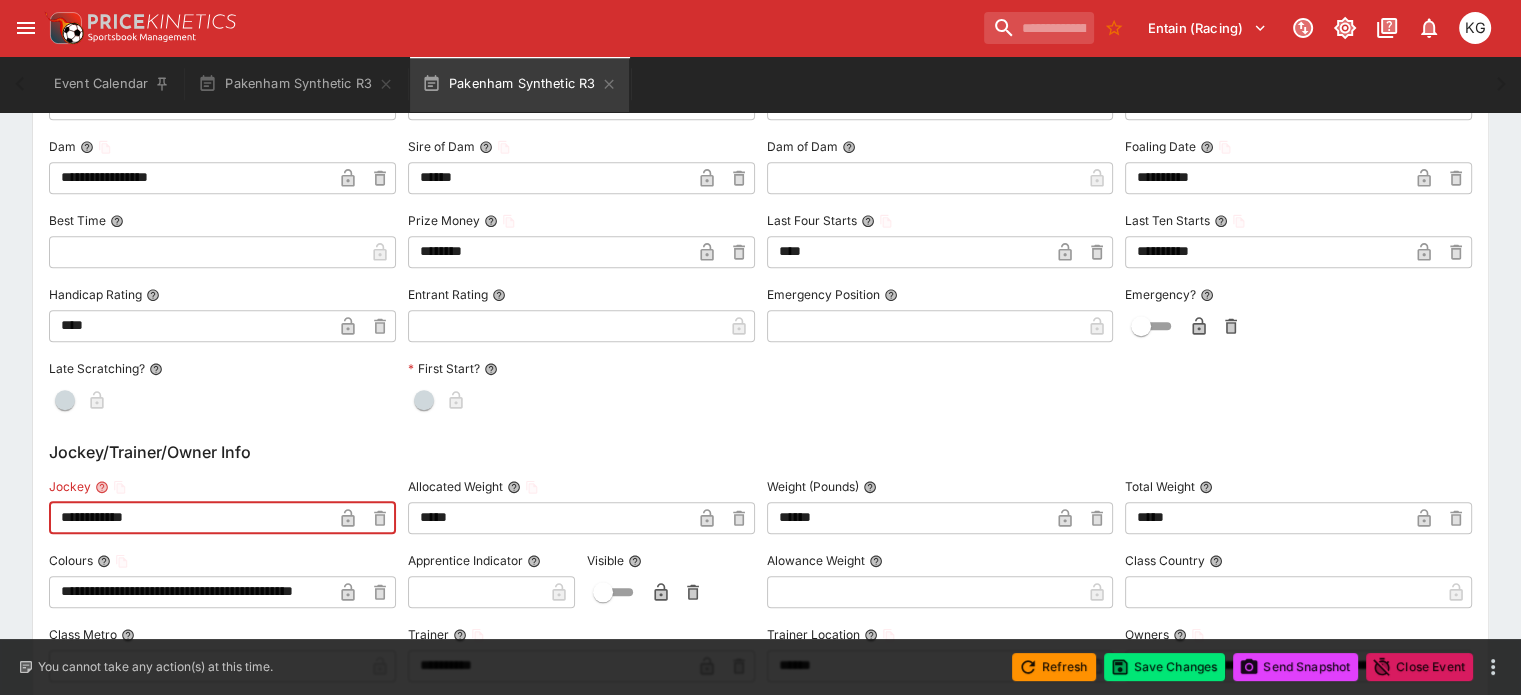 type on "**********" 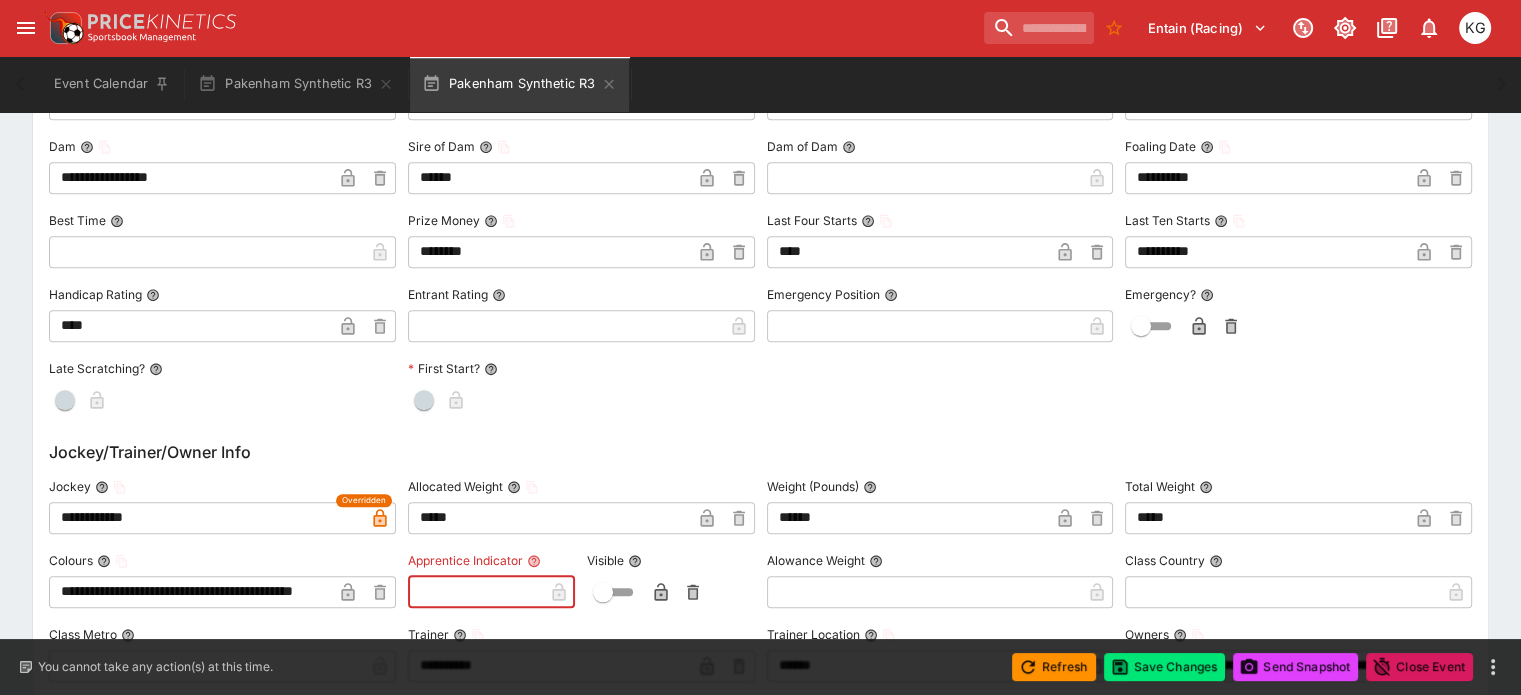 click at bounding box center [475, 592] 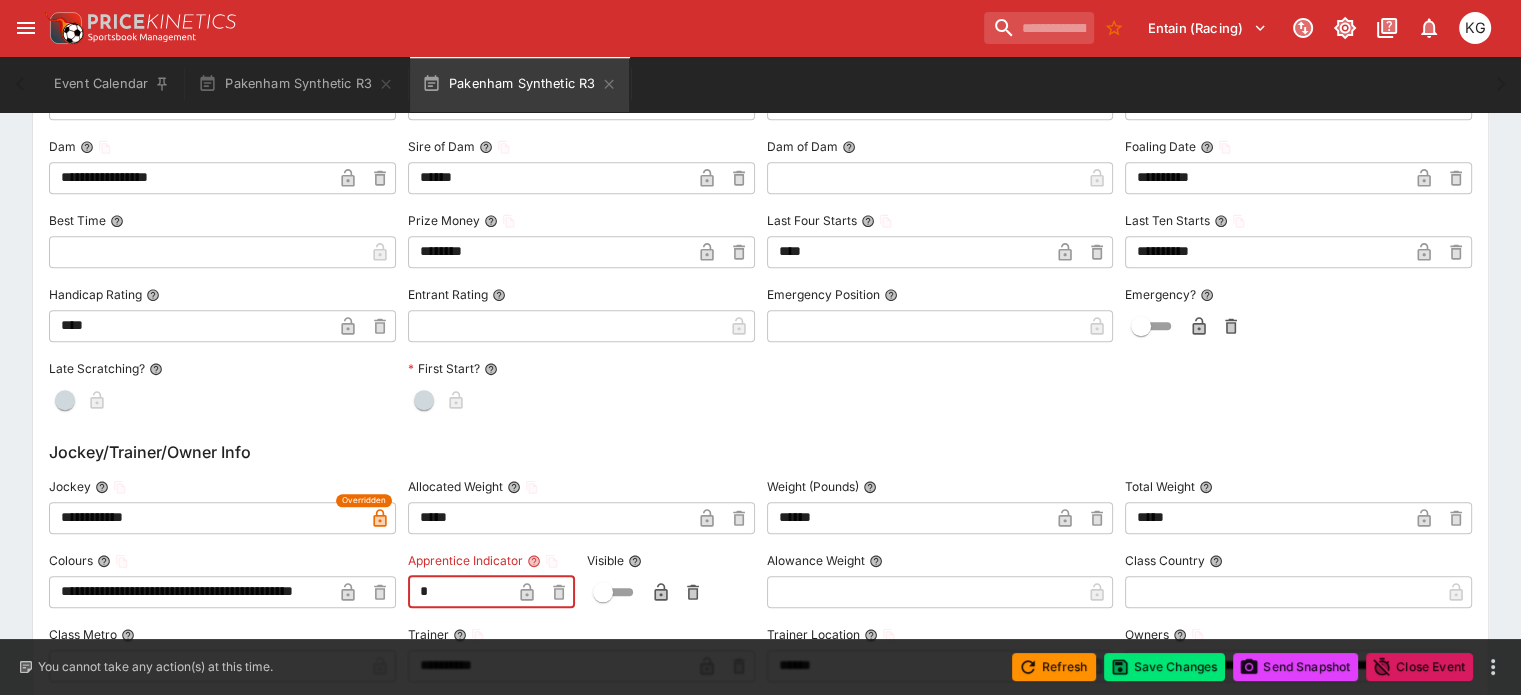 drag, startPoint x: 492, startPoint y: 588, endPoint x: 421, endPoint y: 588, distance: 71 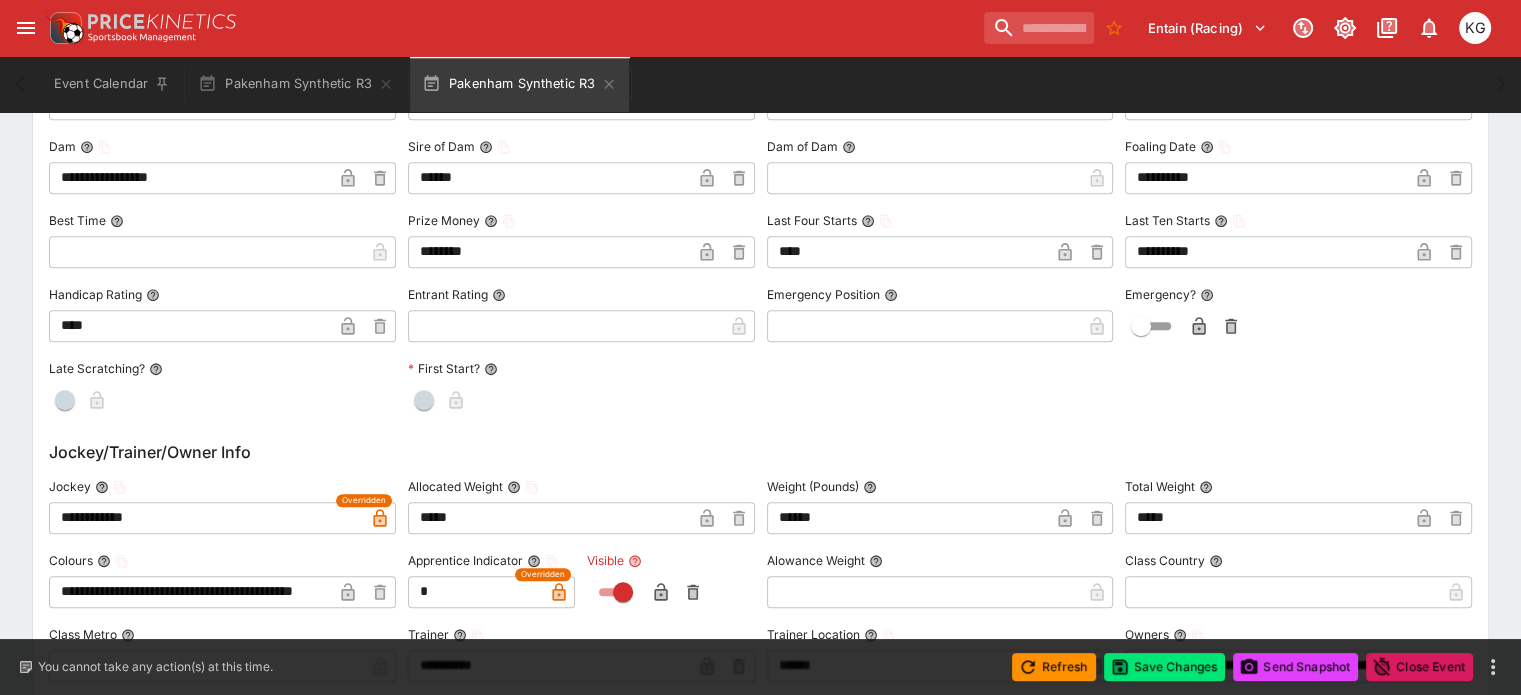 click 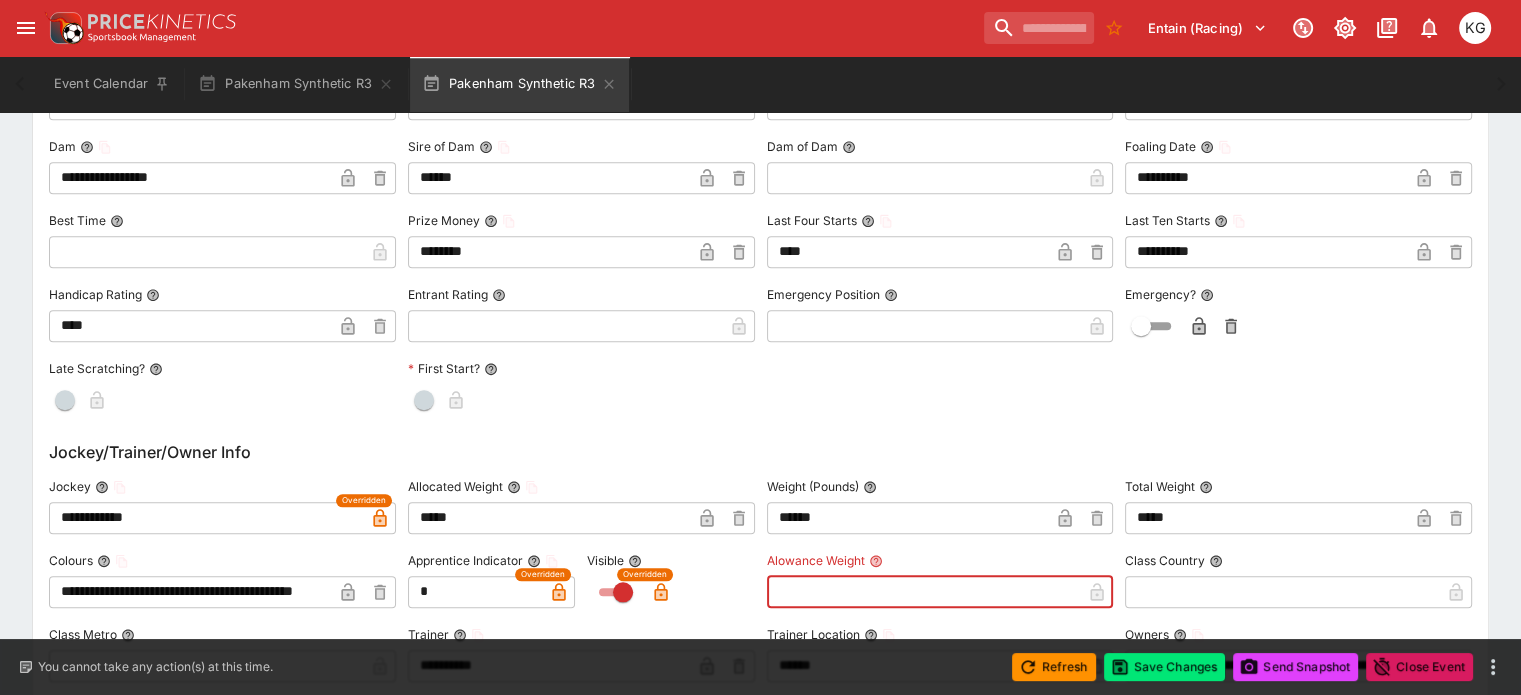 click at bounding box center [924, 592] 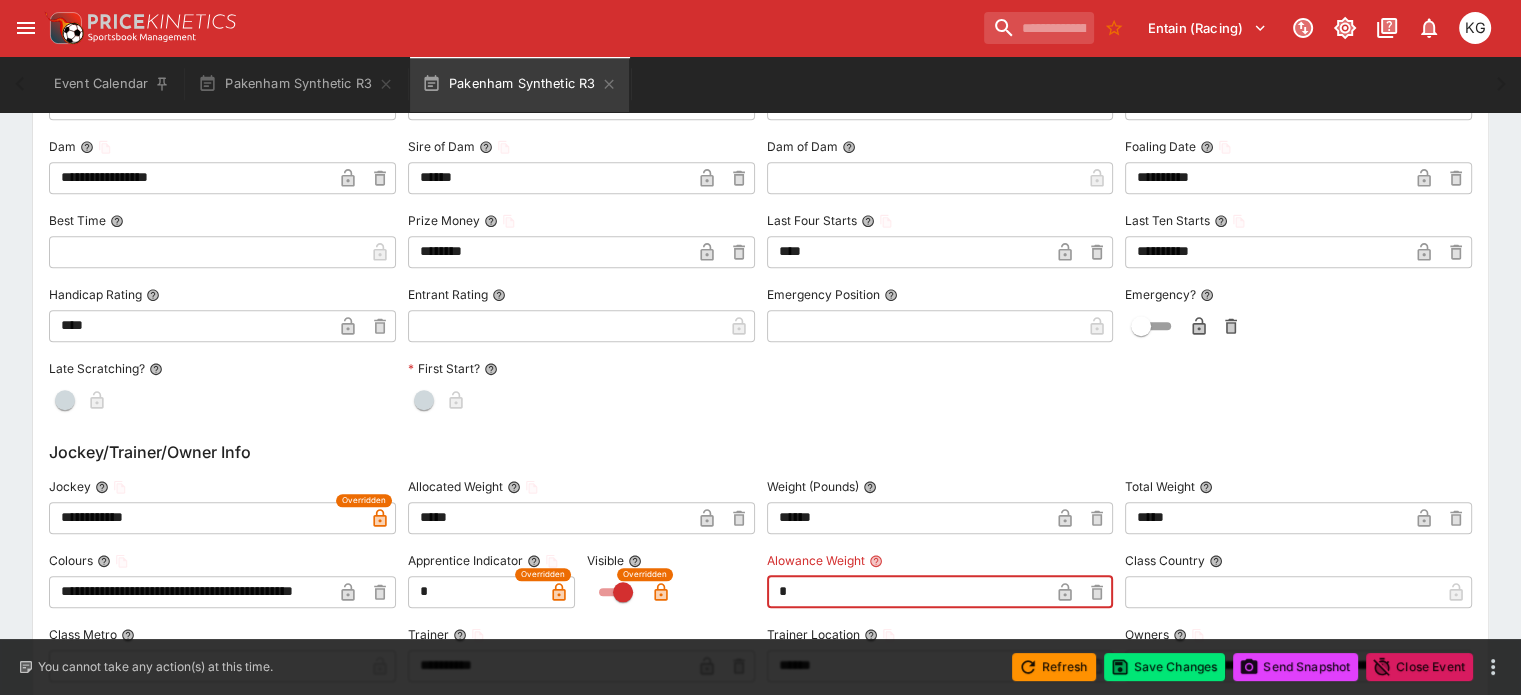 type on "****" 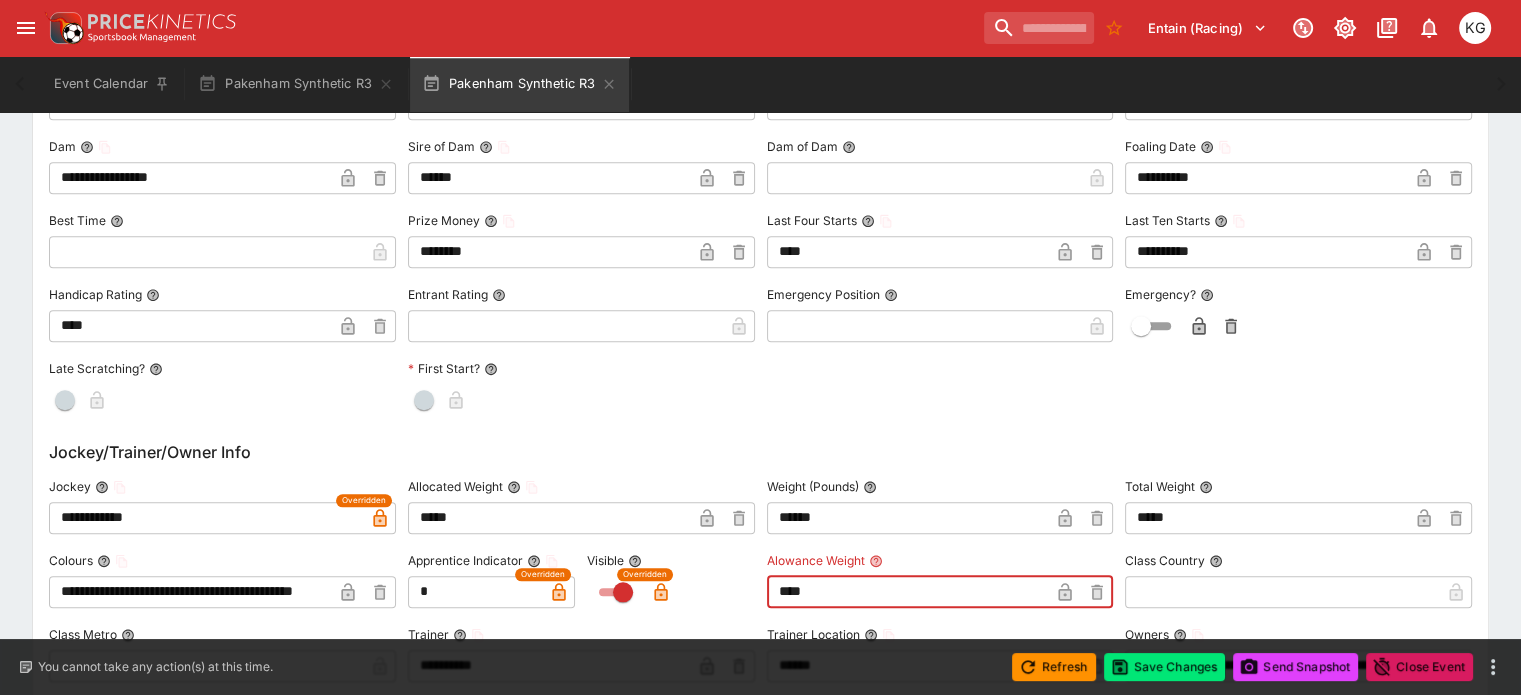 click 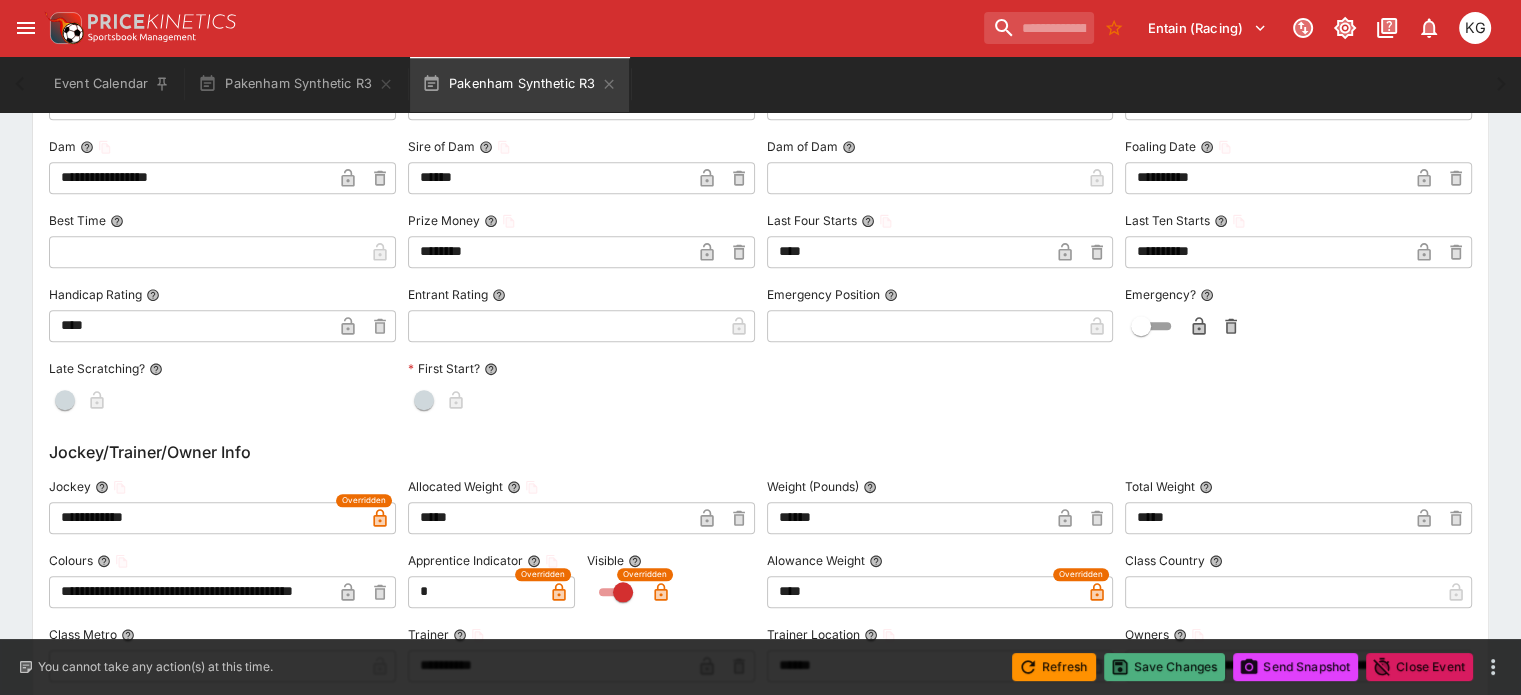 click on "Save Changes" at bounding box center [1165, 667] 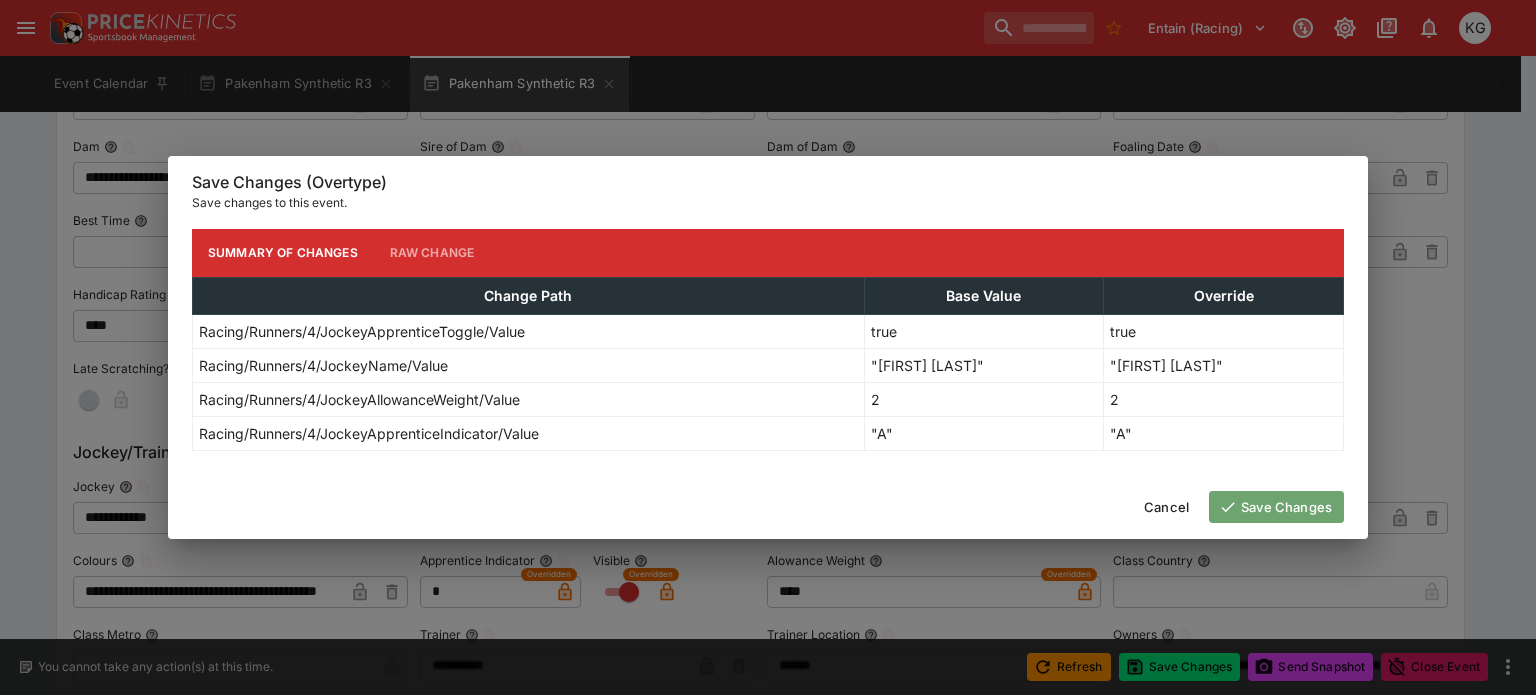 click on "Save Changes" at bounding box center [1276, 507] 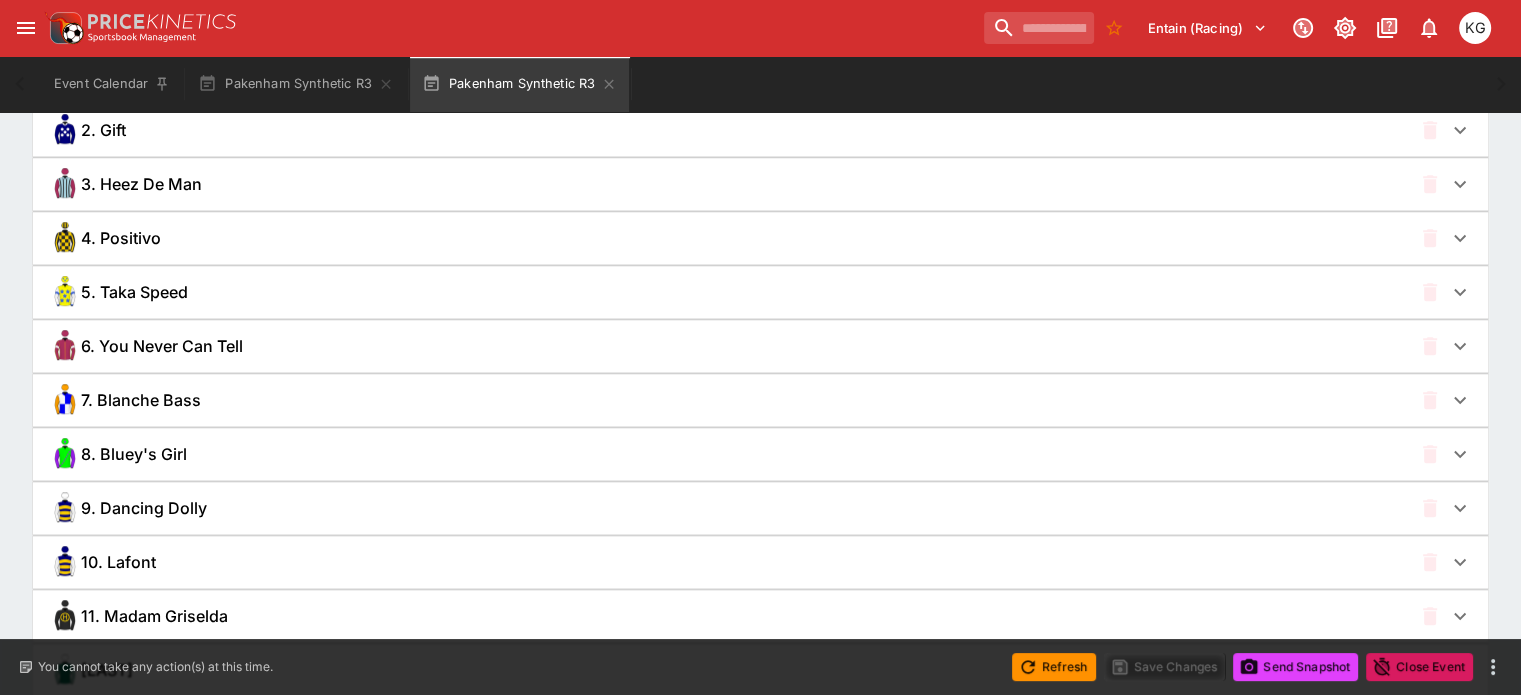 scroll, scrollTop: 1500, scrollLeft: 0, axis: vertical 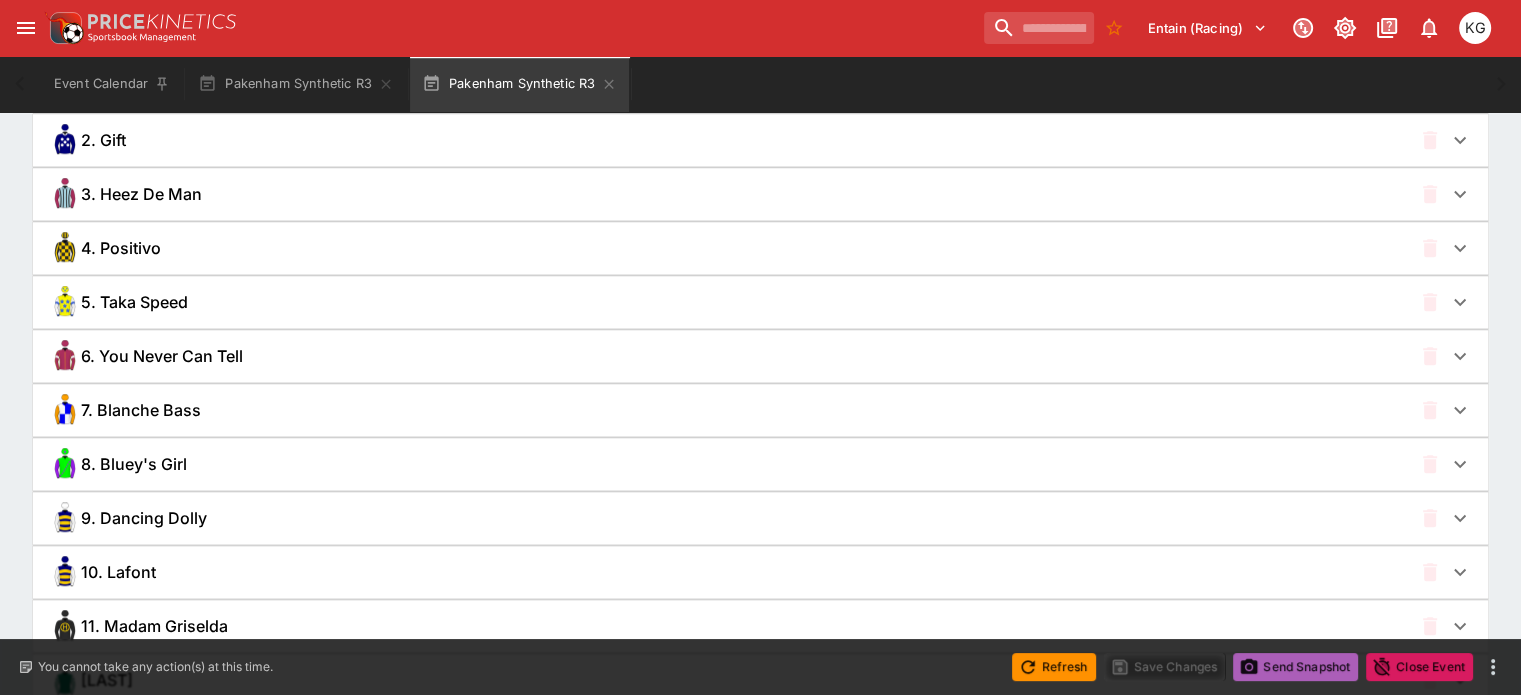 click on "Send Snapshot" at bounding box center (1295, 667) 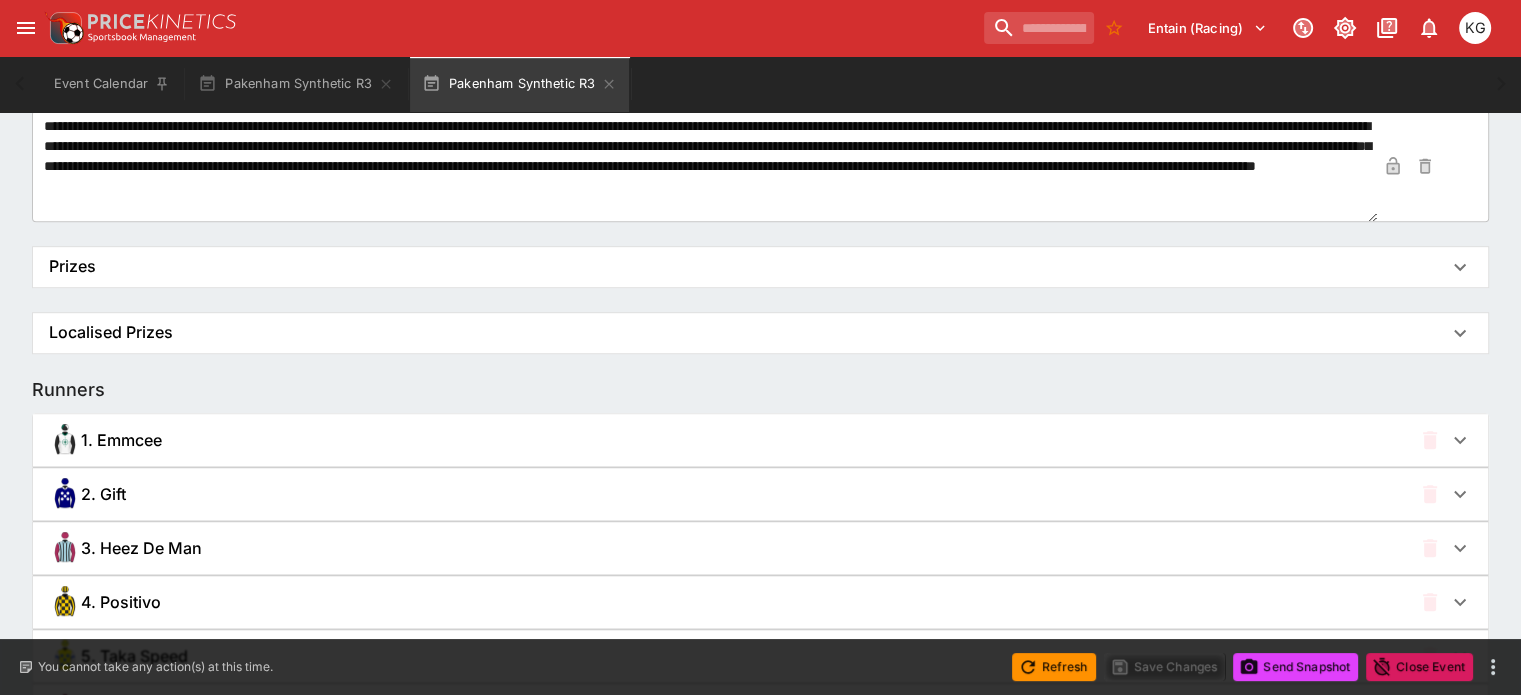 scroll, scrollTop: 1300, scrollLeft: 0, axis: vertical 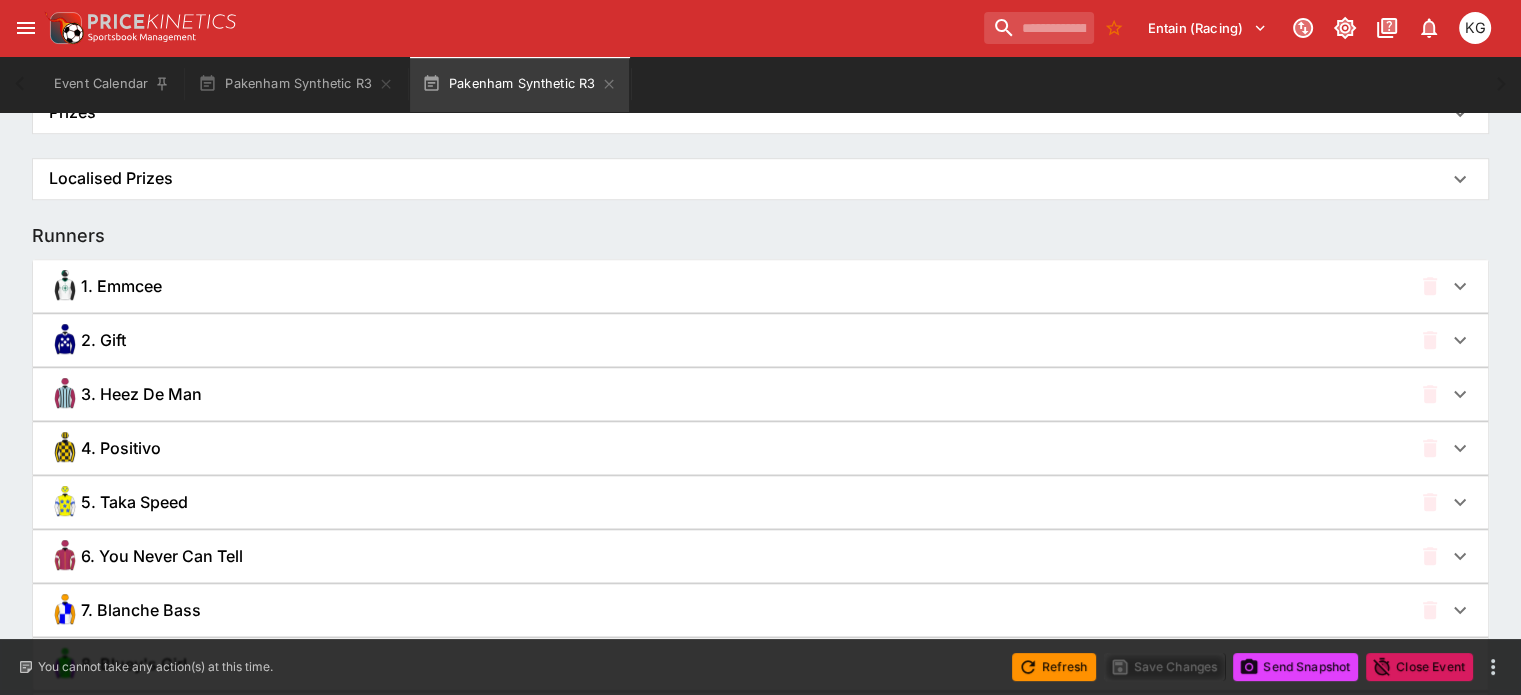 click 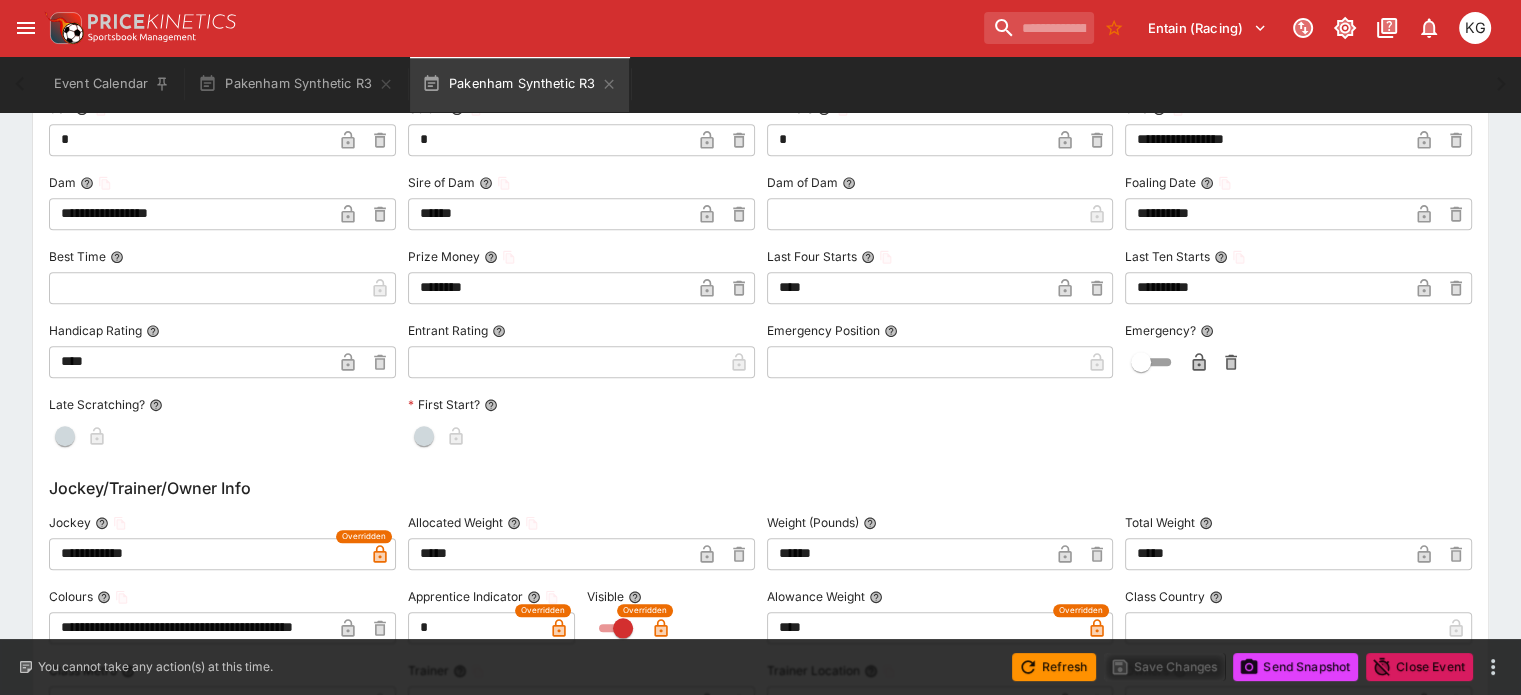 scroll, scrollTop: 1600, scrollLeft: 0, axis: vertical 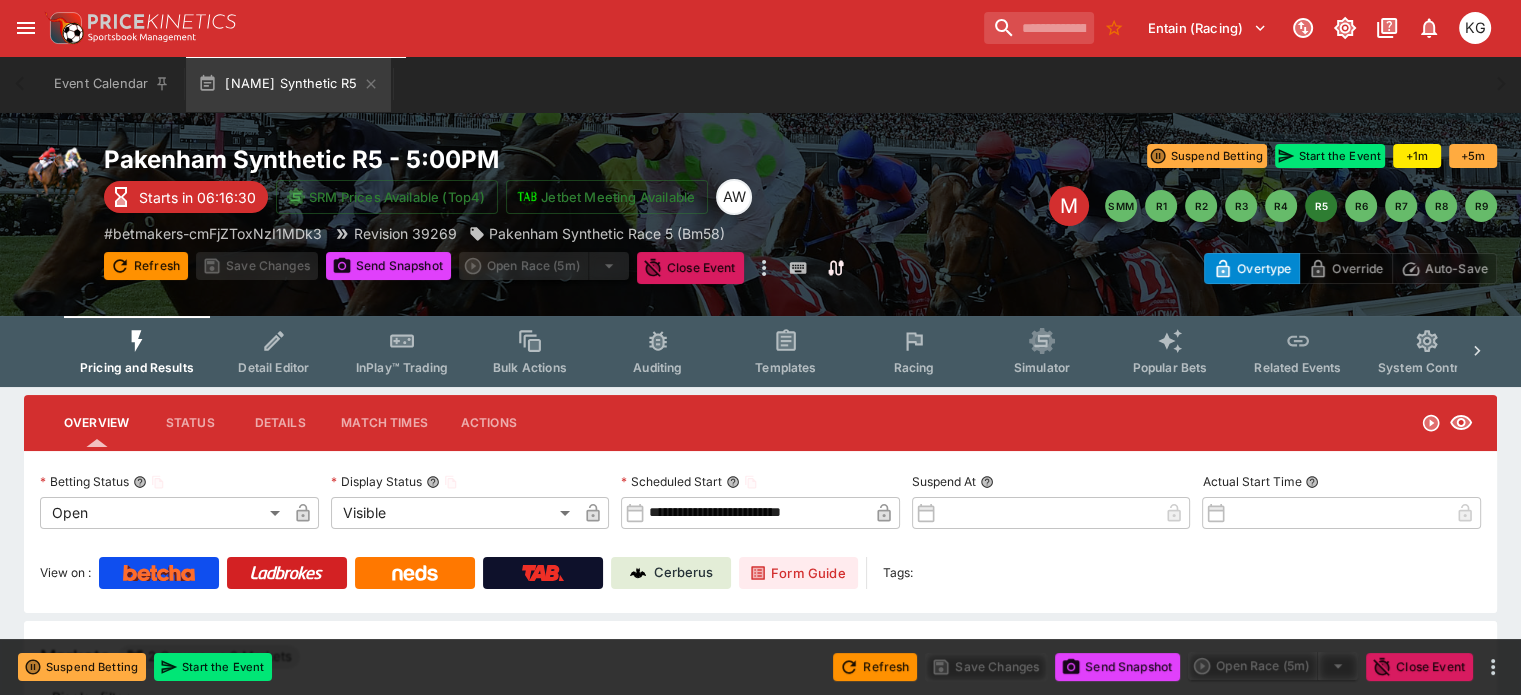 click on "Racing" at bounding box center [914, 351] 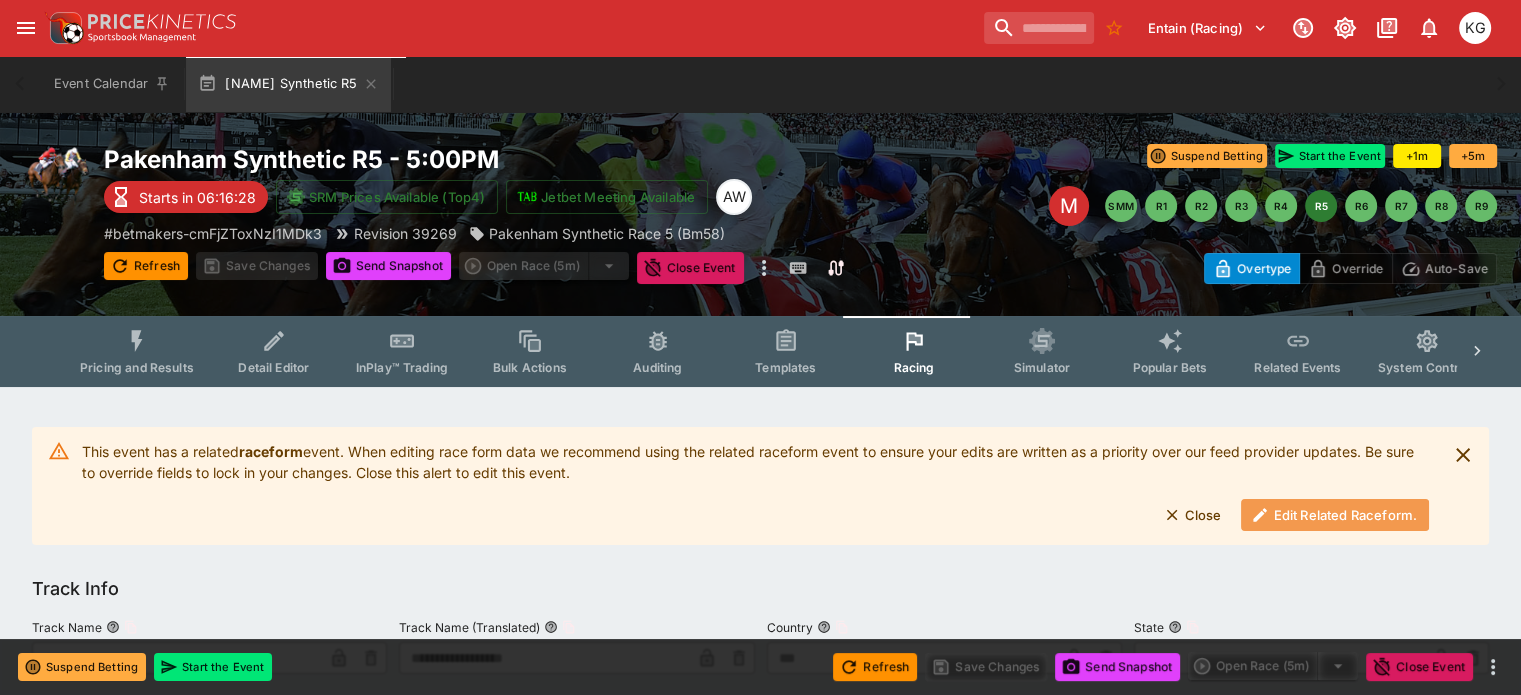 click on "Edit Related Raceform." at bounding box center [1335, 515] 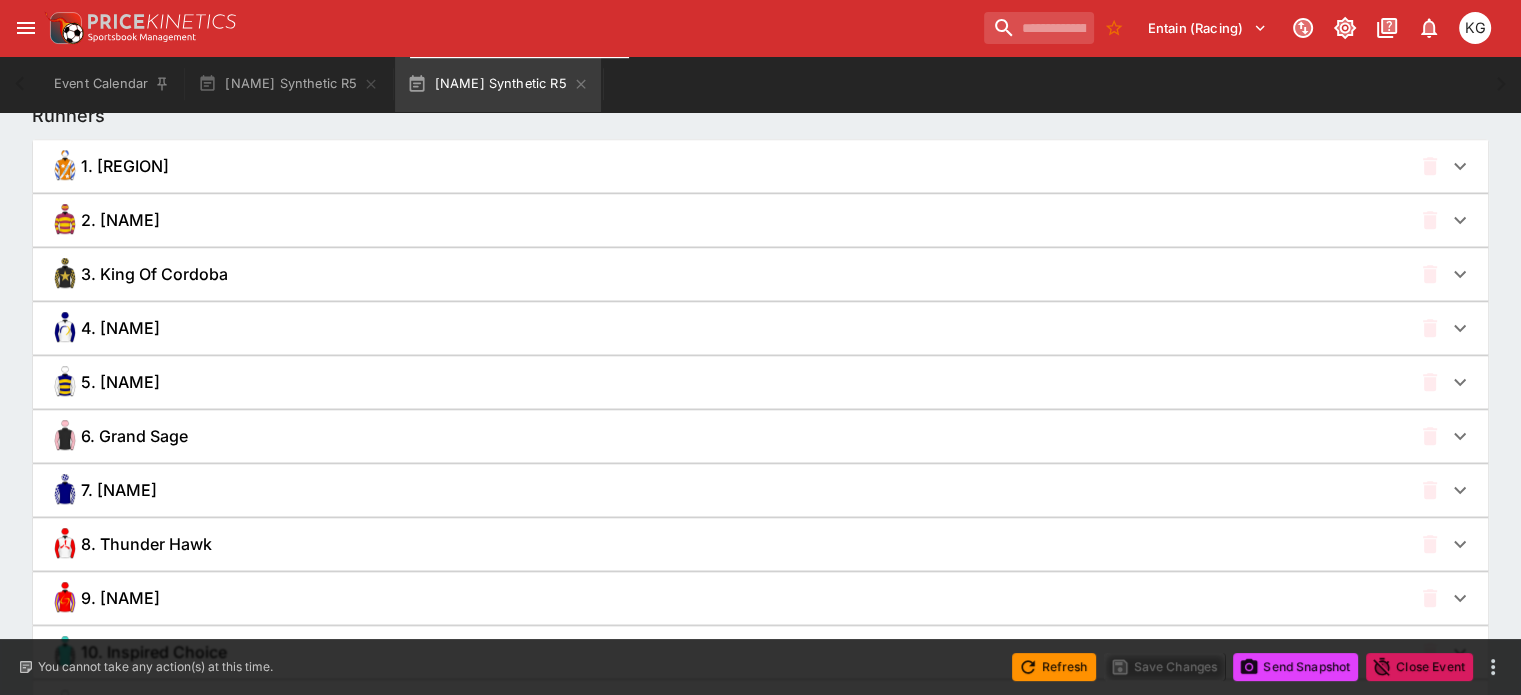 scroll, scrollTop: 1500, scrollLeft: 0, axis: vertical 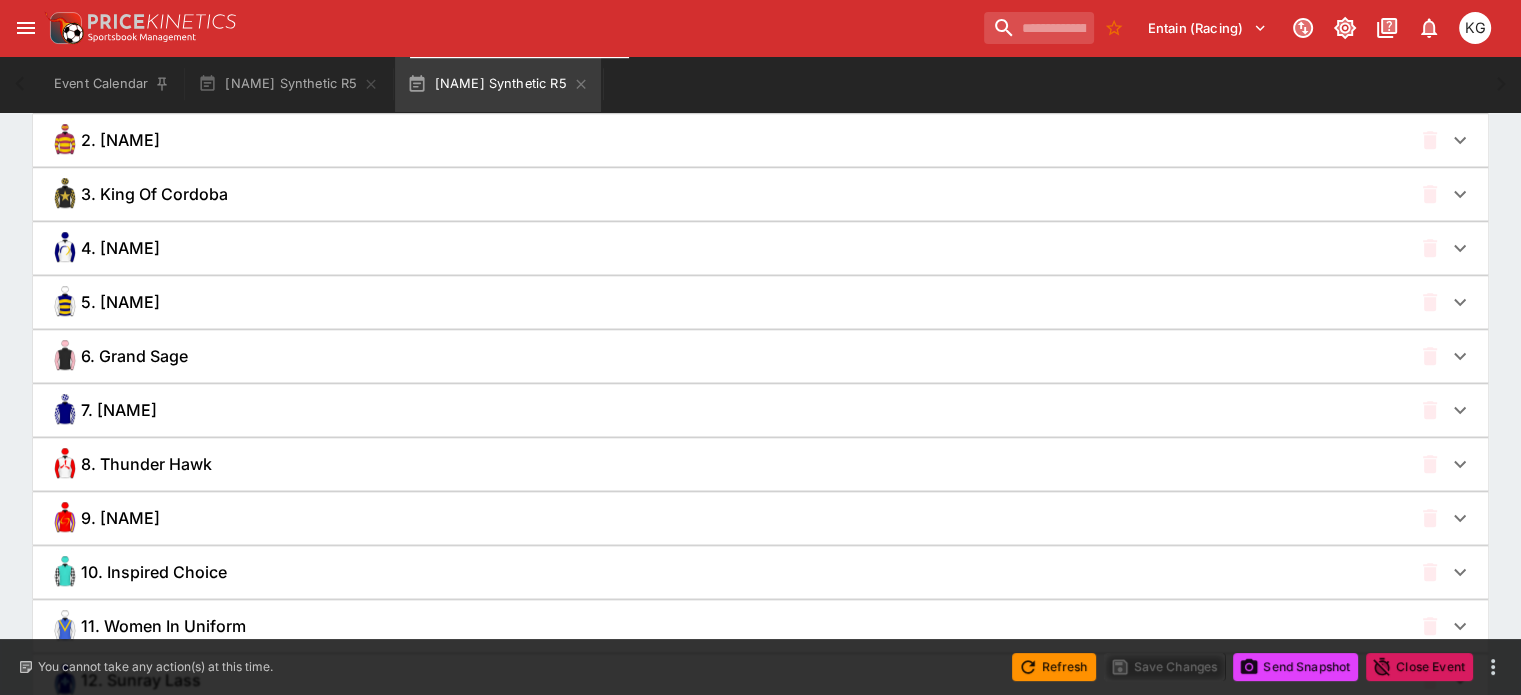 click 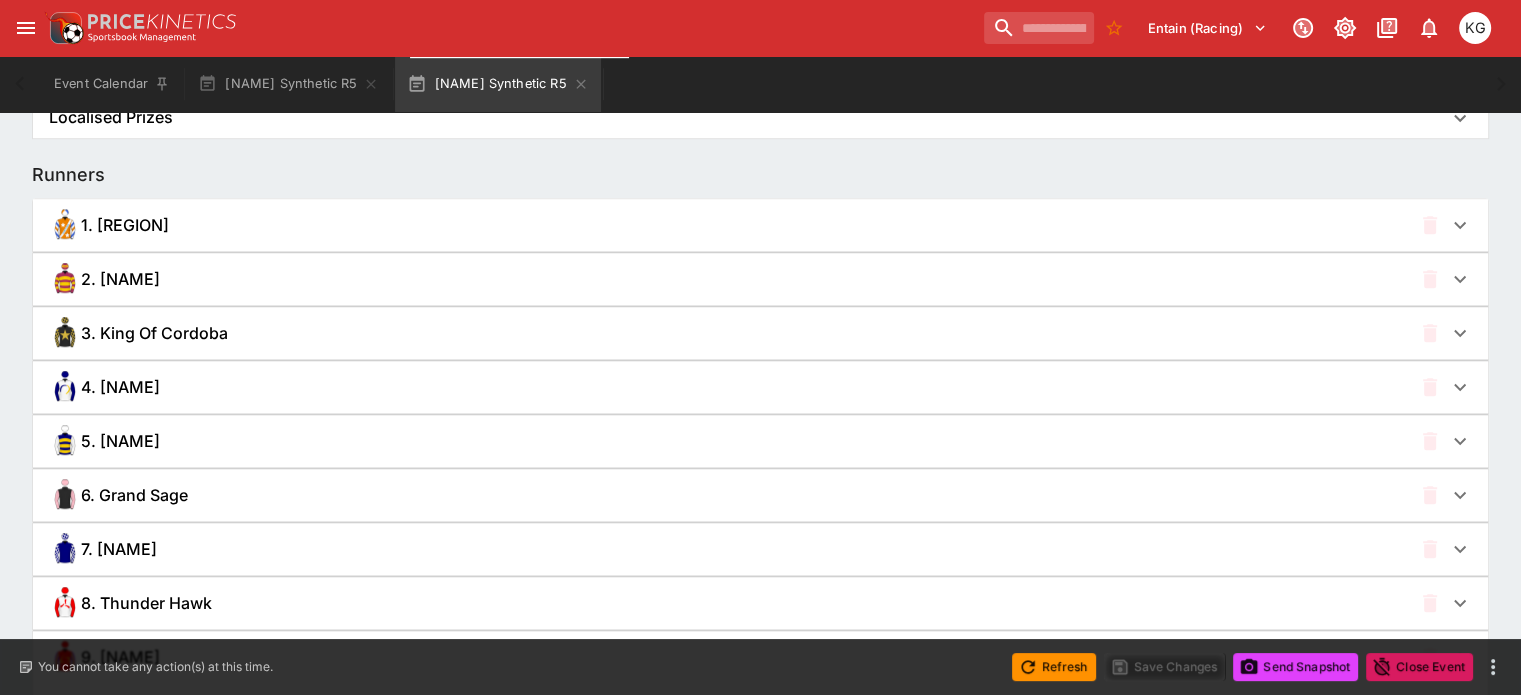 scroll, scrollTop: 1200, scrollLeft: 0, axis: vertical 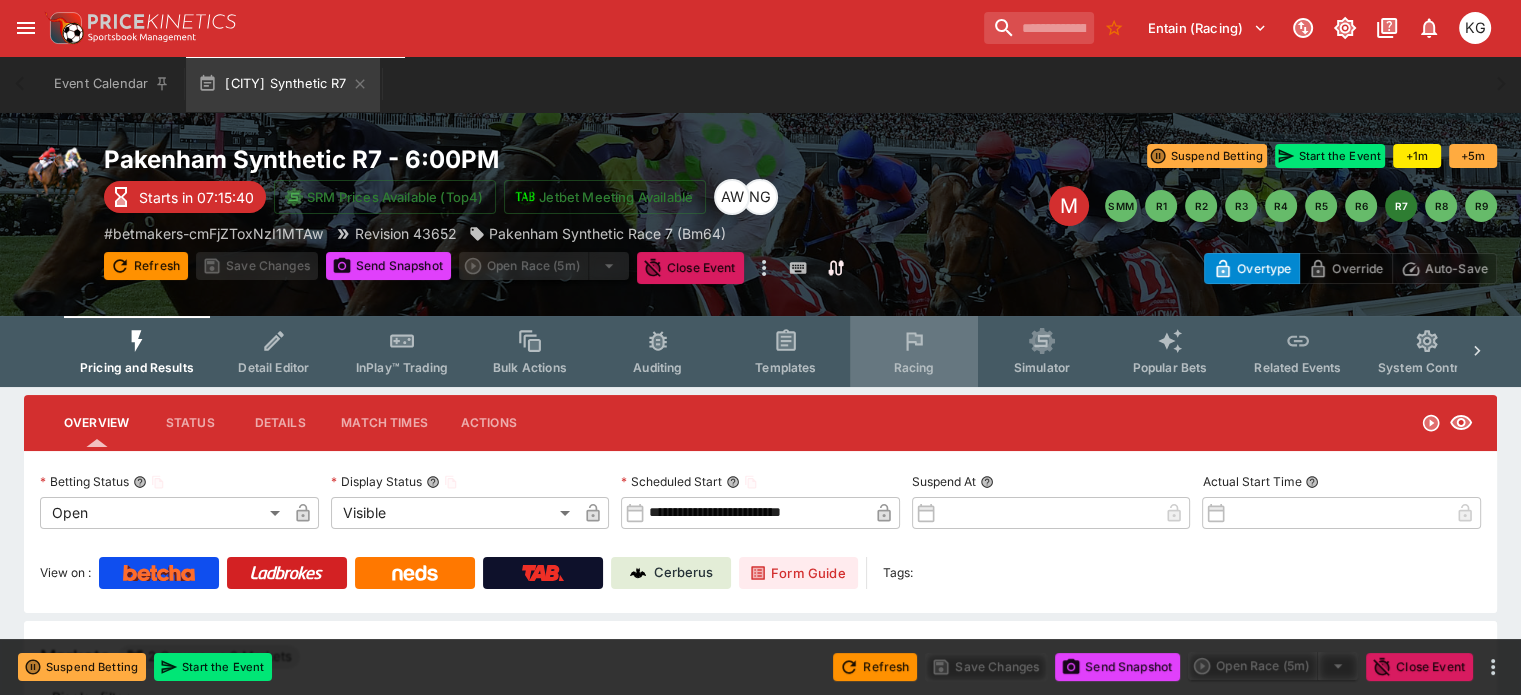 click on "Racing" at bounding box center [913, 367] 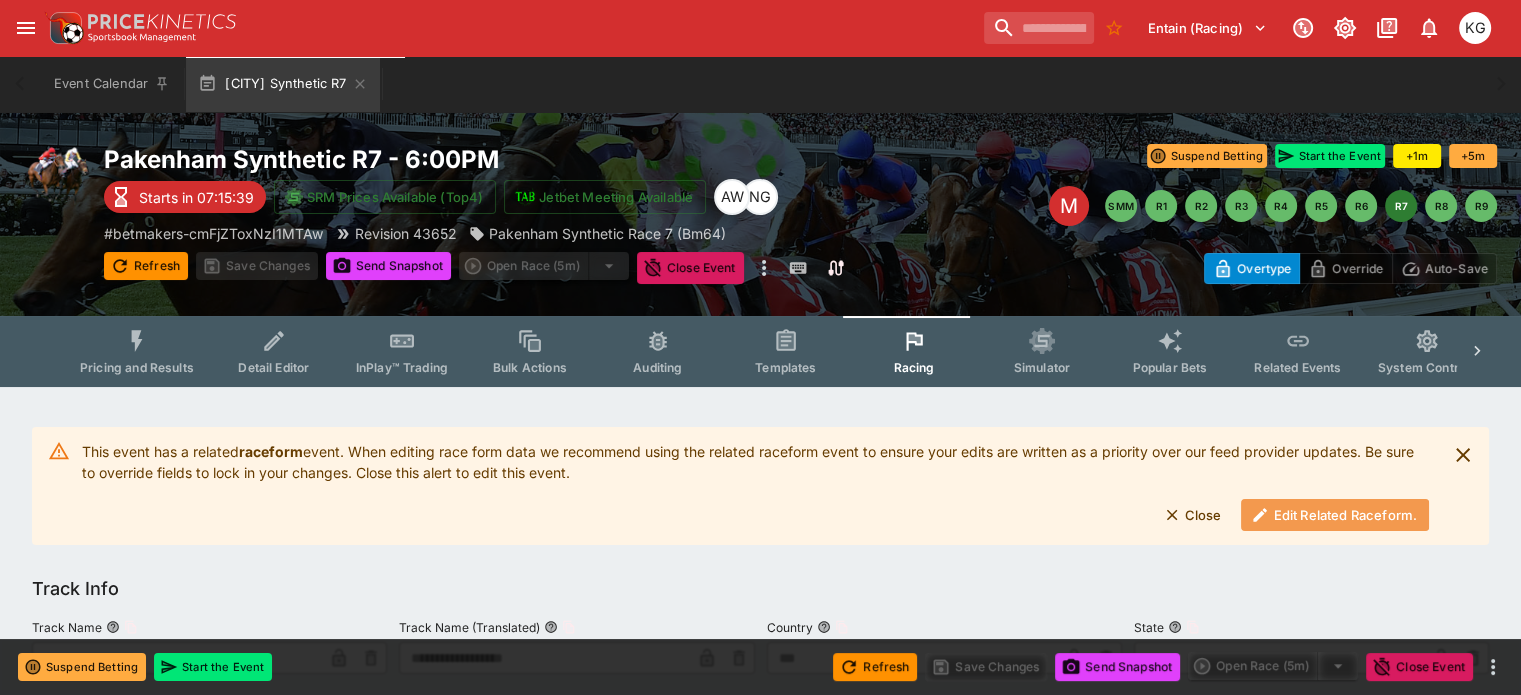 click on "Edit Related Raceform." at bounding box center [1335, 515] 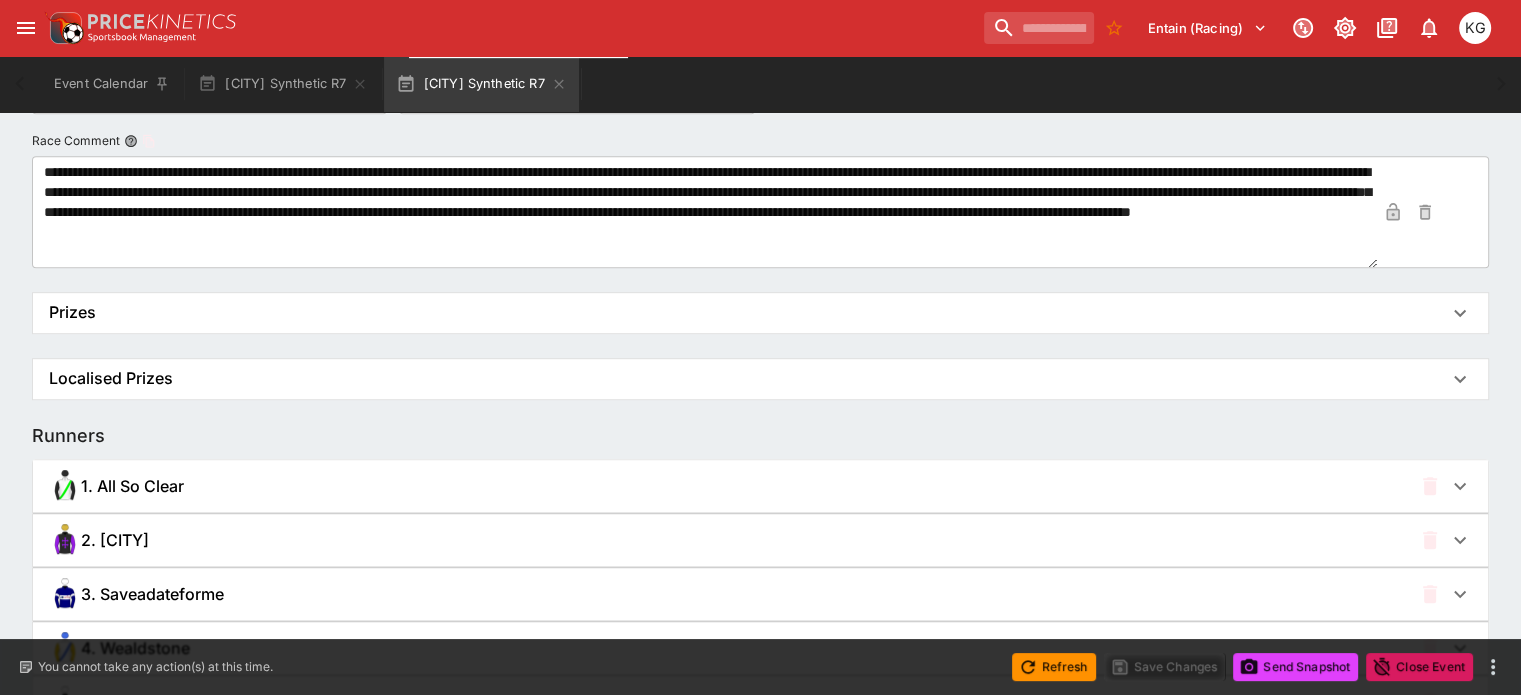 scroll, scrollTop: 1200, scrollLeft: 0, axis: vertical 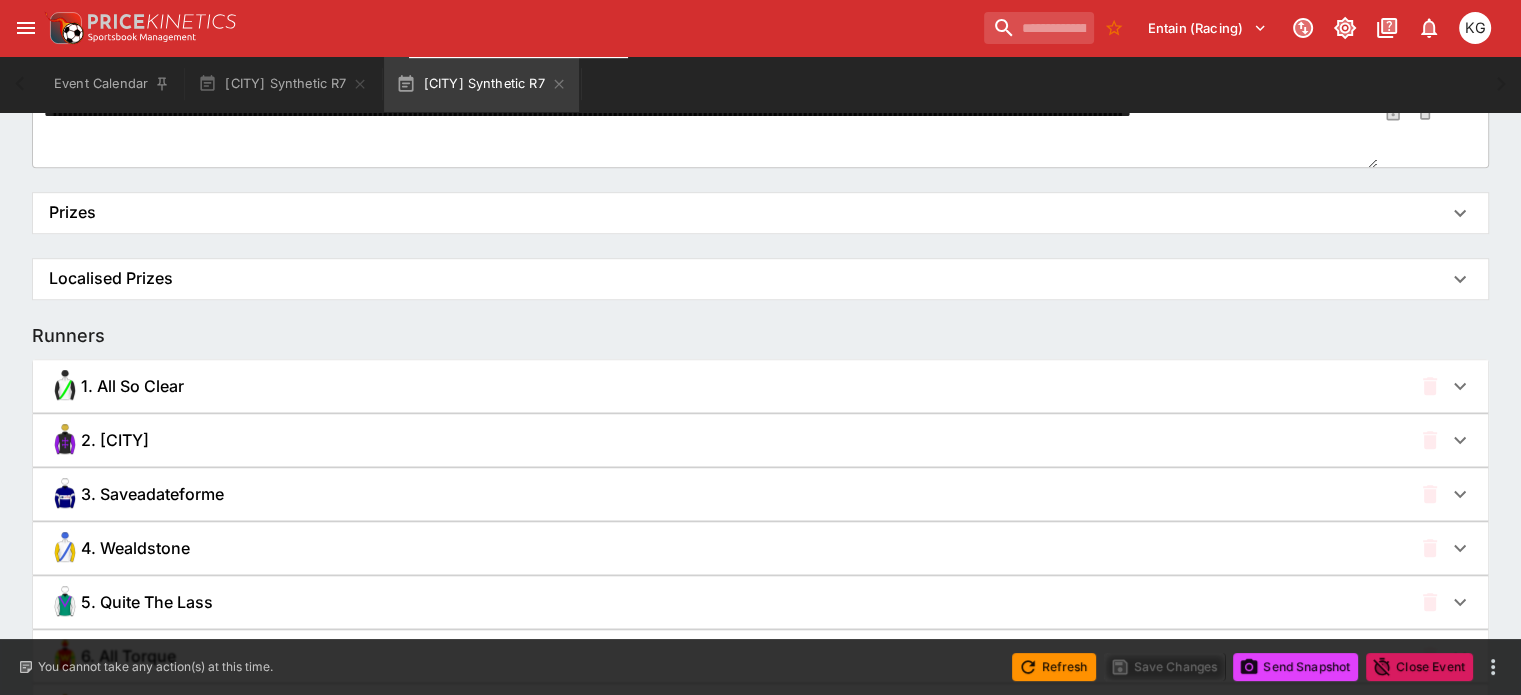 click 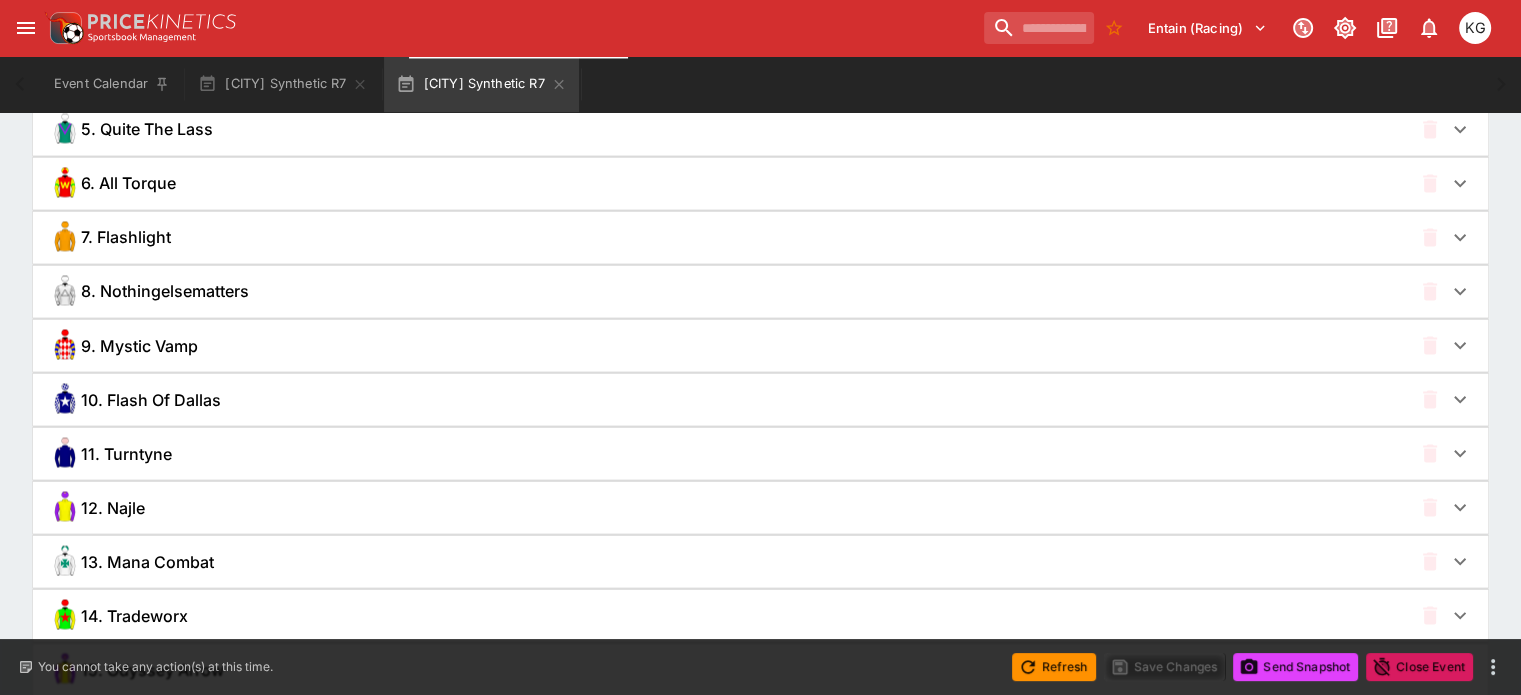 scroll, scrollTop: 3714, scrollLeft: 0, axis: vertical 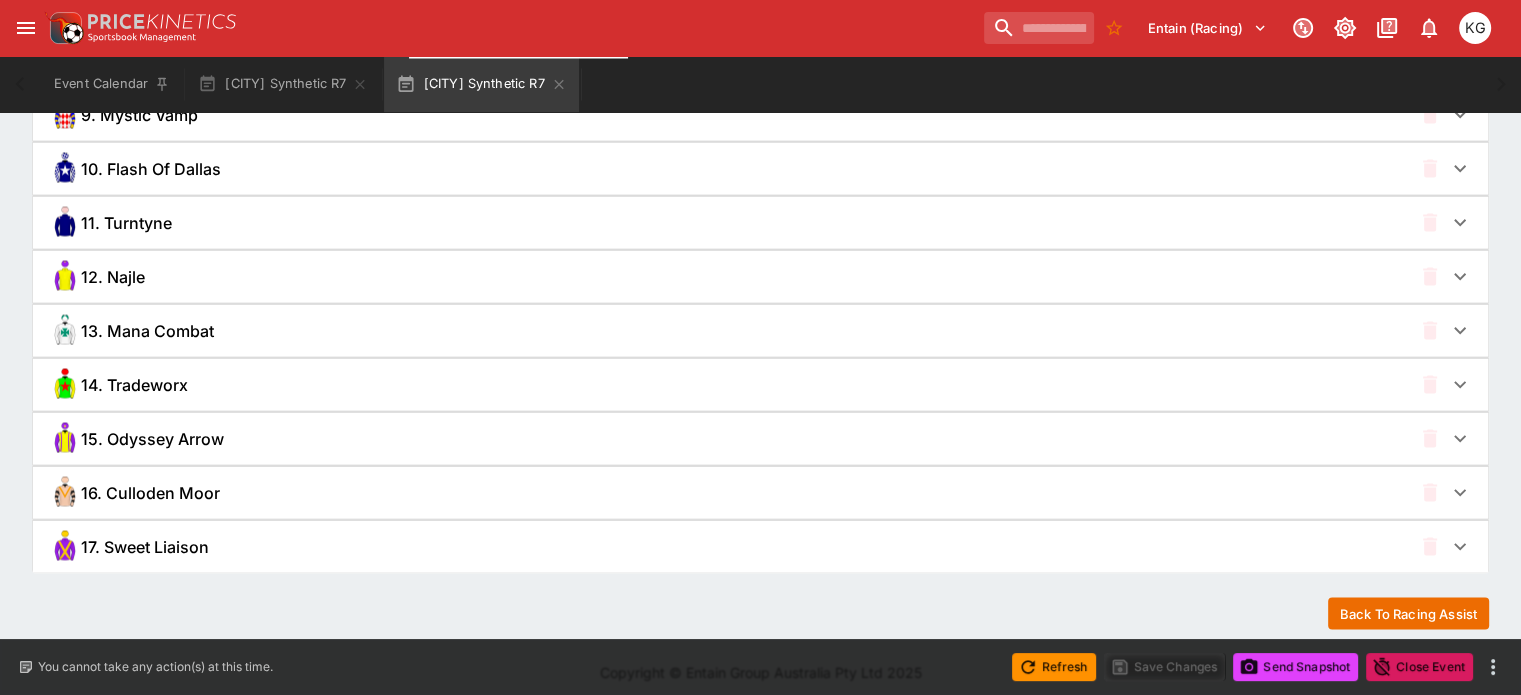 click 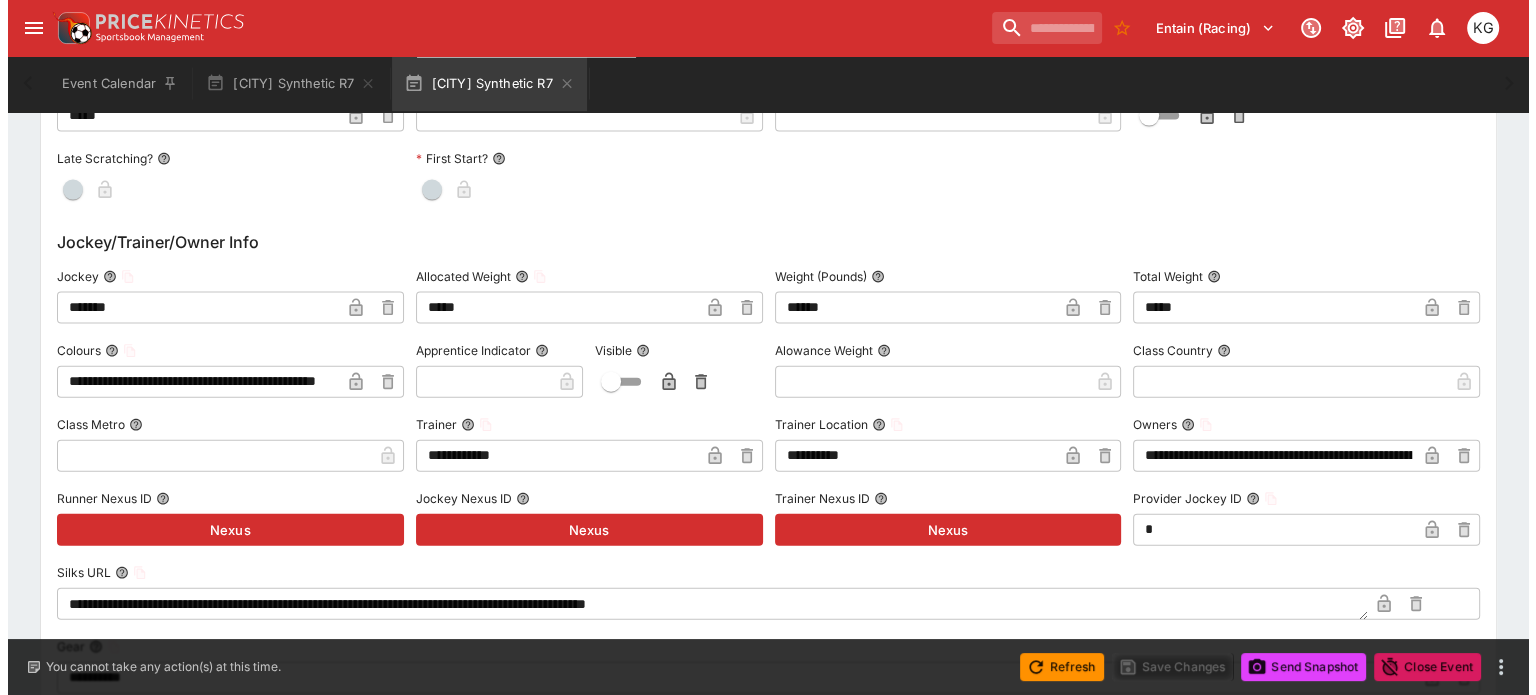 scroll, scrollTop: 4414, scrollLeft: 0, axis: vertical 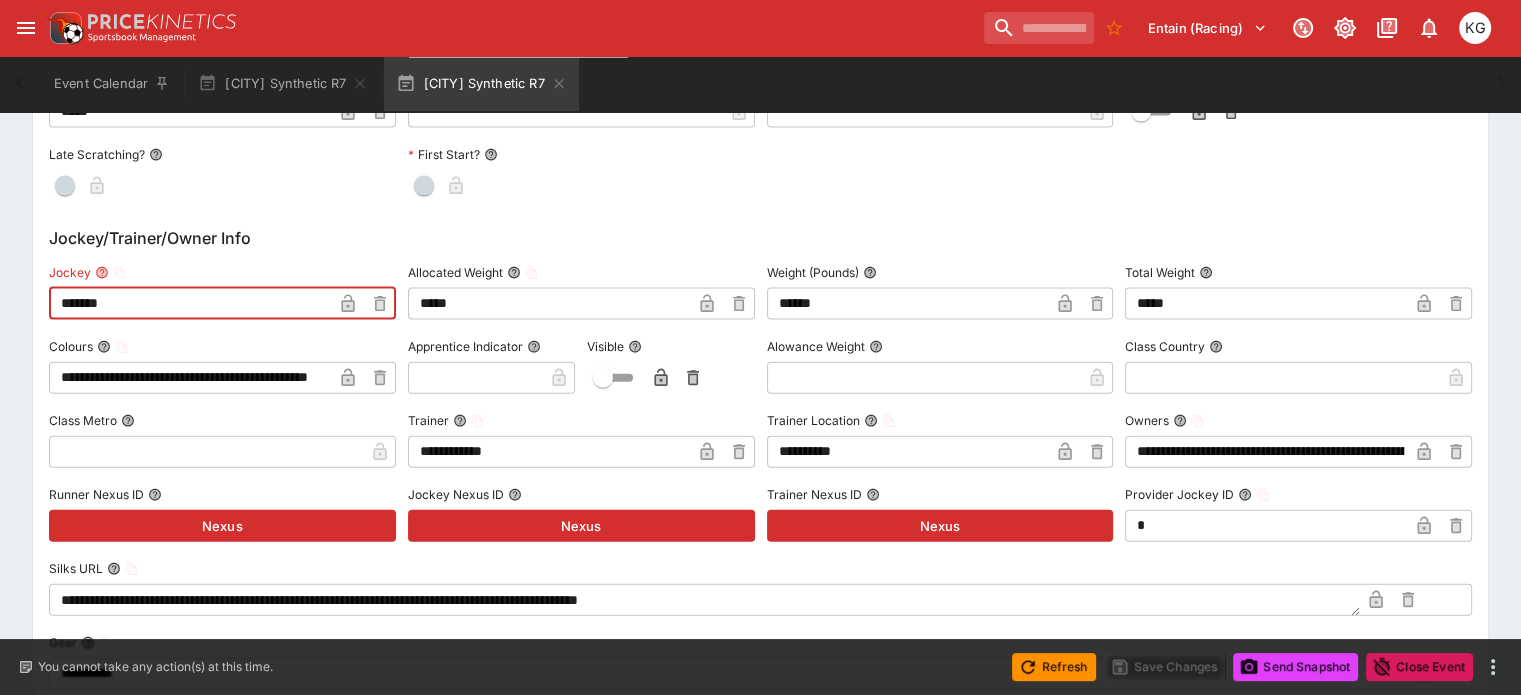 drag, startPoint x: 222, startPoint y: 297, endPoint x: 37, endPoint y: 274, distance: 186.42424 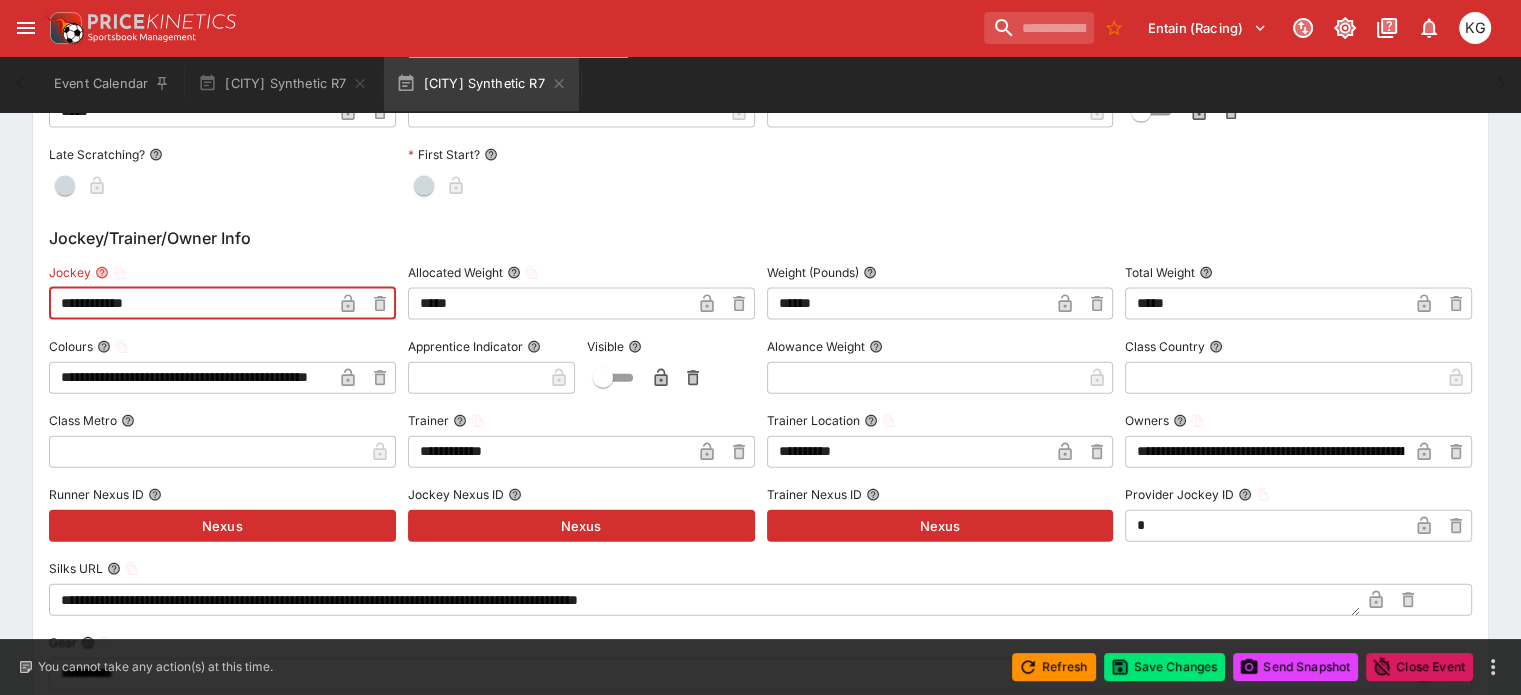 type on "**********" 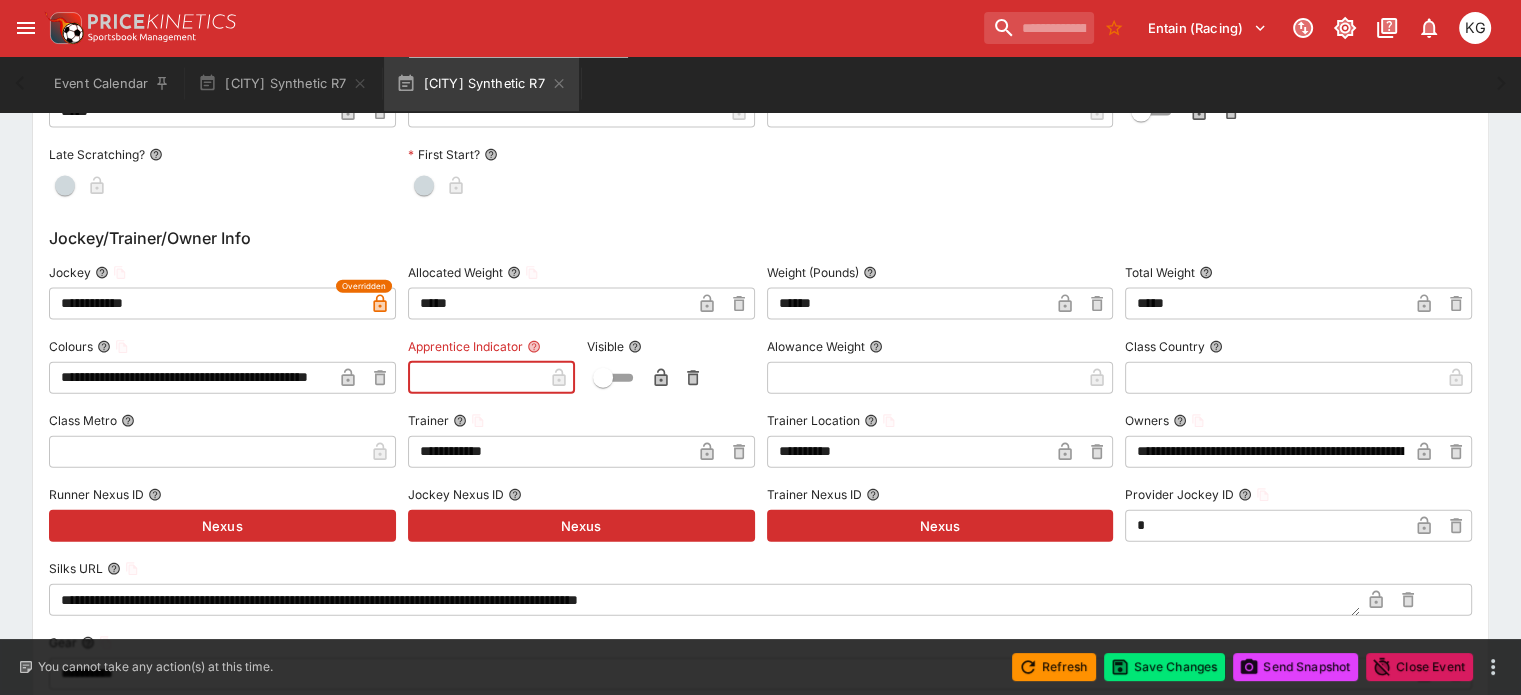 click at bounding box center [475, 378] 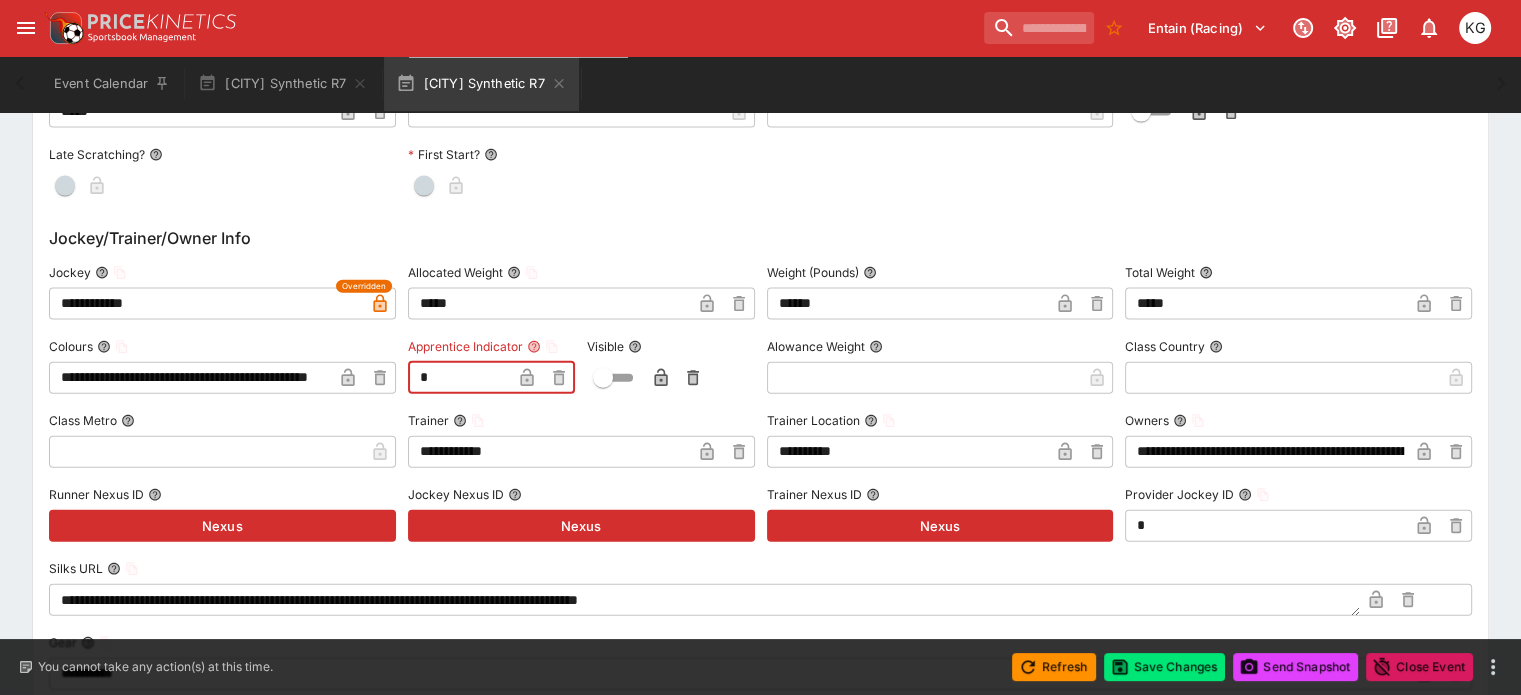 type on "*" 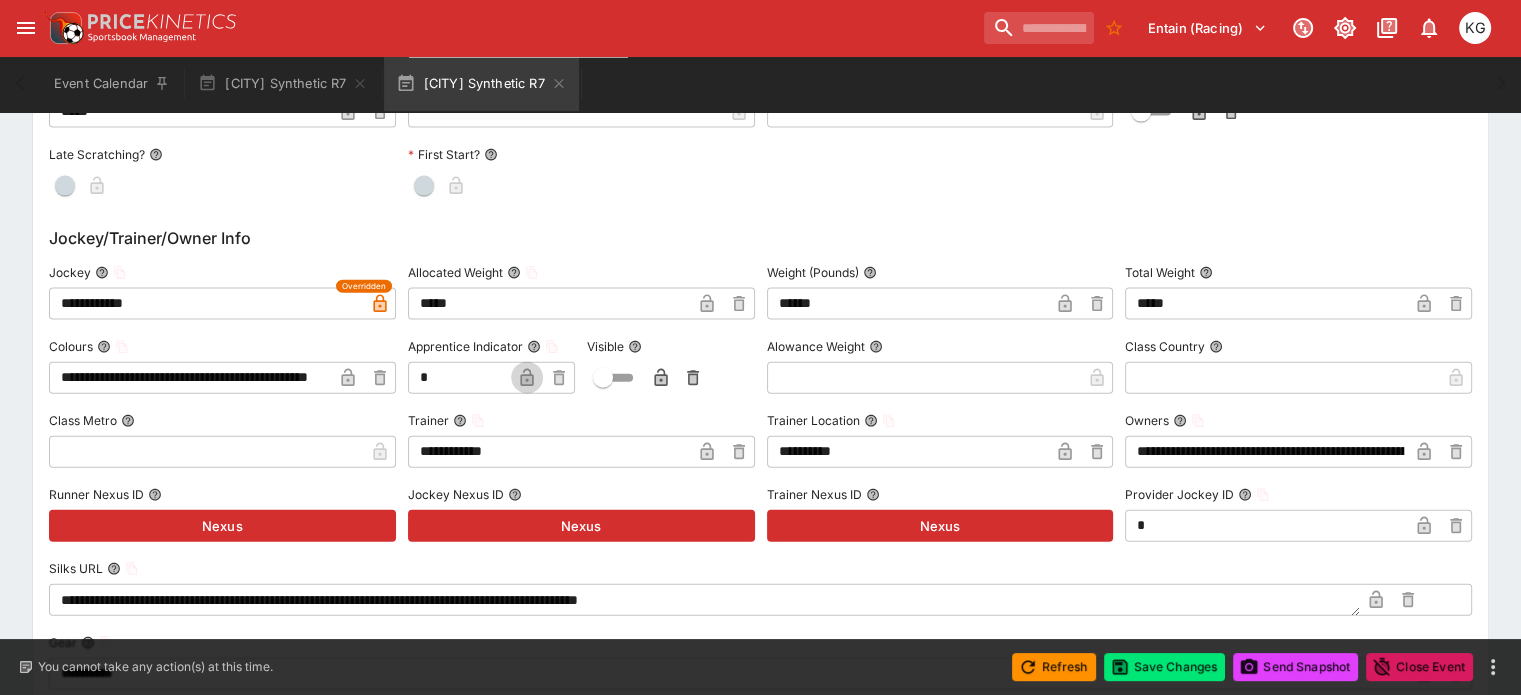 click 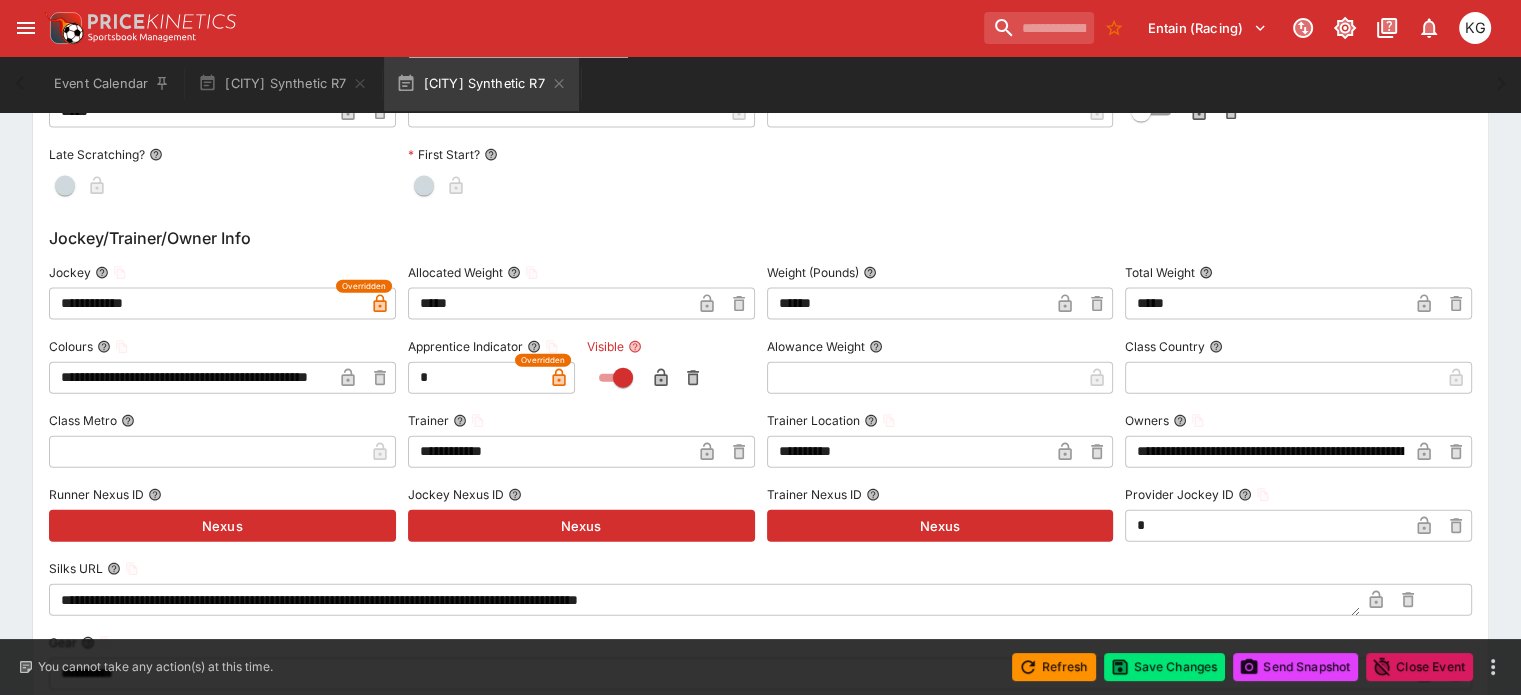 click 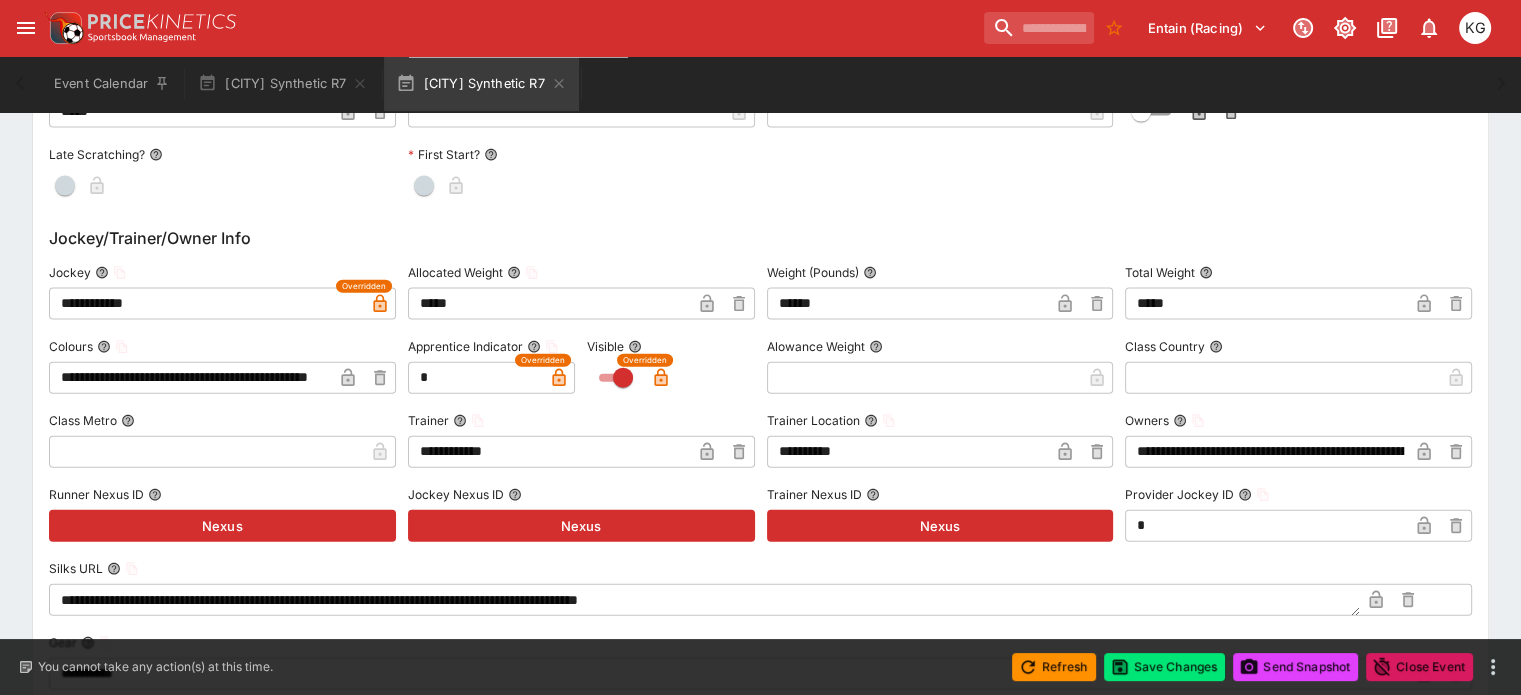 click at bounding box center (924, 378) 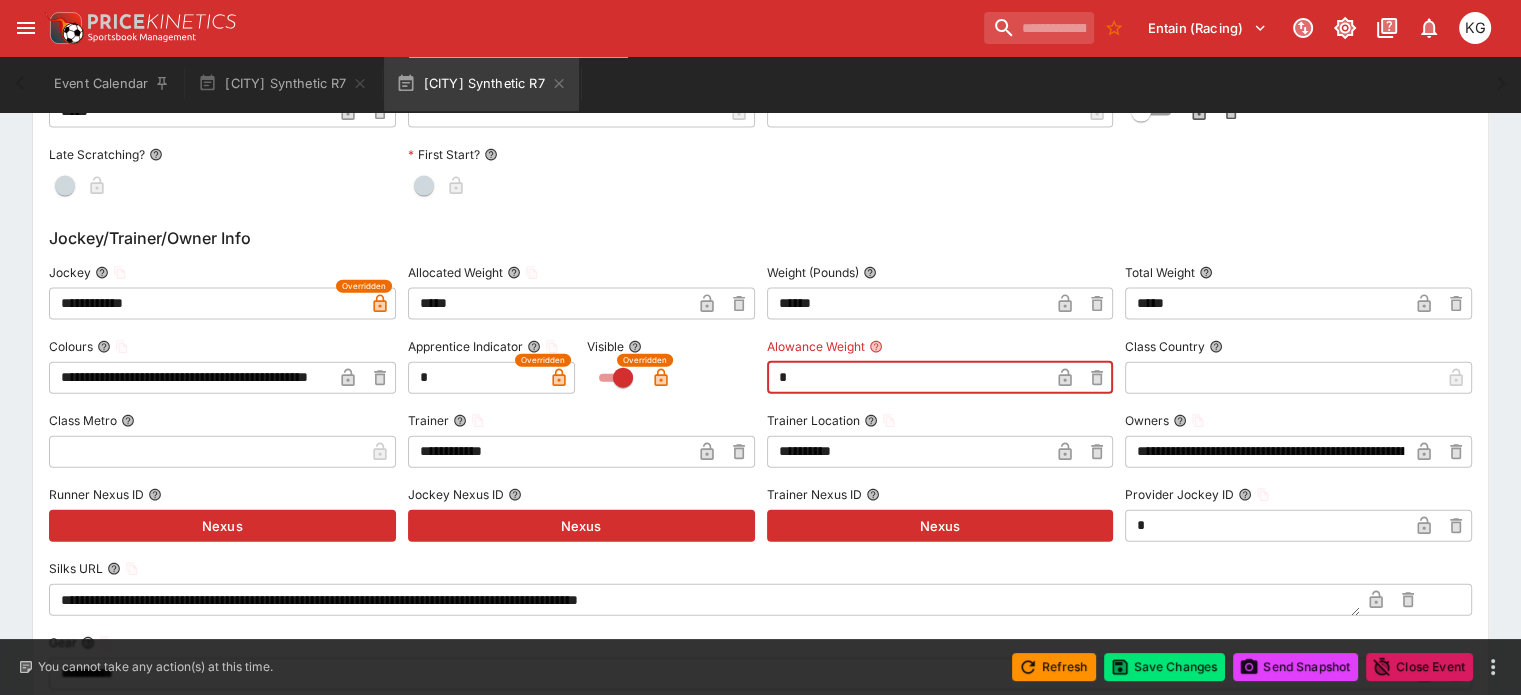 type on "****" 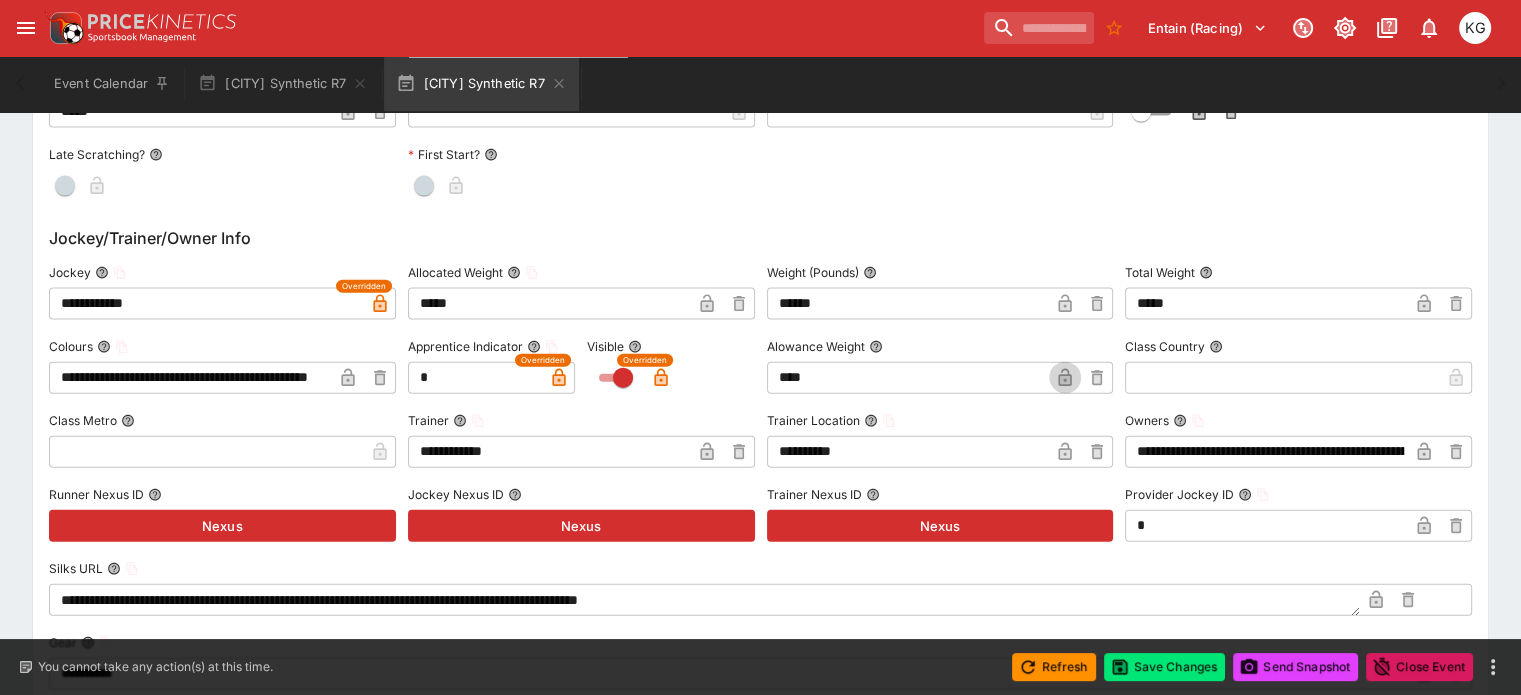 click 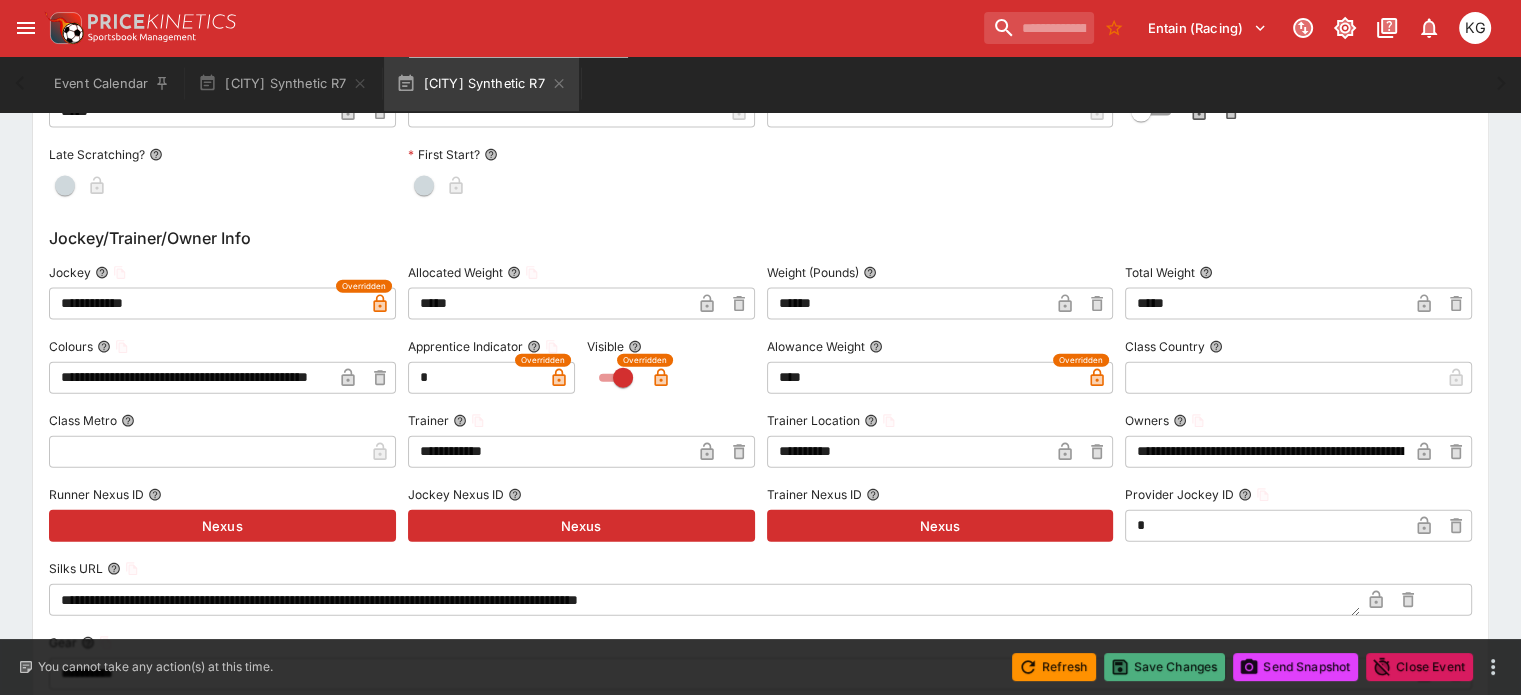 click on "Save Changes" at bounding box center [1165, 667] 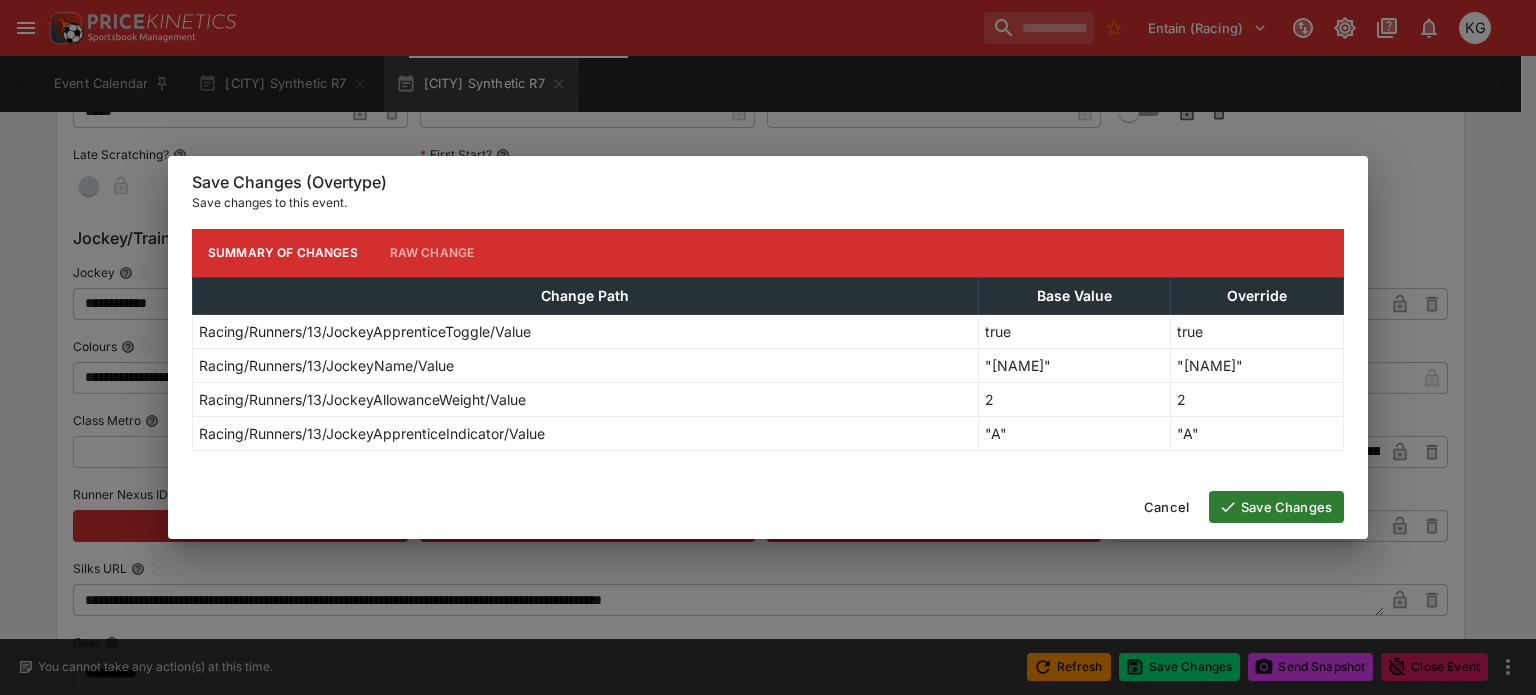 click on "Save Changes" at bounding box center [1276, 507] 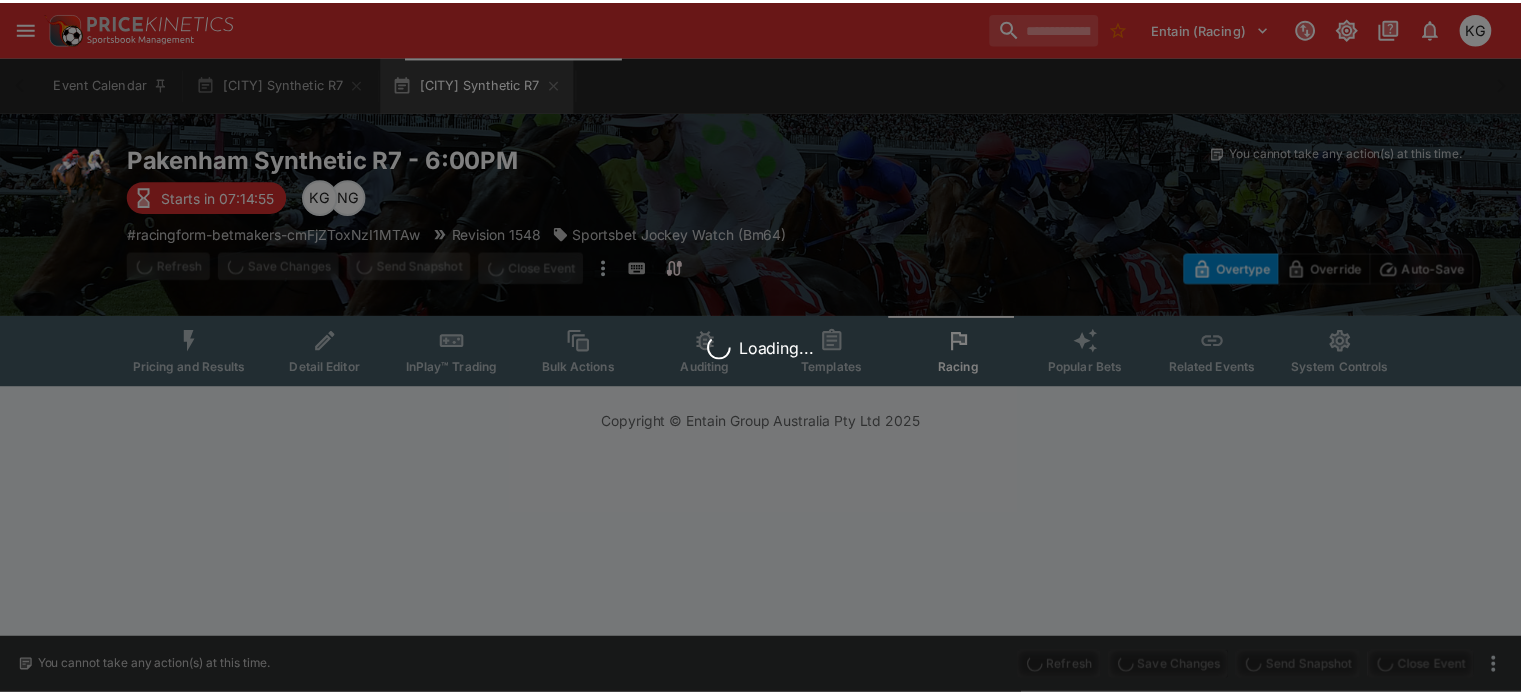 scroll, scrollTop: 0, scrollLeft: 0, axis: both 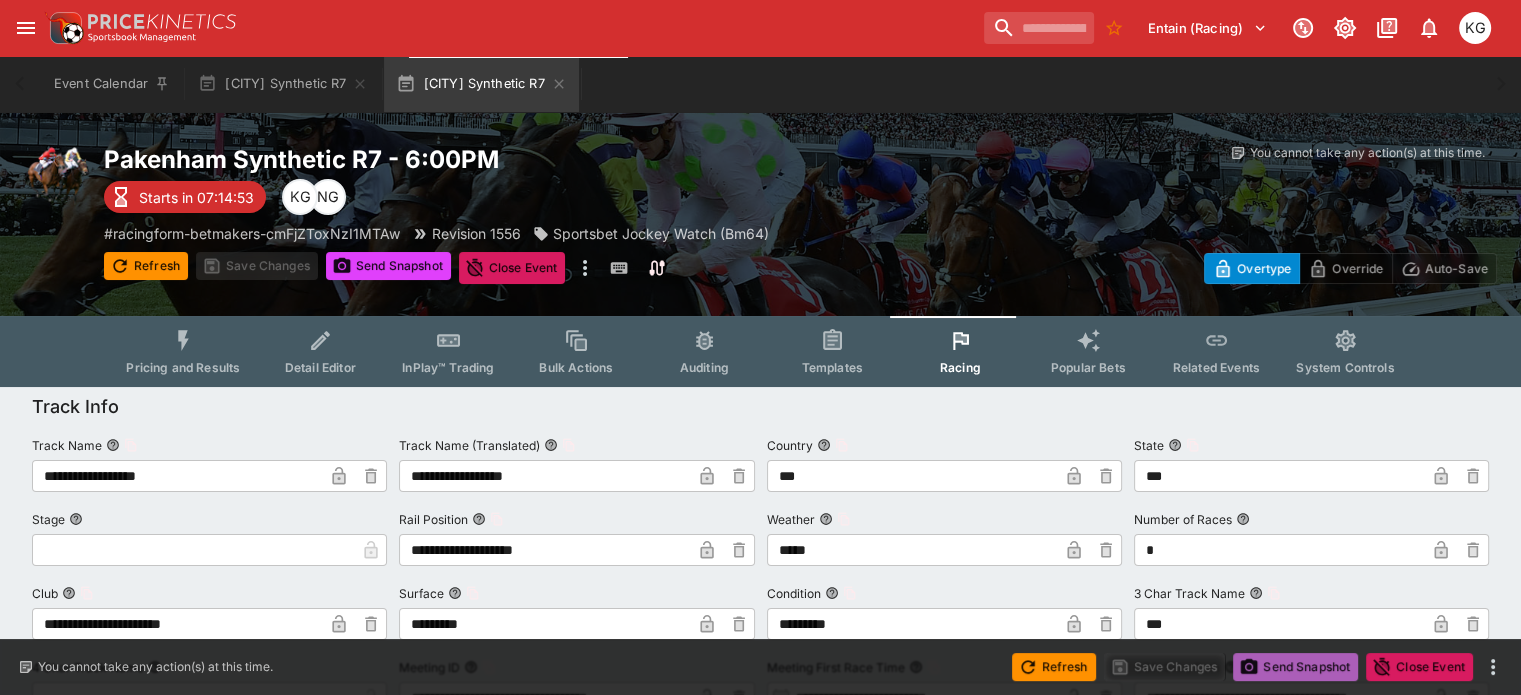 click on "Send Snapshot" at bounding box center (1295, 667) 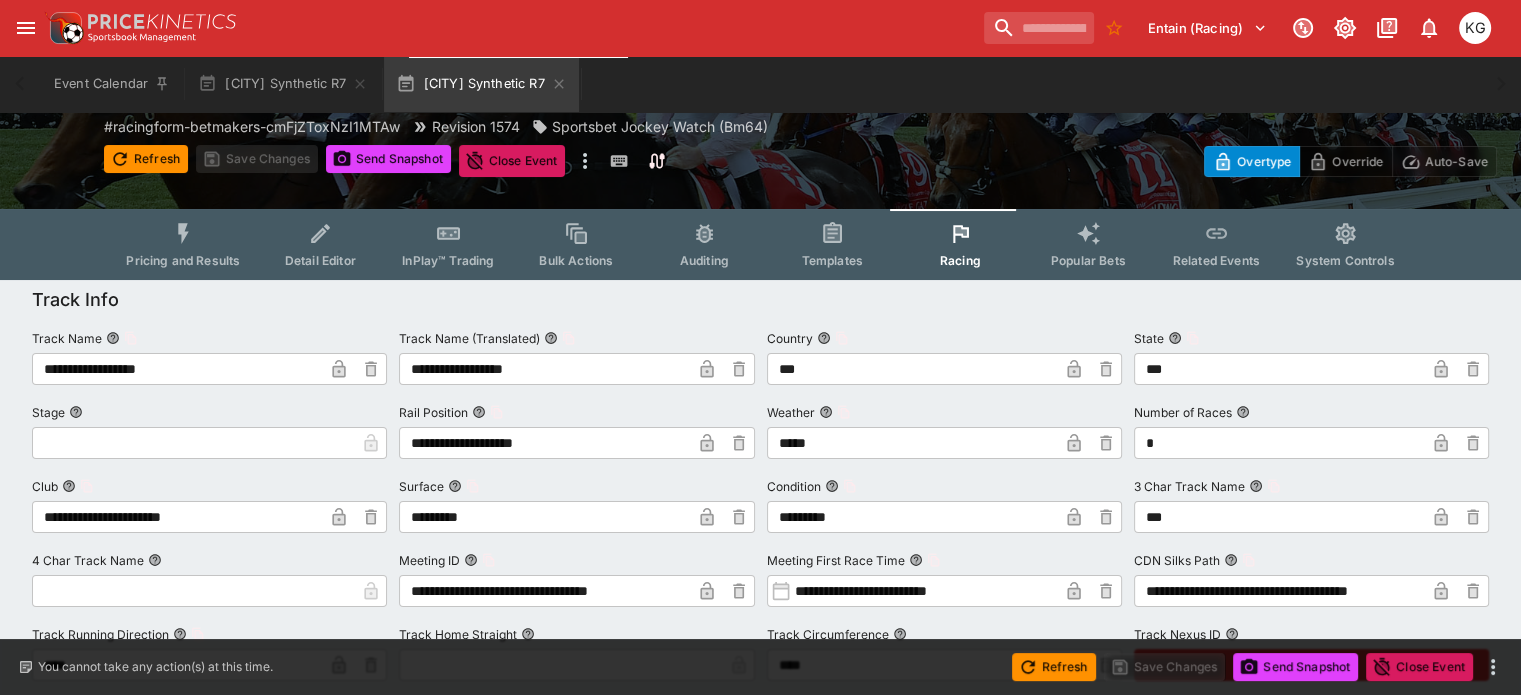 scroll, scrollTop: 300, scrollLeft: 0, axis: vertical 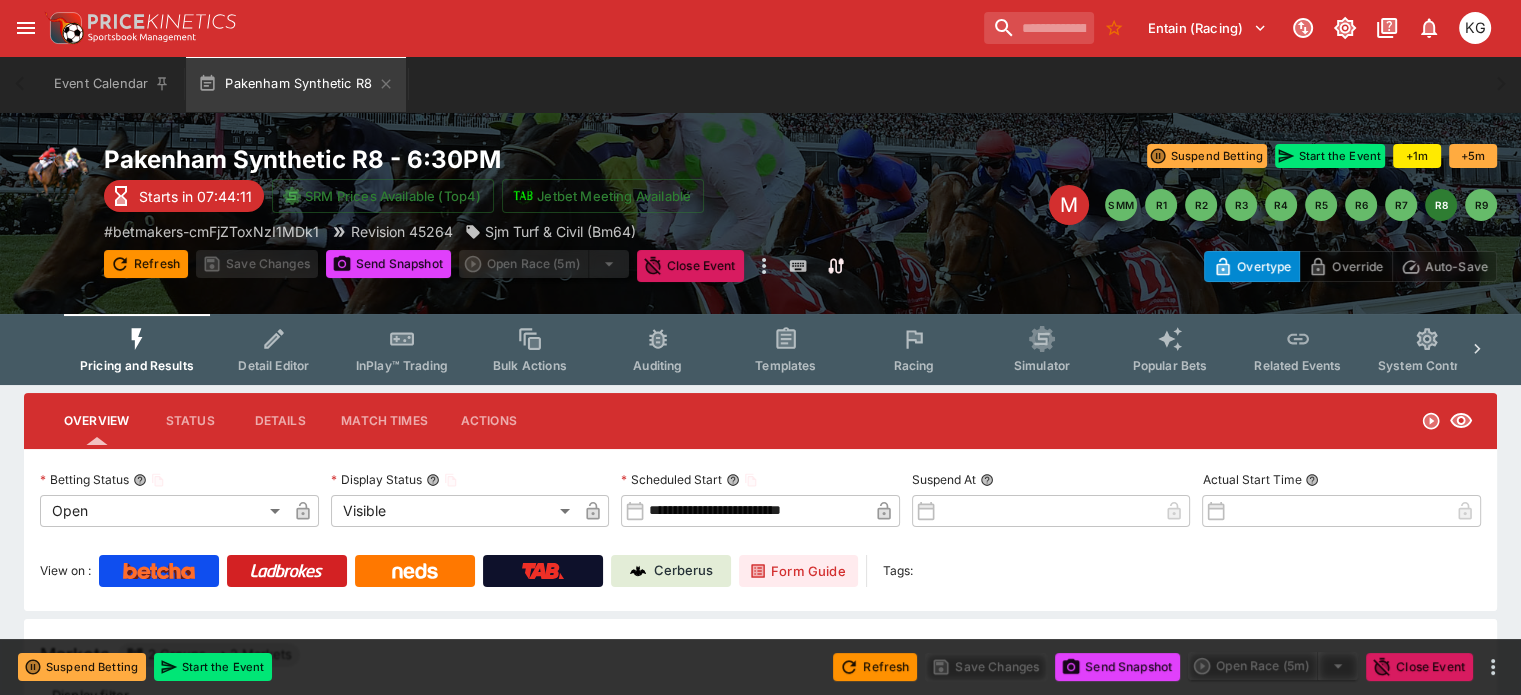 click on "Racing" at bounding box center (913, 365) 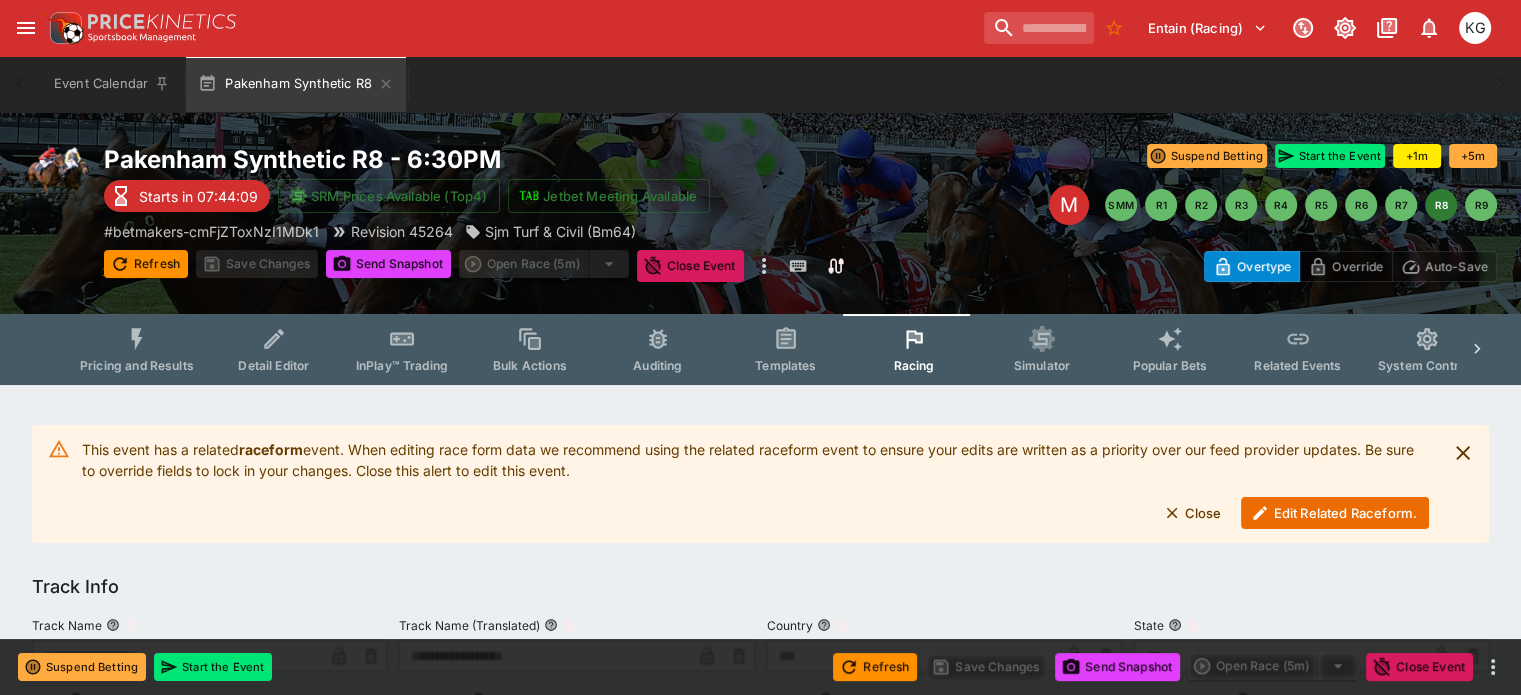 click on "Edit Related Raceform." at bounding box center [1335, 513] 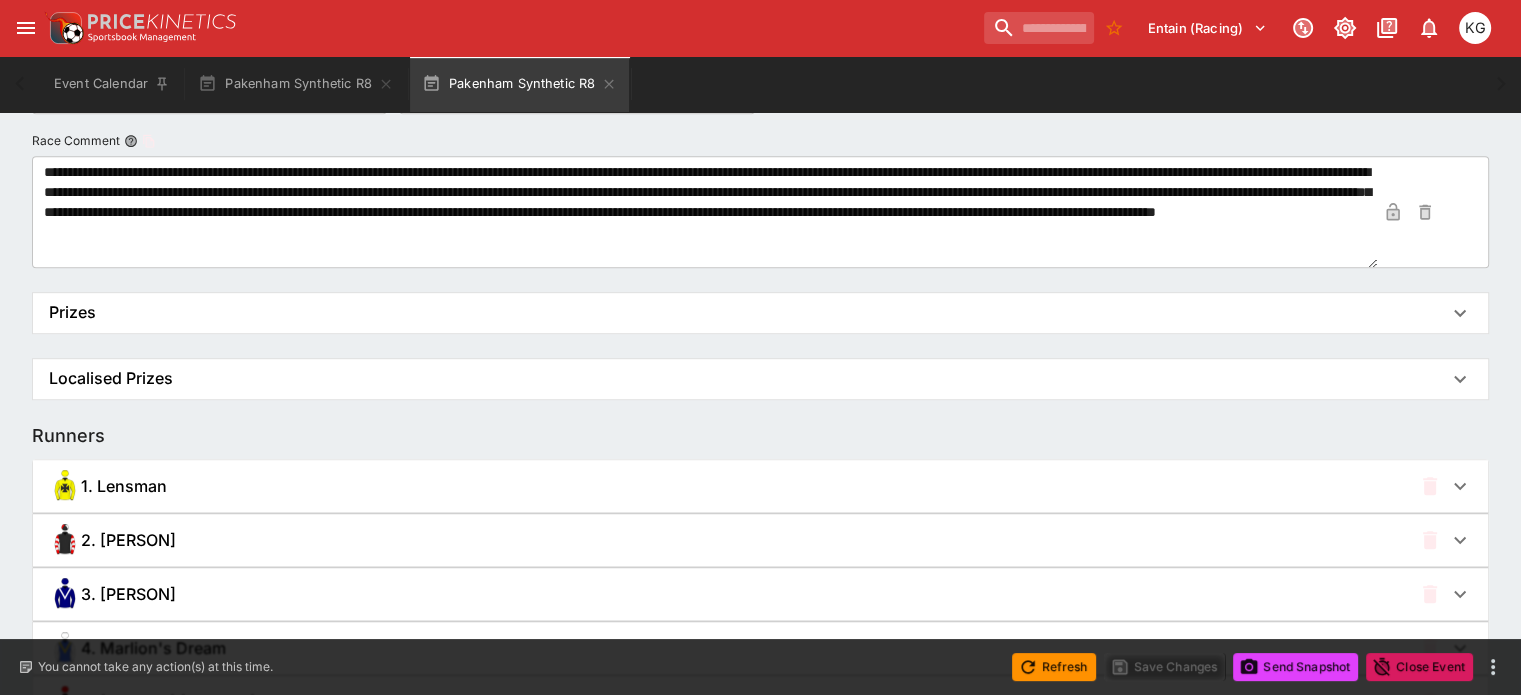 scroll, scrollTop: 1600, scrollLeft: 0, axis: vertical 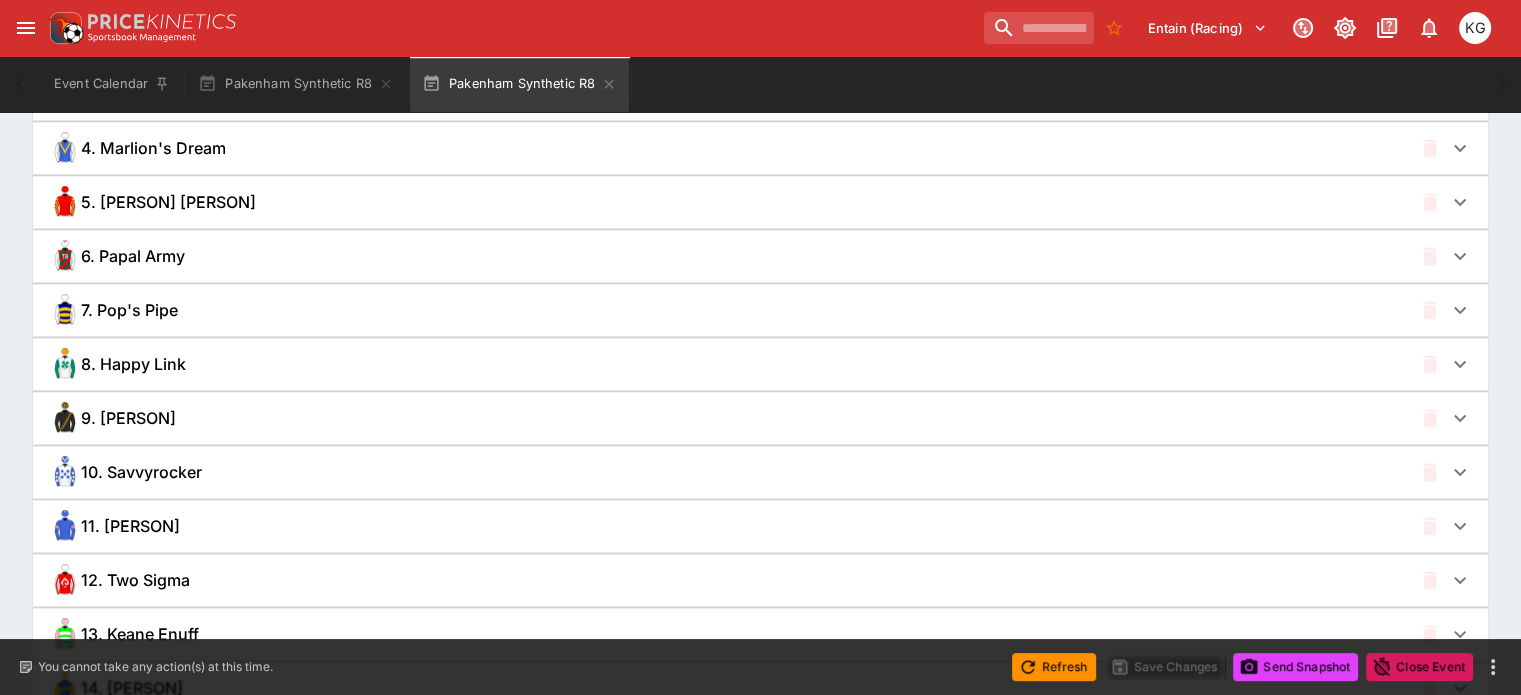 click 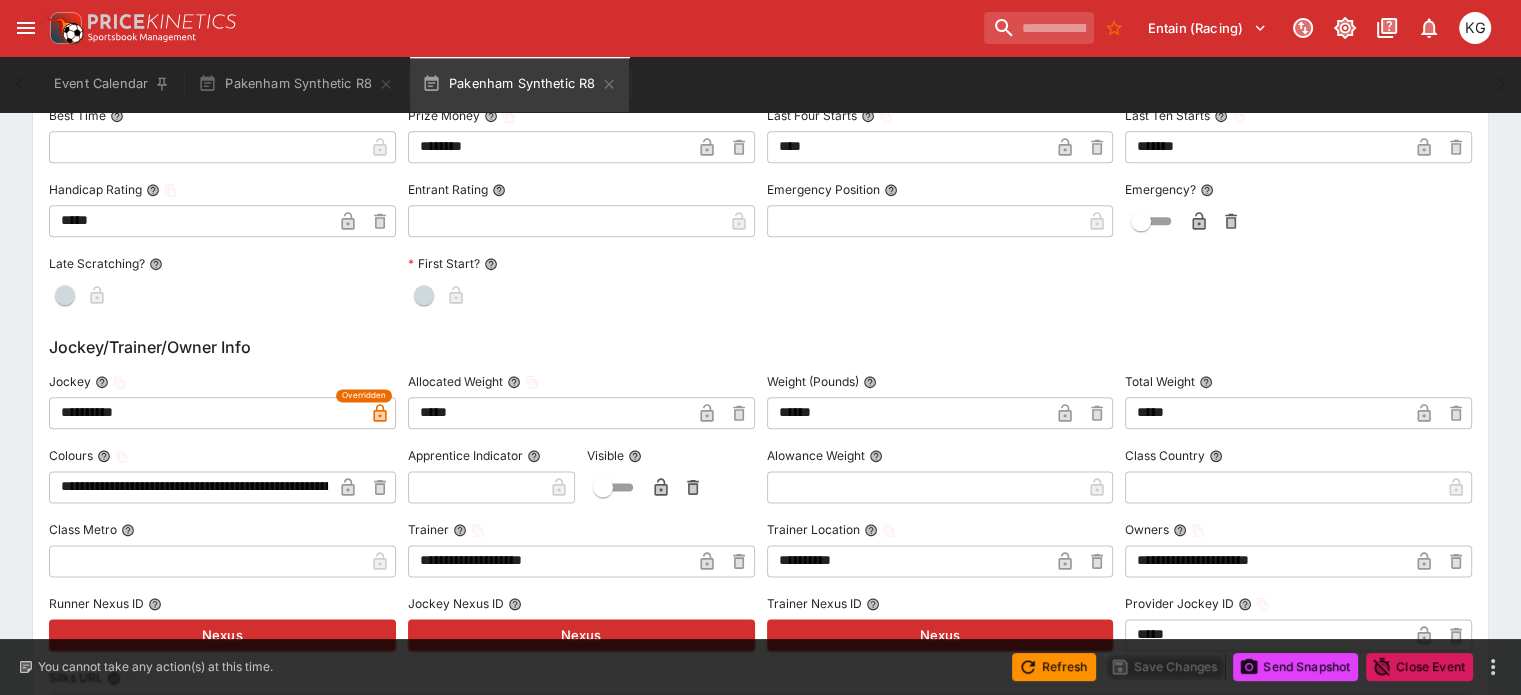 scroll, scrollTop: 2400, scrollLeft: 0, axis: vertical 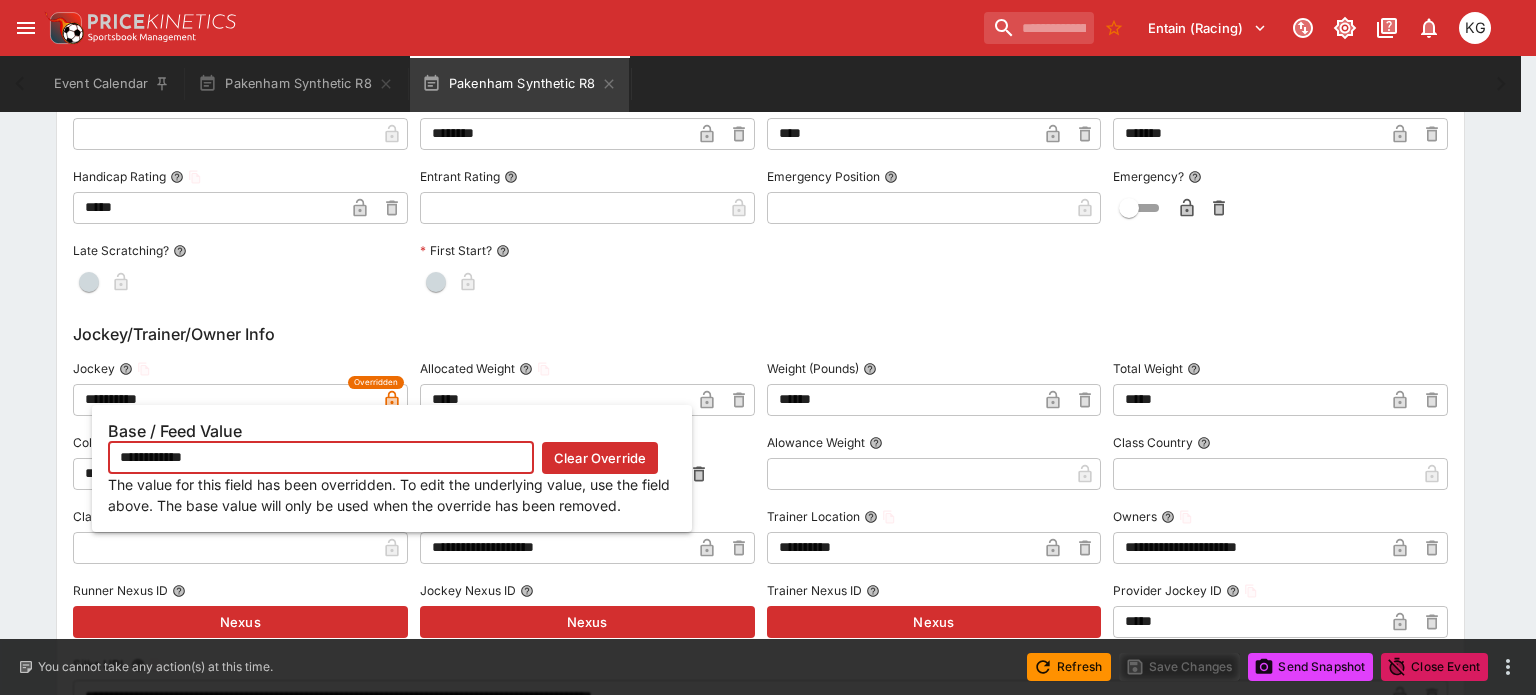 click 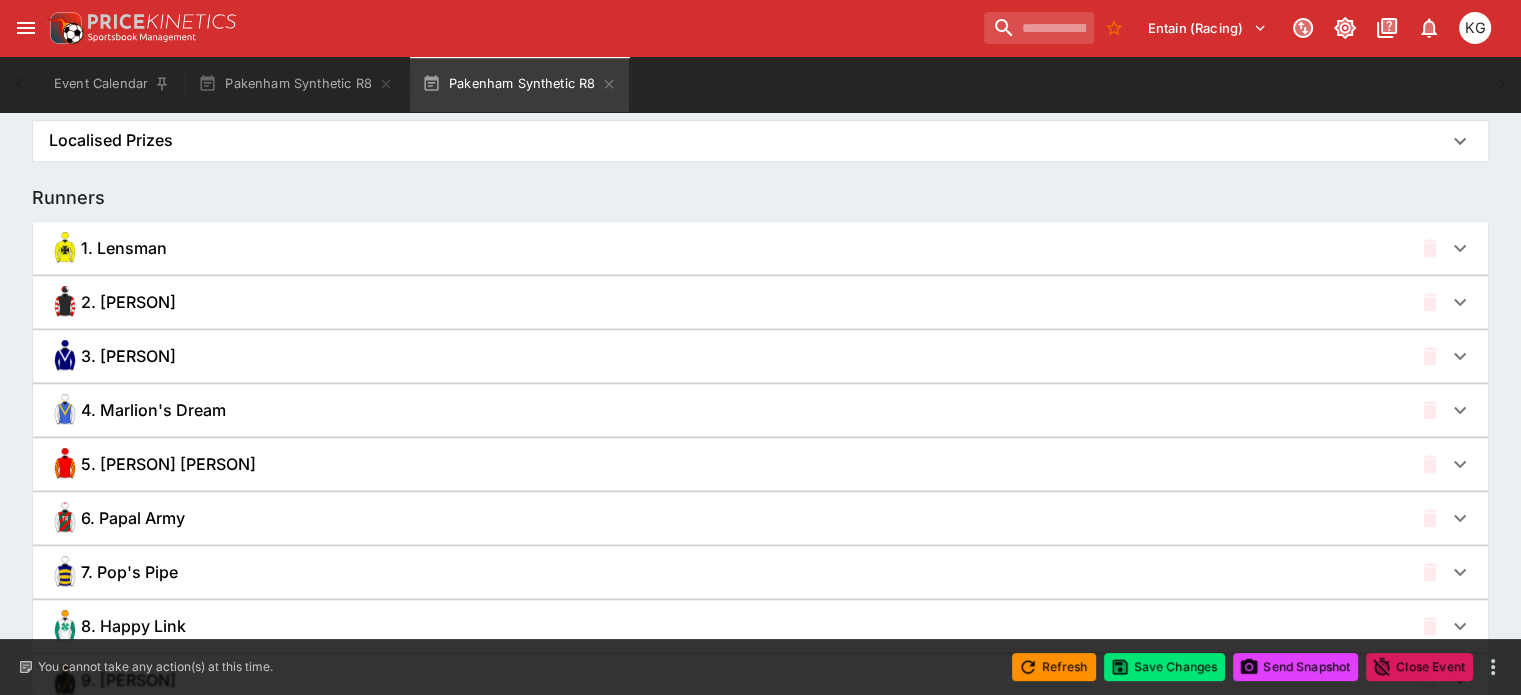 scroll, scrollTop: 277, scrollLeft: 0, axis: vertical 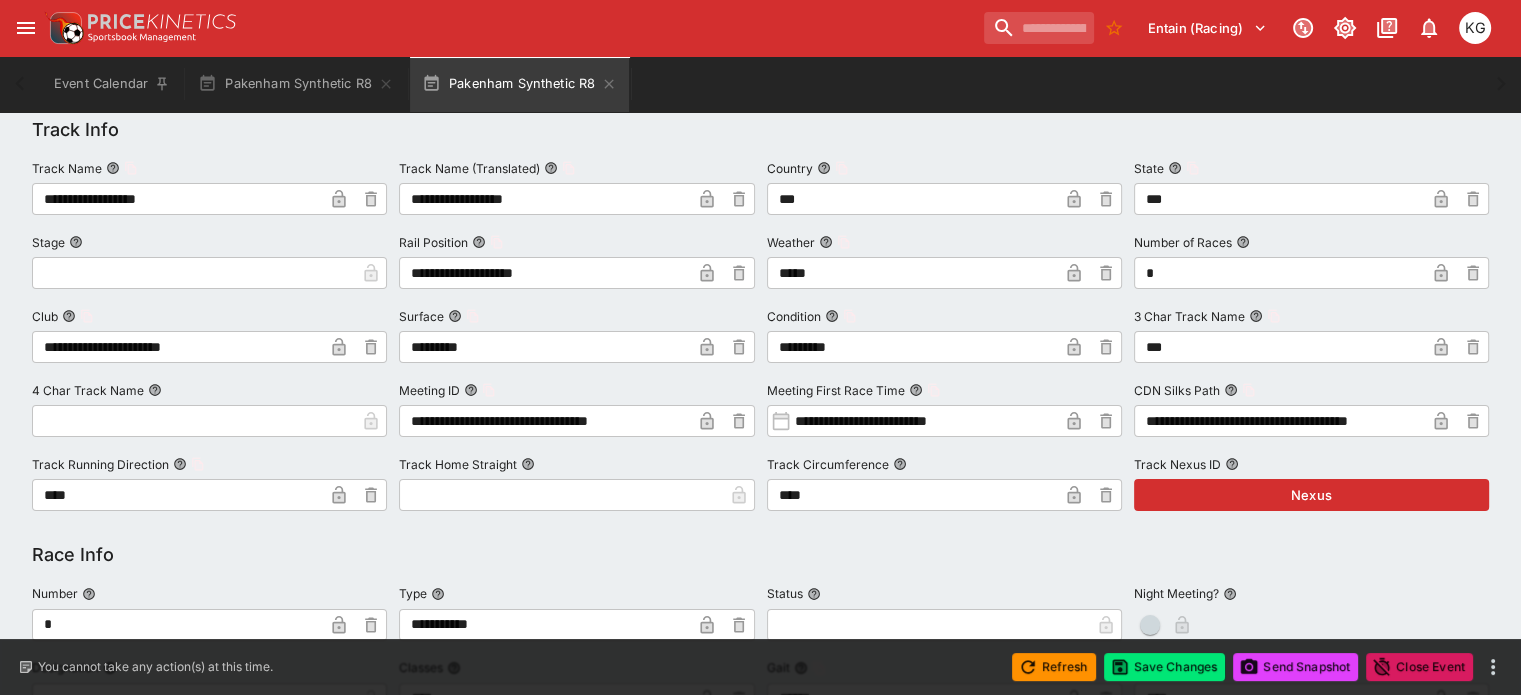 drag, startPoint x: 190, startPoint y: 396, endPoint x: -5, endPoint y: -144, distance: 574.12976 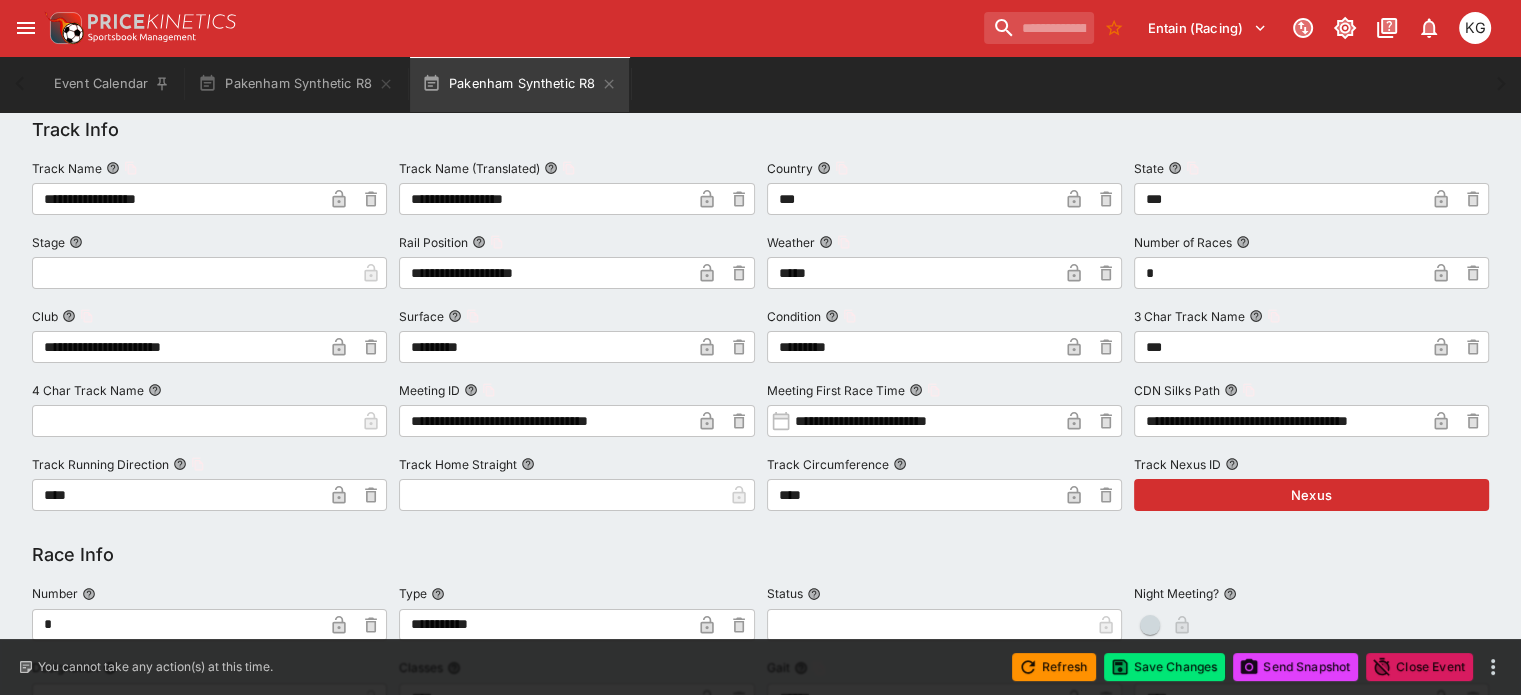click on "**********" at bounding box center [760, 1879] 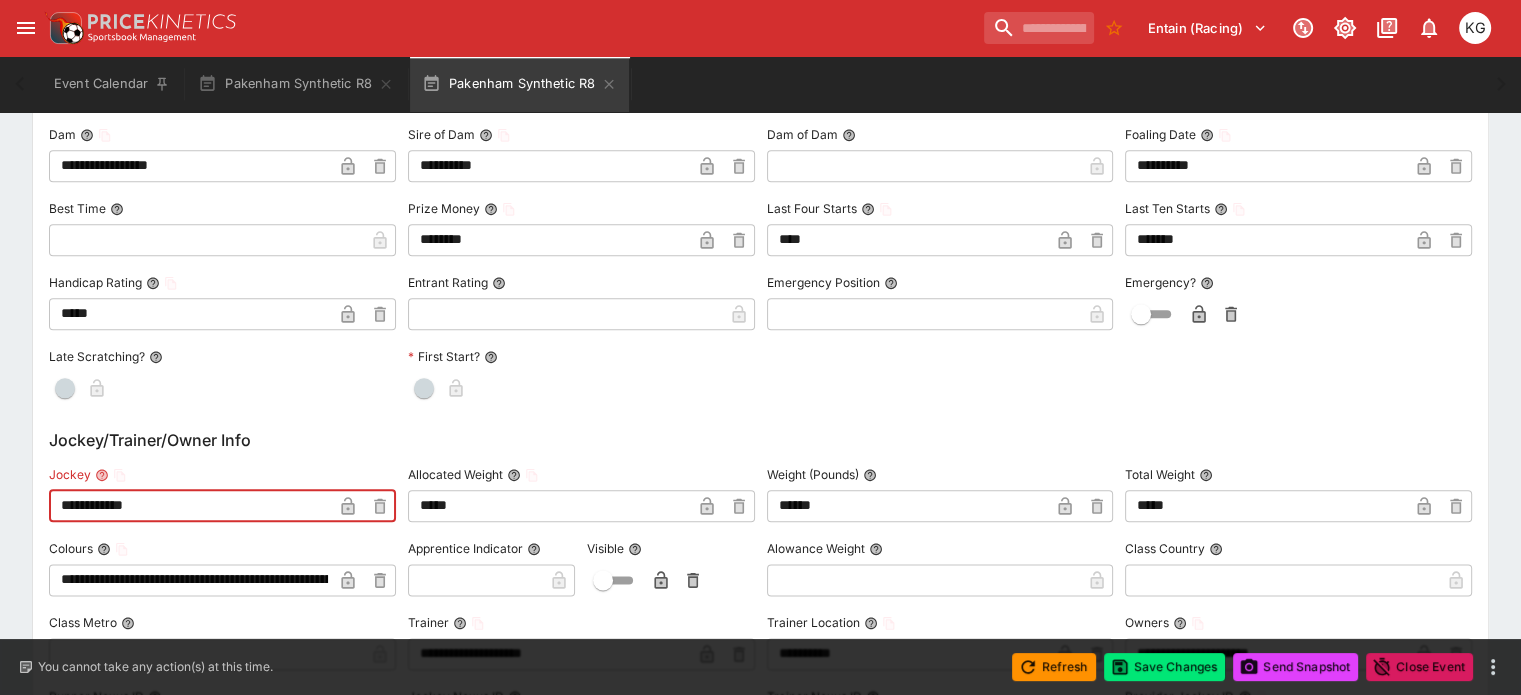 scroll, scrollTop: 2300, scrollLeft: 0, axis: vertical 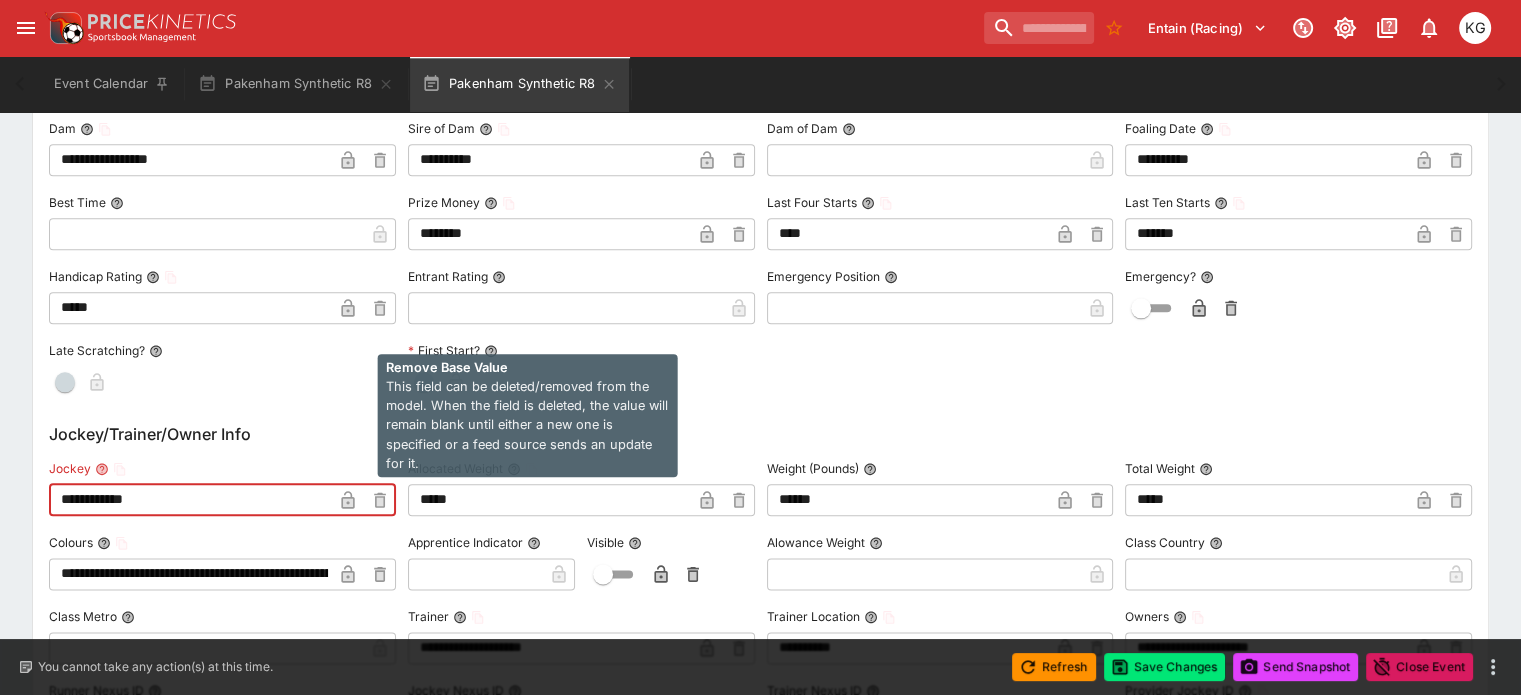 type 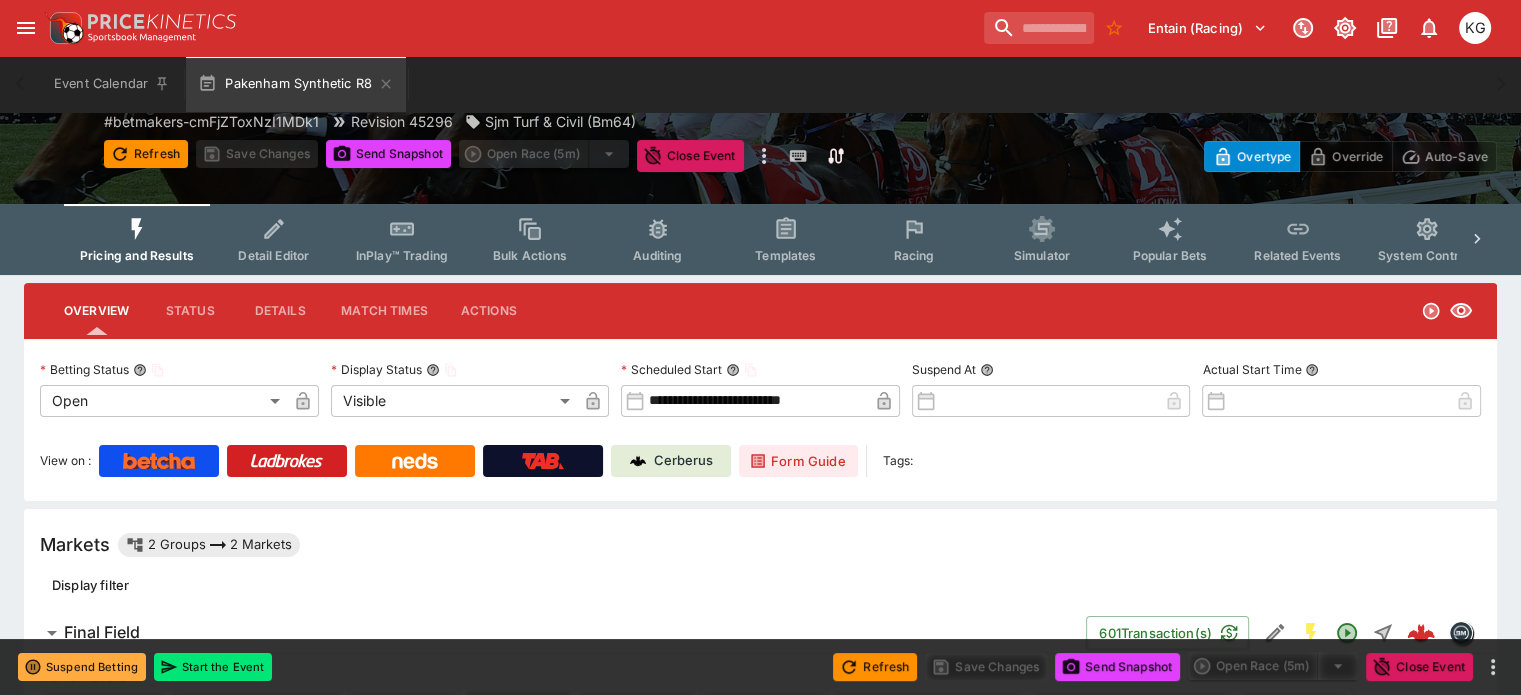 scroll, scrollTop: 100, scrollLeft: 0, axis: vertical 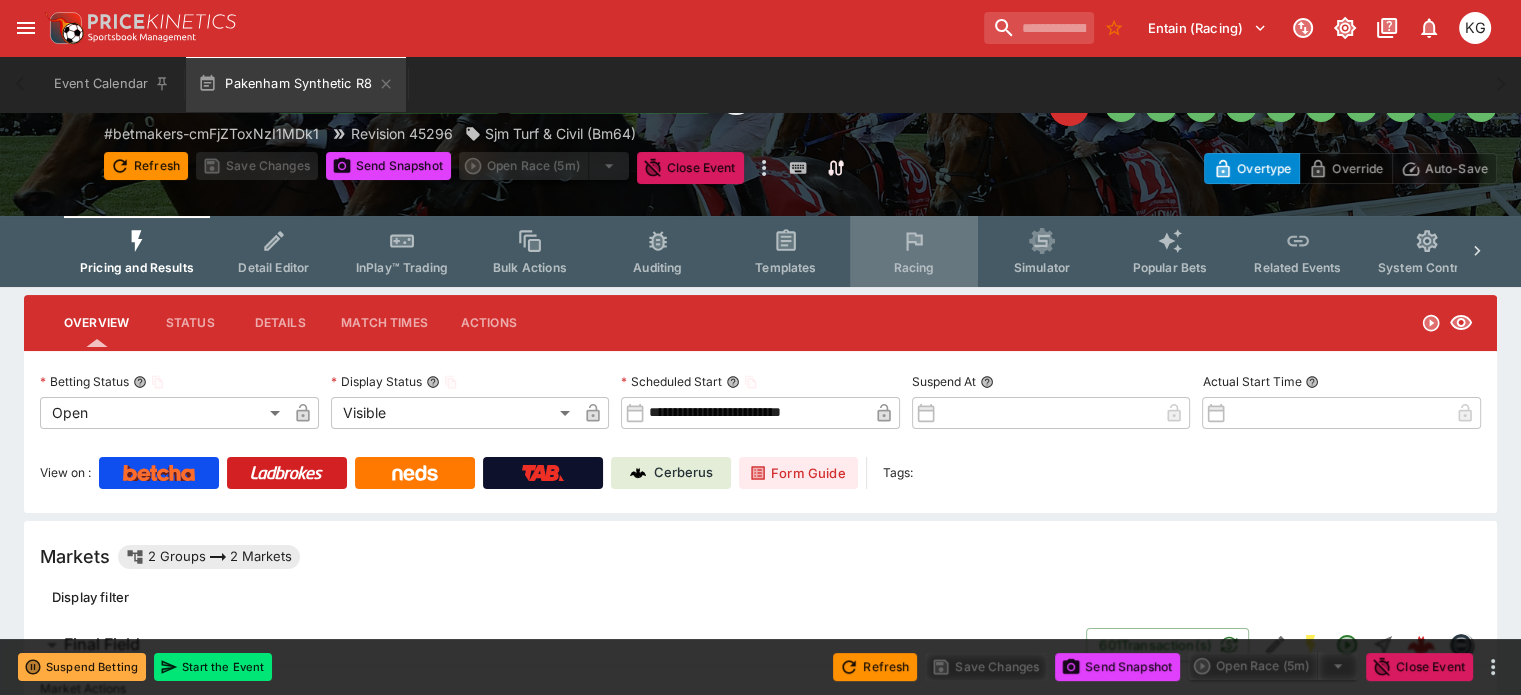 click on "Racing" at bounding box center [913, 267] 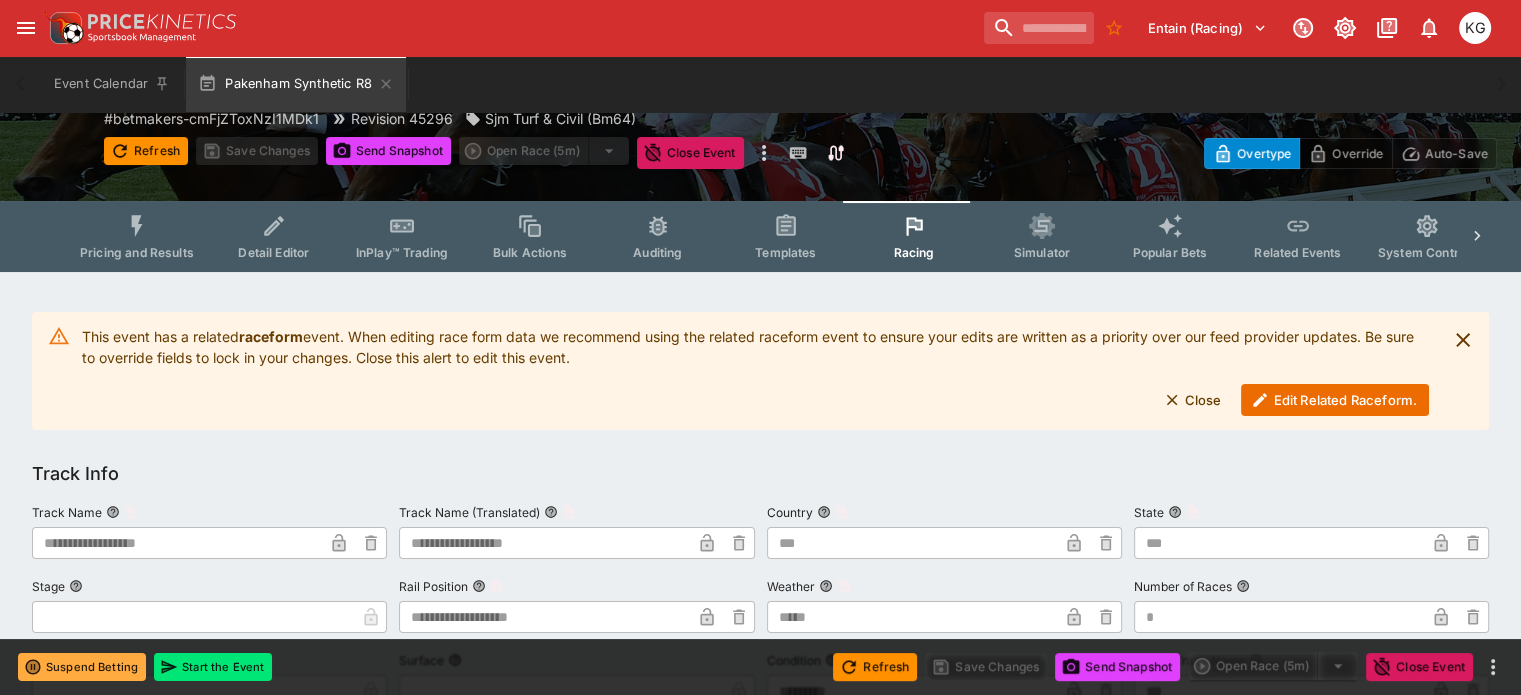scroll, scrollTop: 300, scrollLeft: 0, axis: vertical 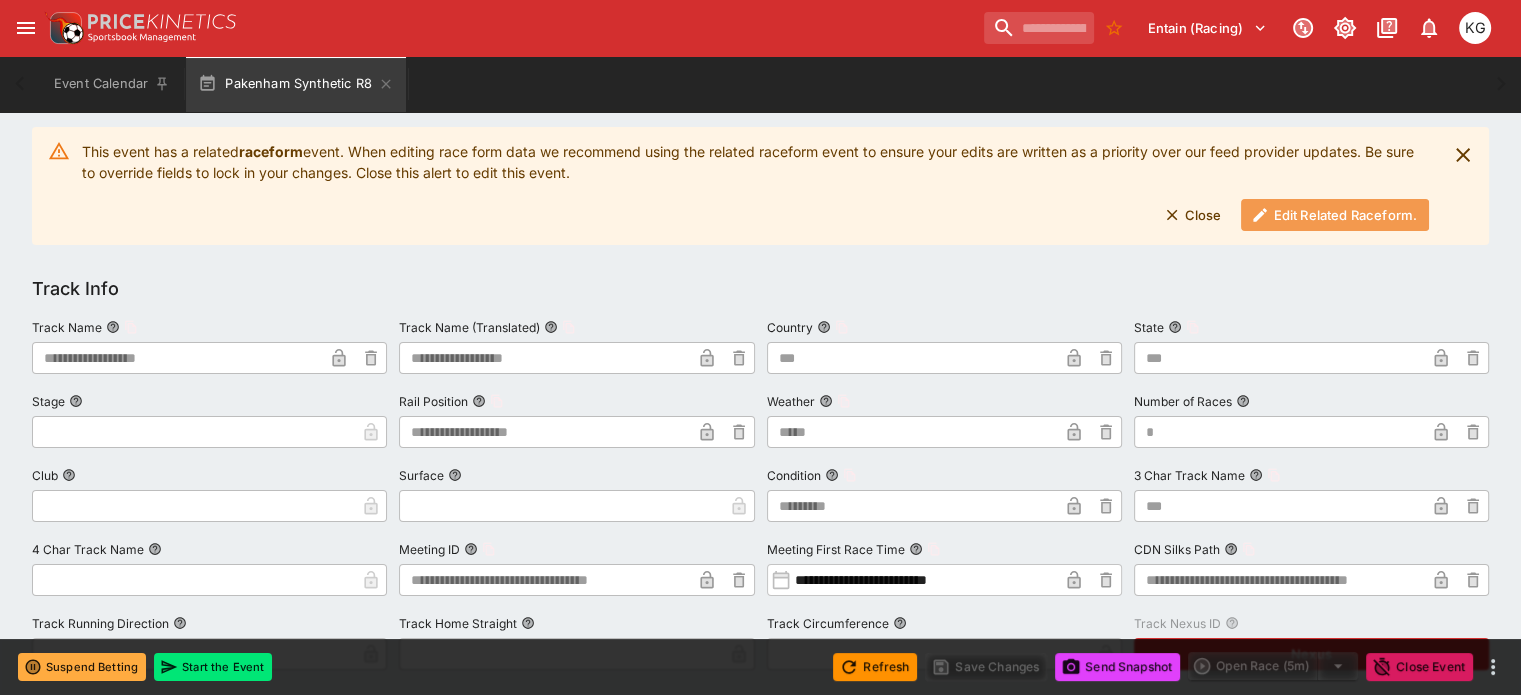 click on "Edit Related Raceform." at bounding box center (1335, 215) 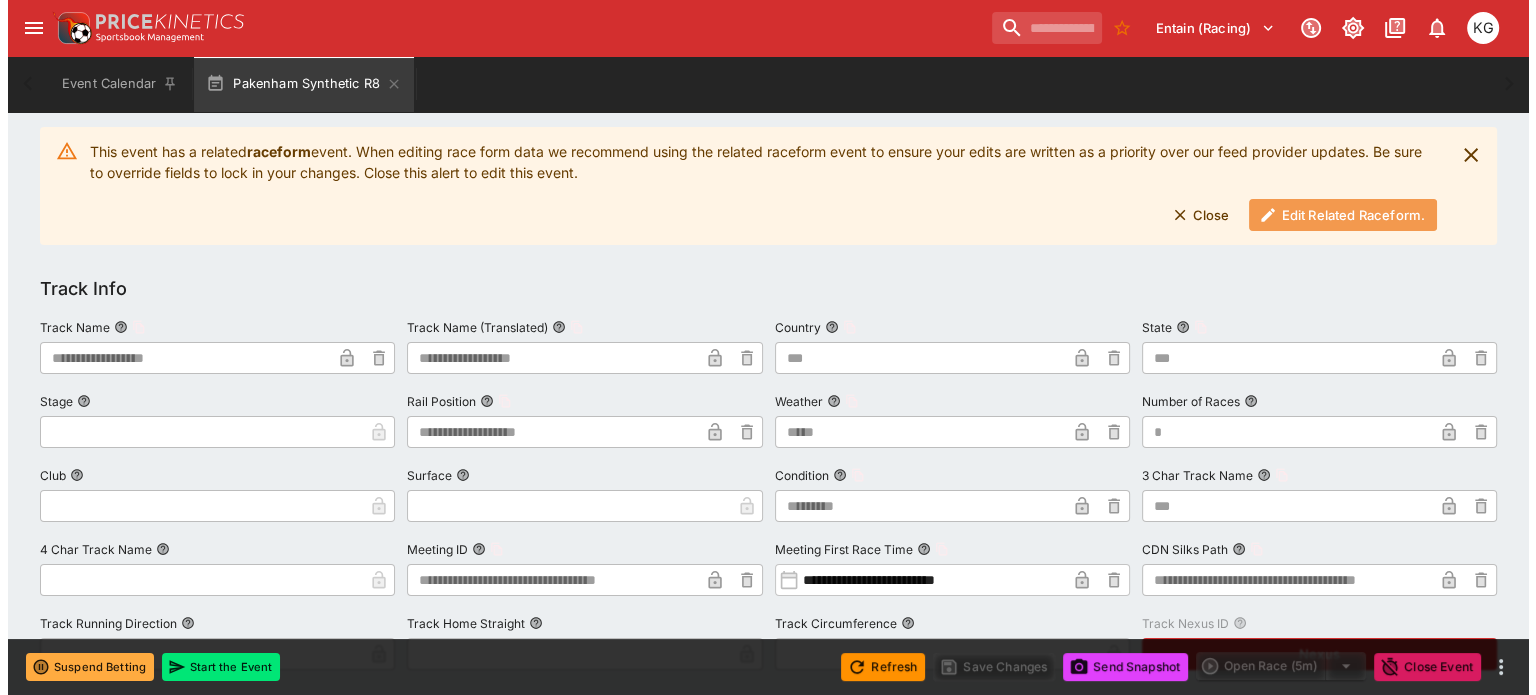 scroll, scrollTop: 0, scrollLeft: 0, axis: both 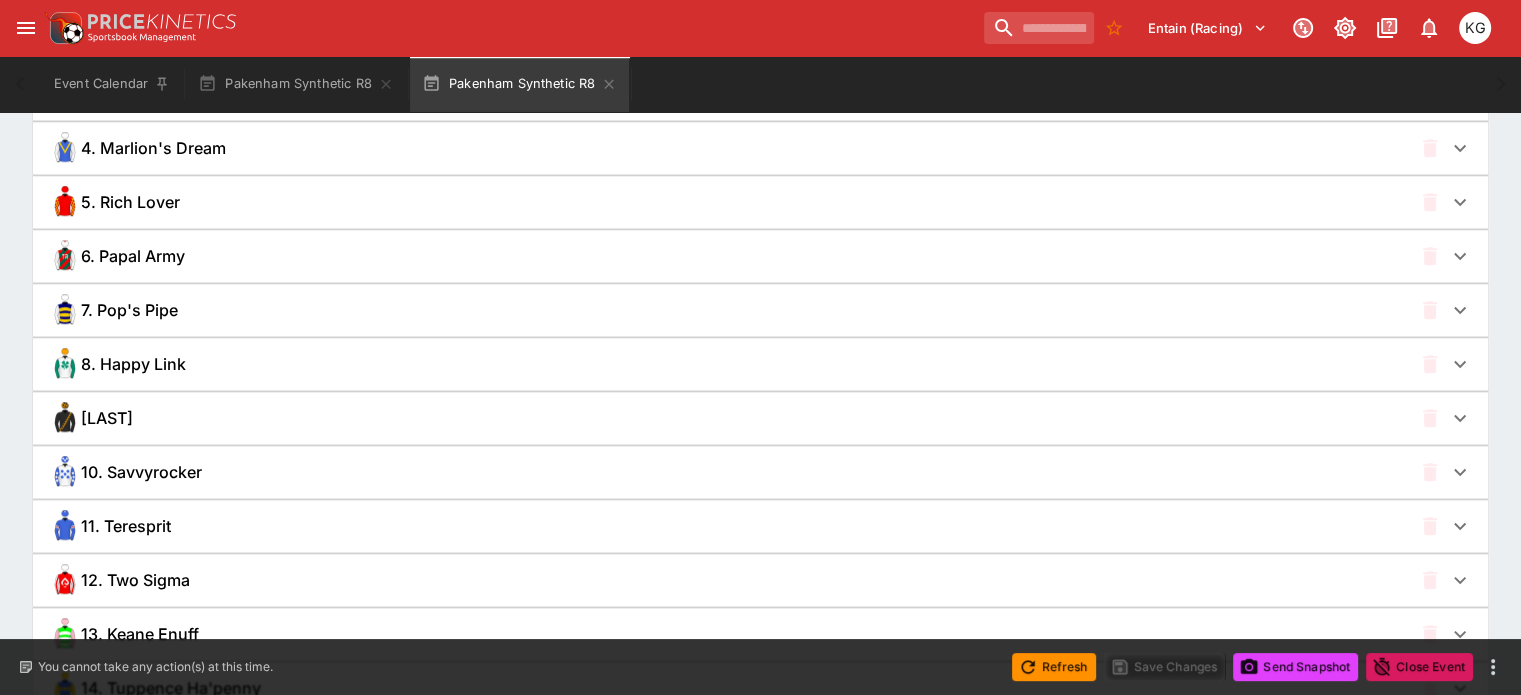 click 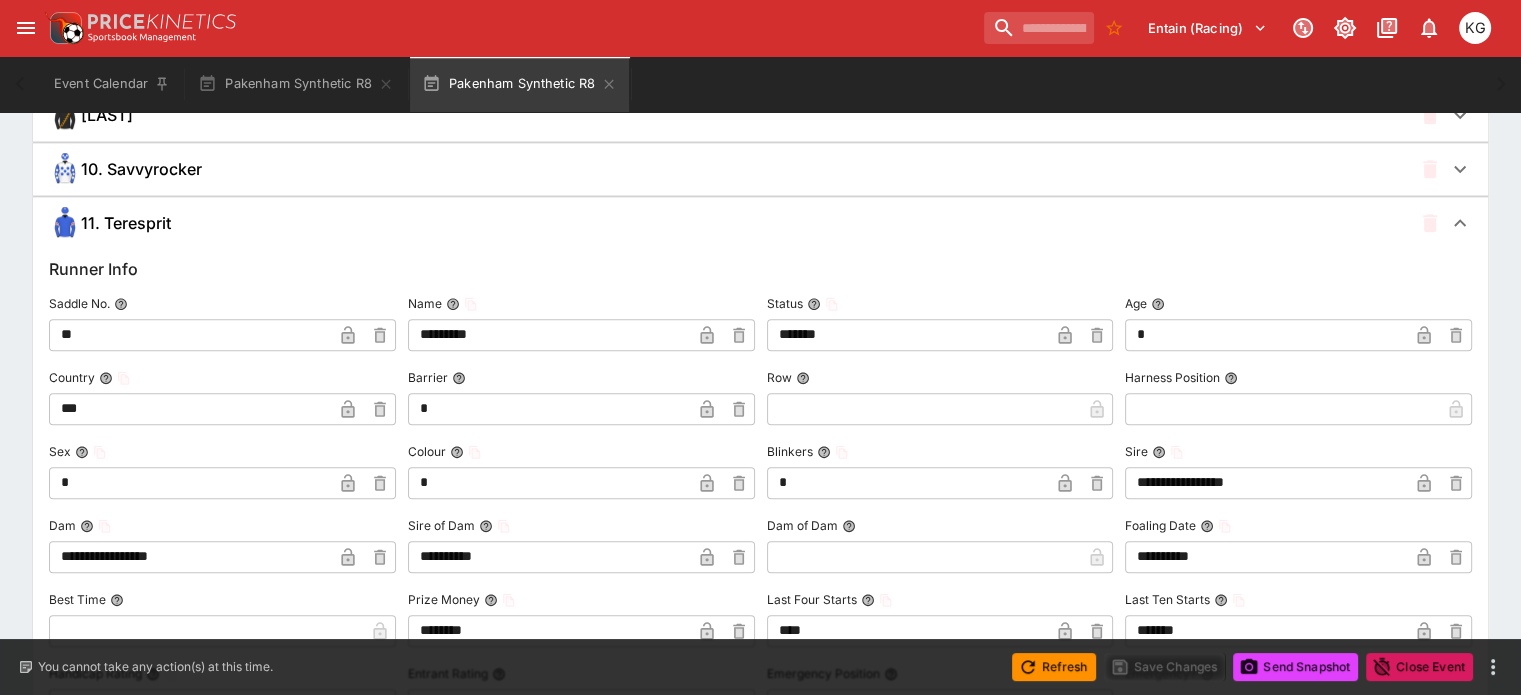 scroll, scrollTop: 1900, scrollLeft: 0, axis: vertical 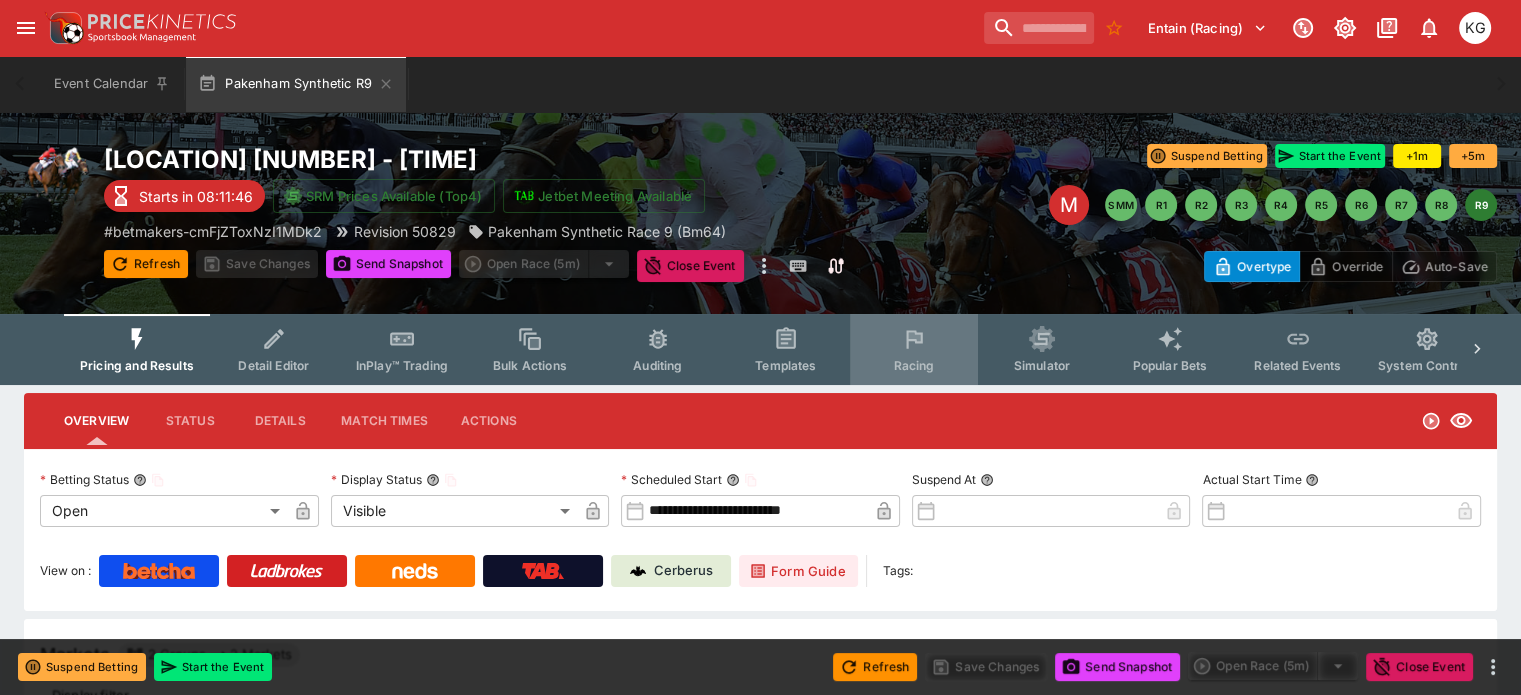 click on "Racing" at bounding box center (913, 365) 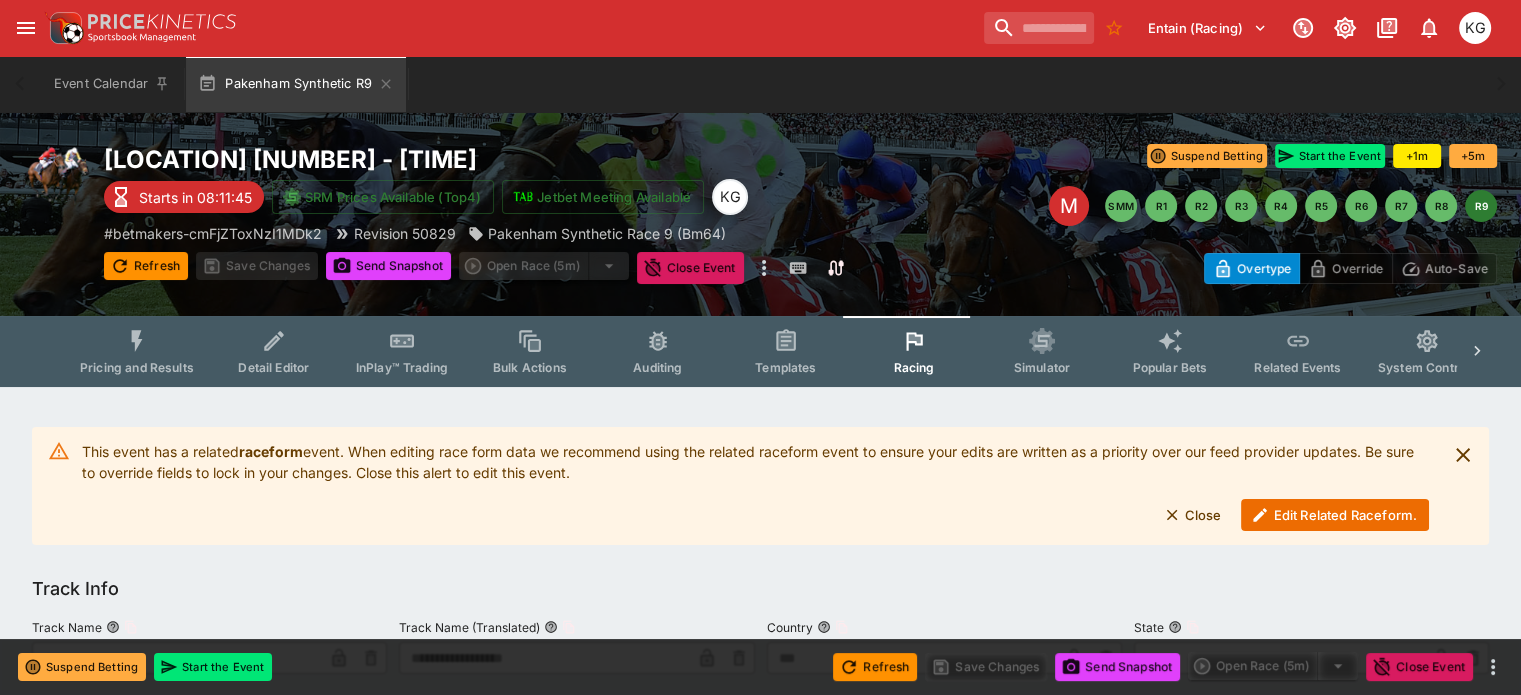 click on "Edit Related Raceform." at bounding box center [1335, 515] 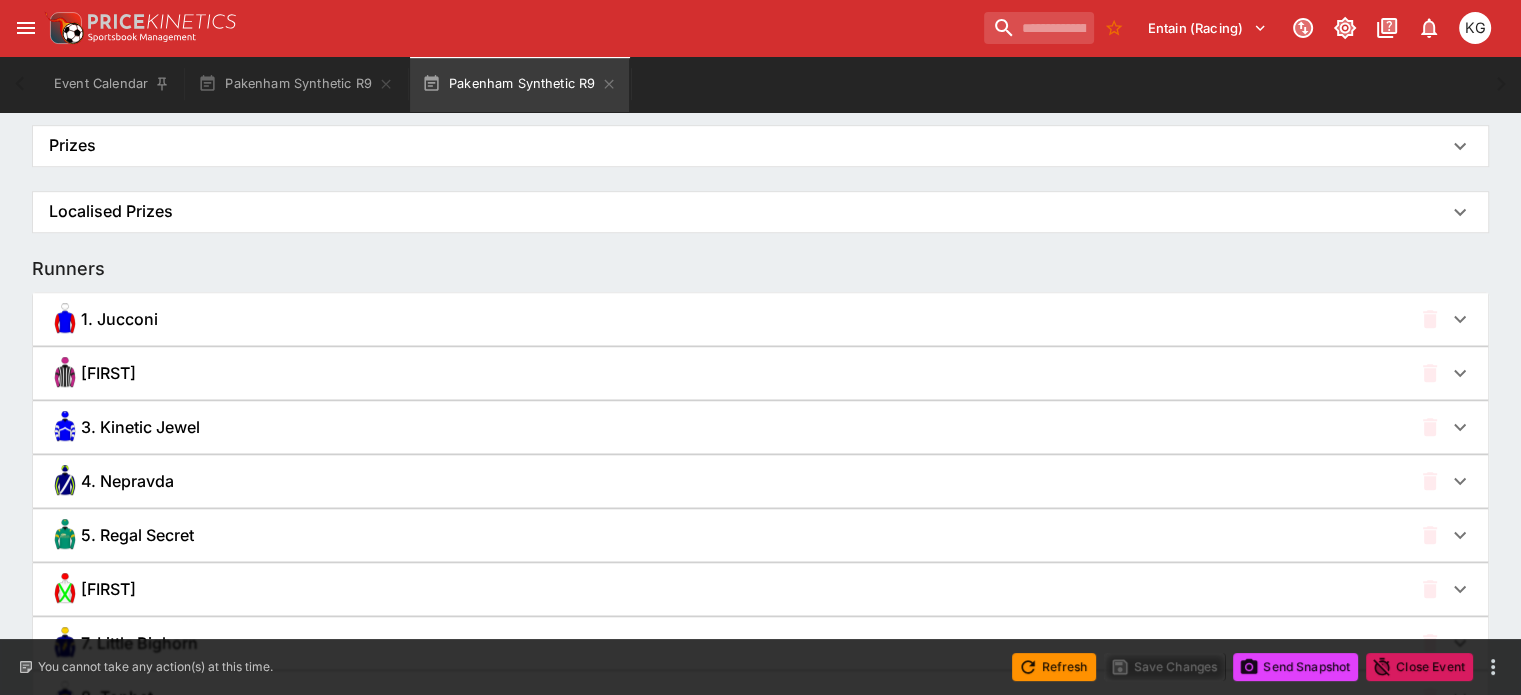 scroll, scrollTop: 1200, scrollLeft: 0, axis: vertical 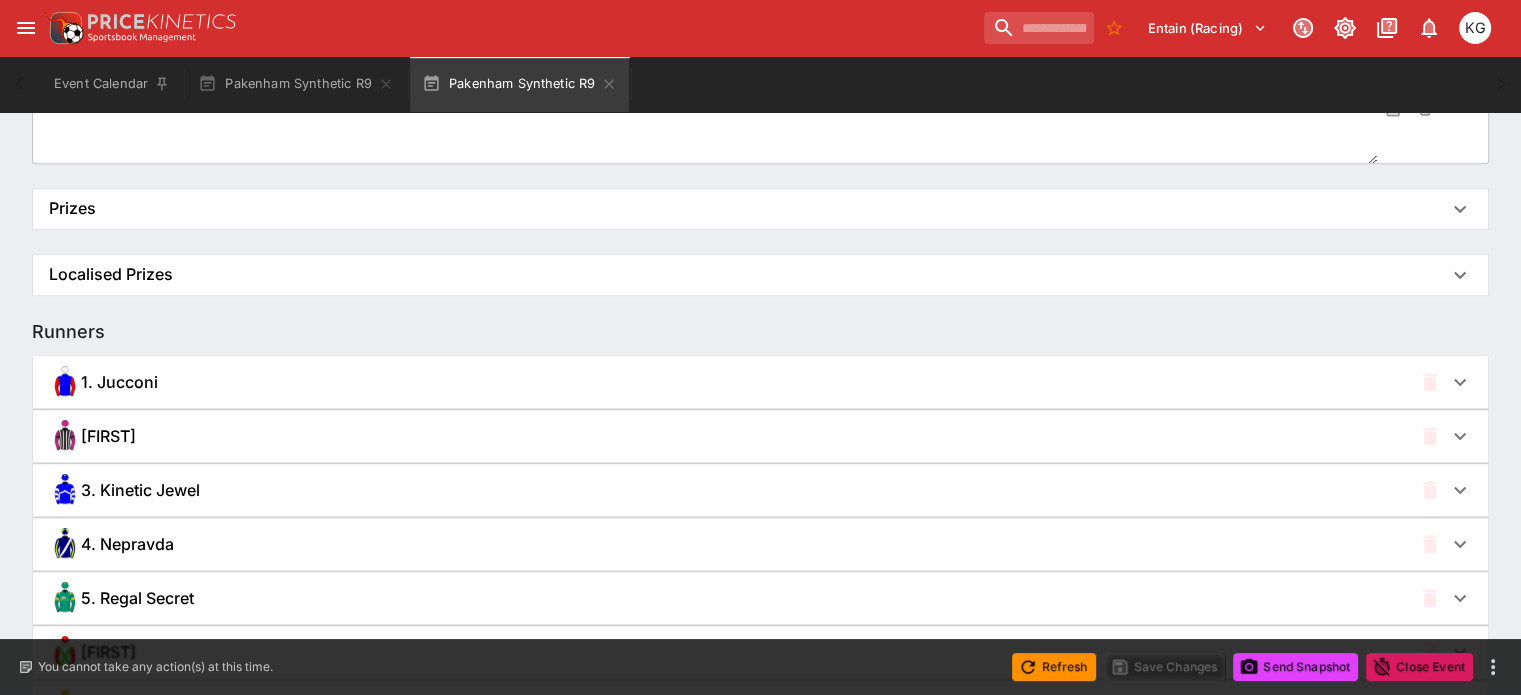 click 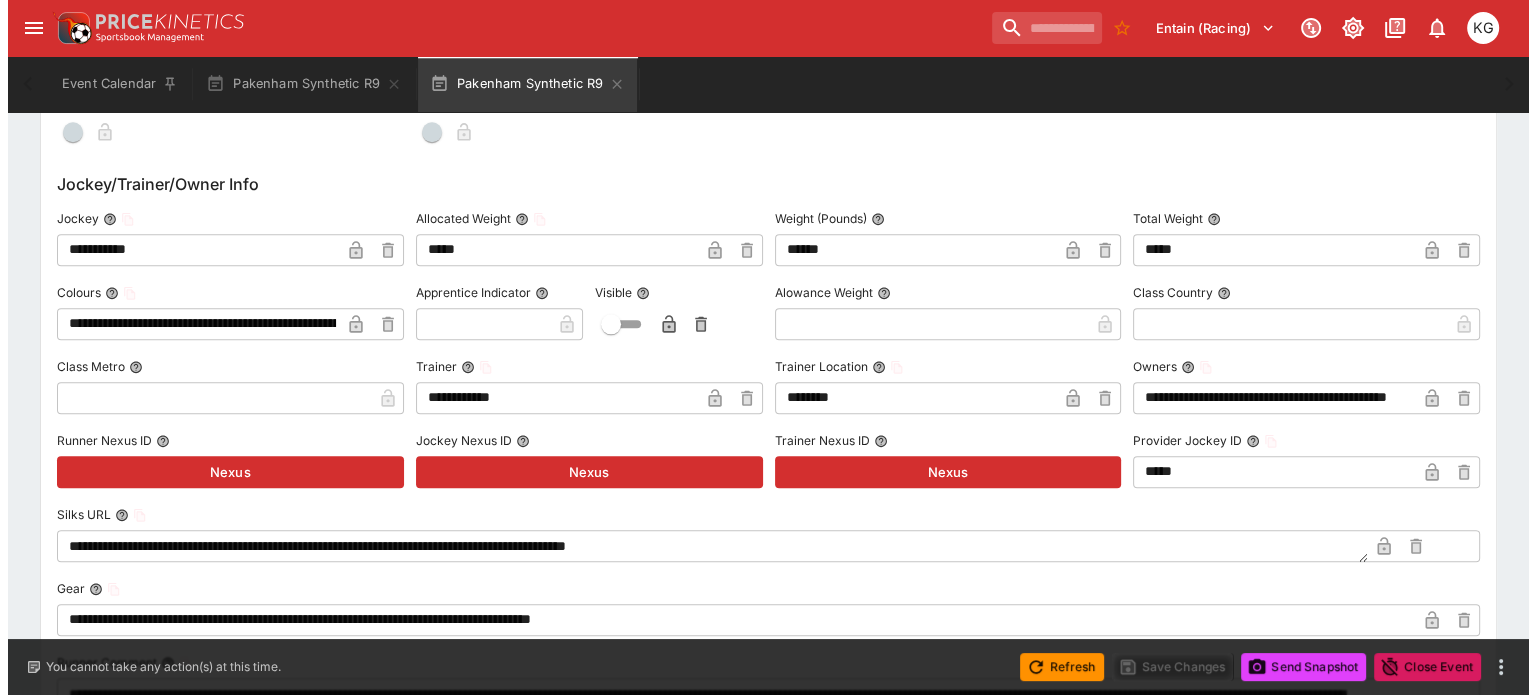 scroll, scrollTop: 2004, scrollLeft: 0, axis: vertical 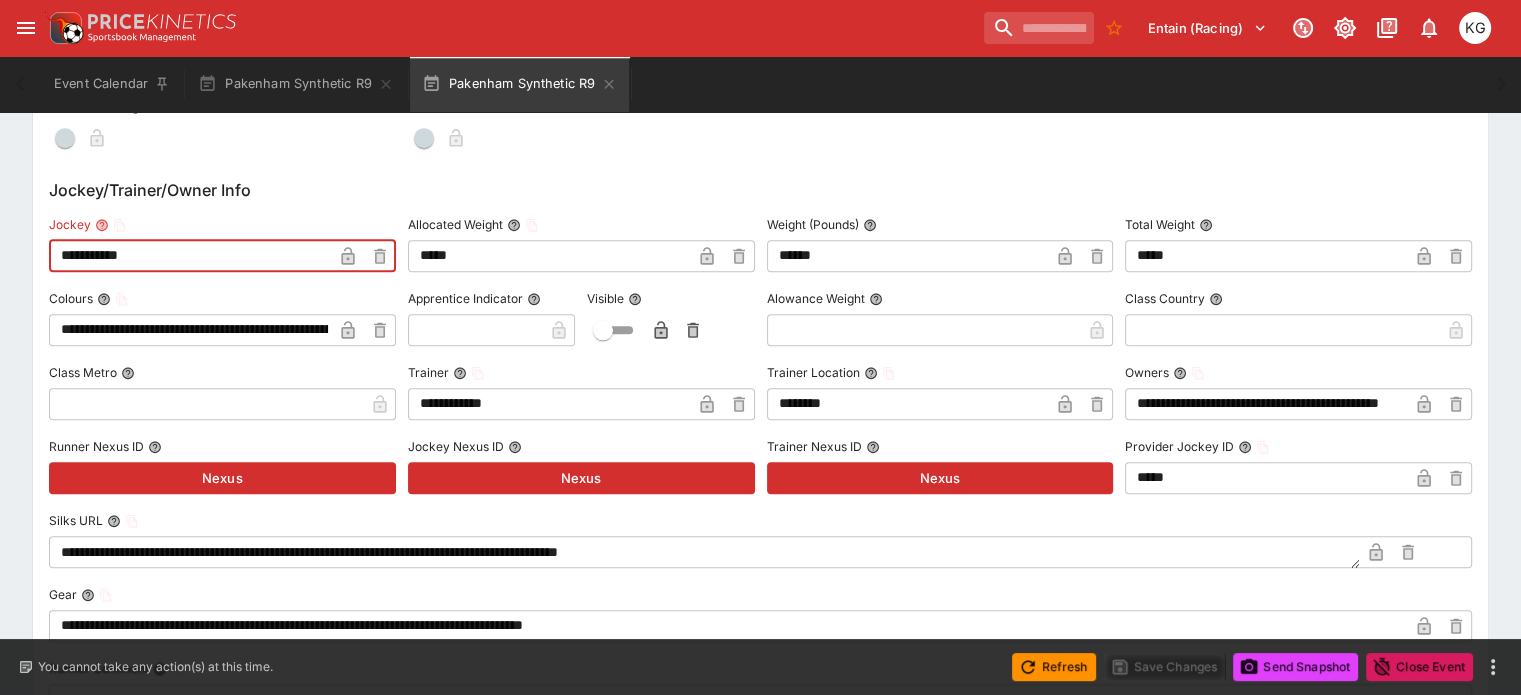 drag, startPoint x: 178, startPoint y: 258, endPoint x: 25, endPoint y: 253, distance: 153.08168 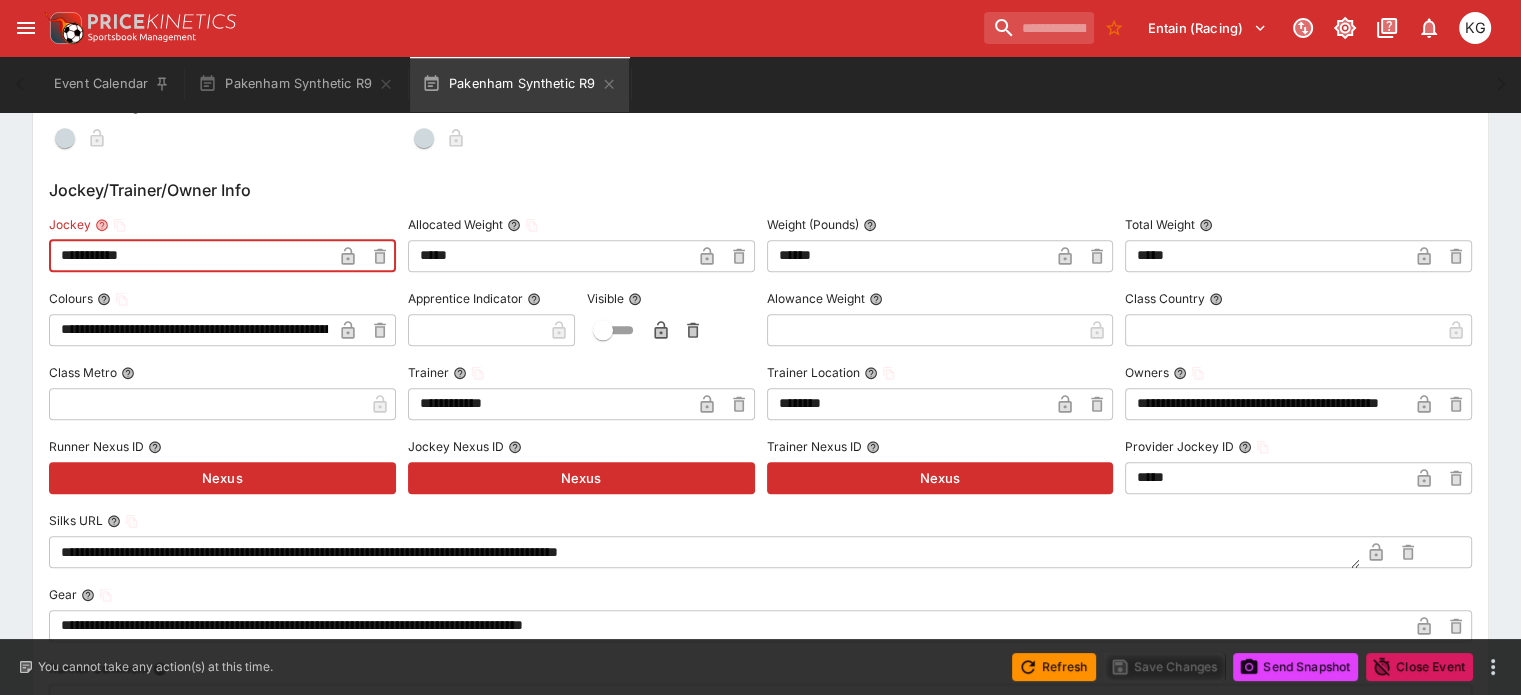 click on "**********" at bounding box center (760, 257) 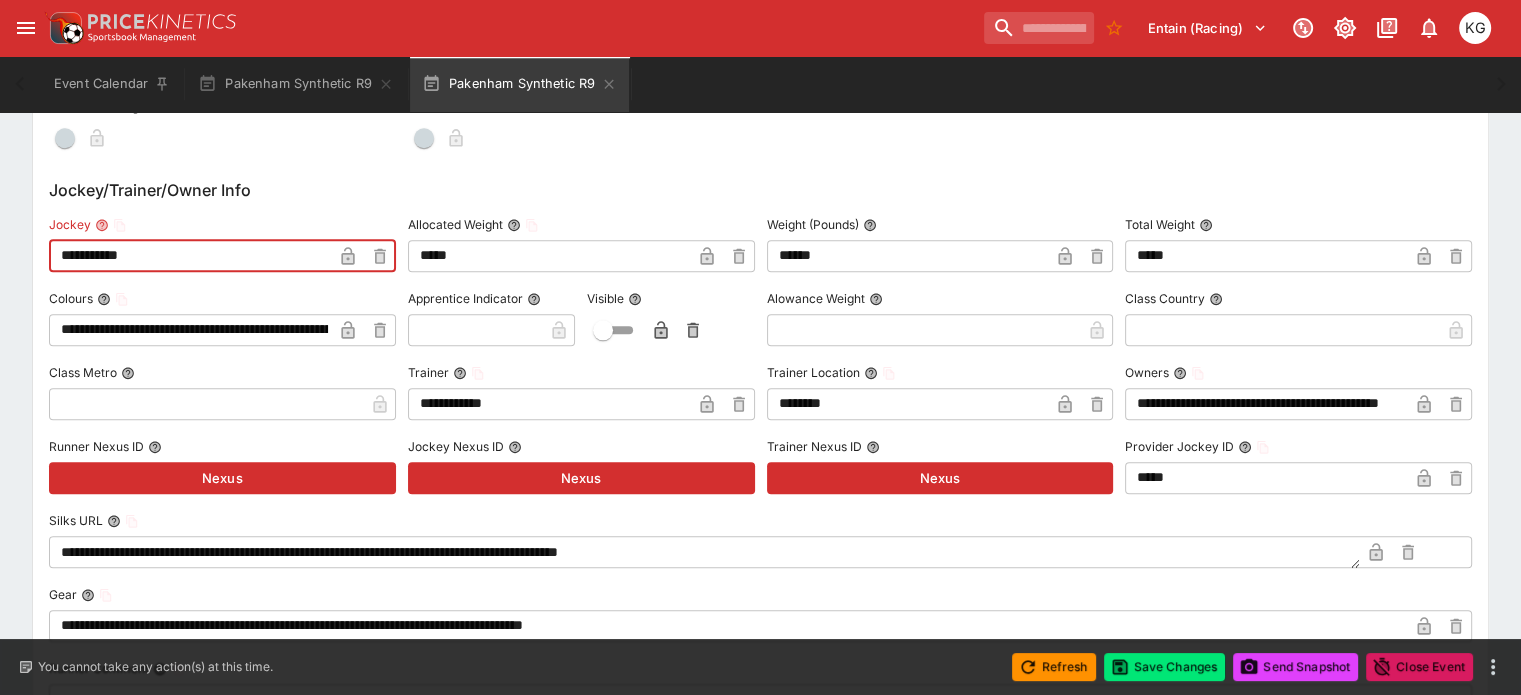 type on "**********" 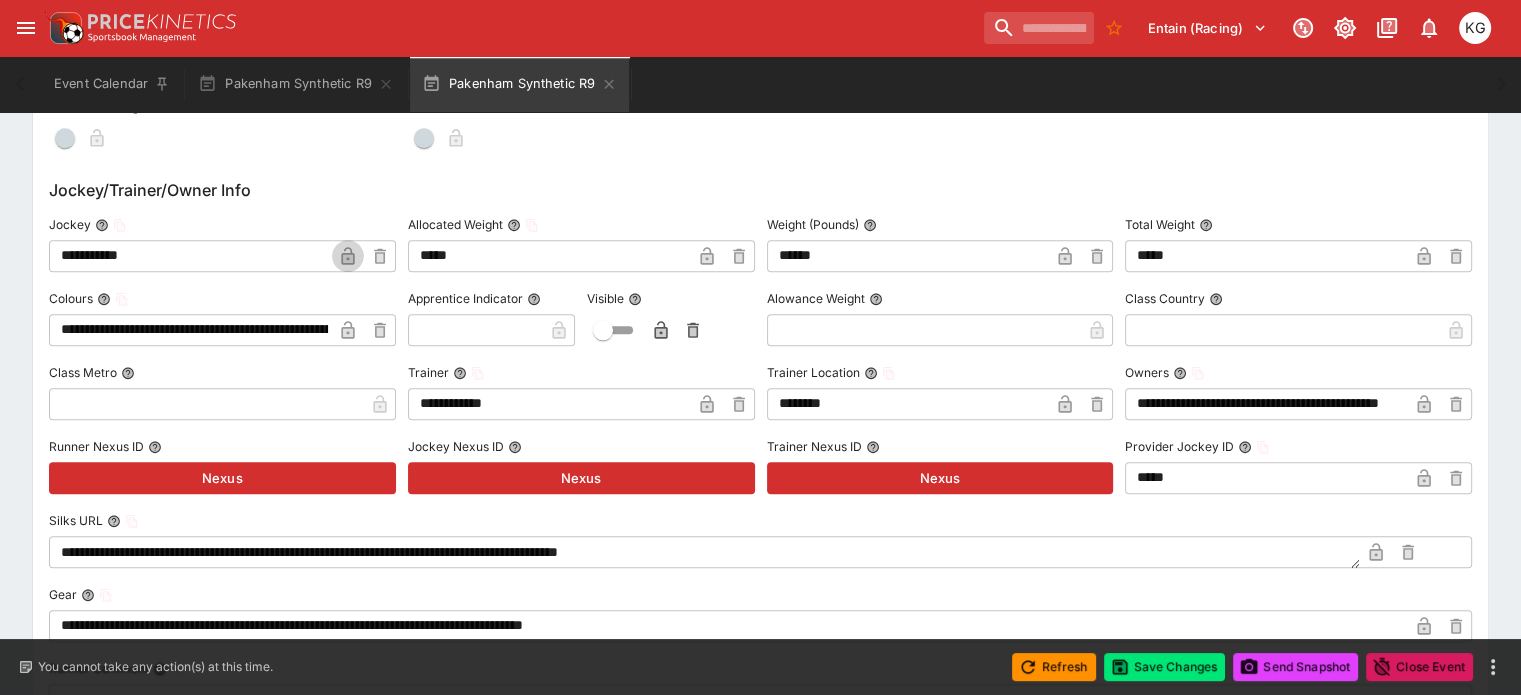 click 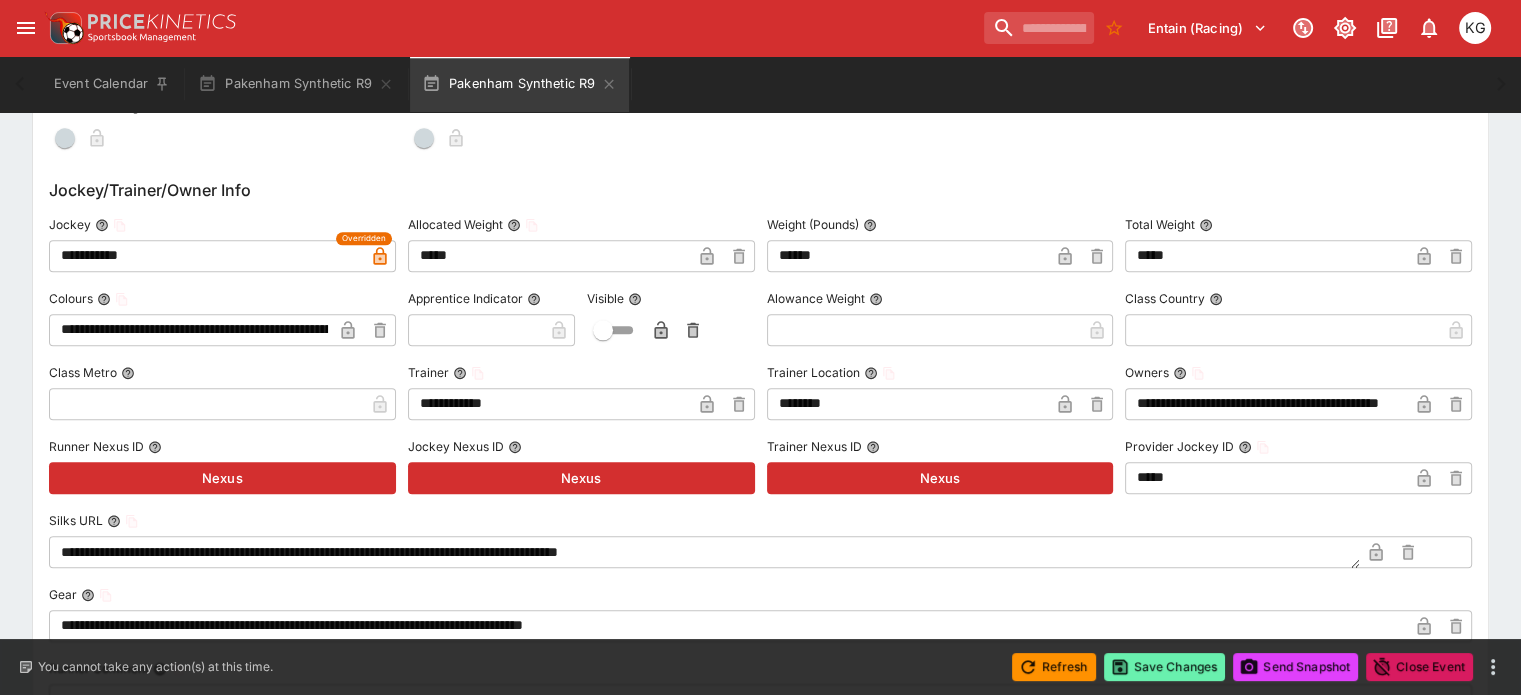 click on "Save Changes" at bounding box center (1165, 667) 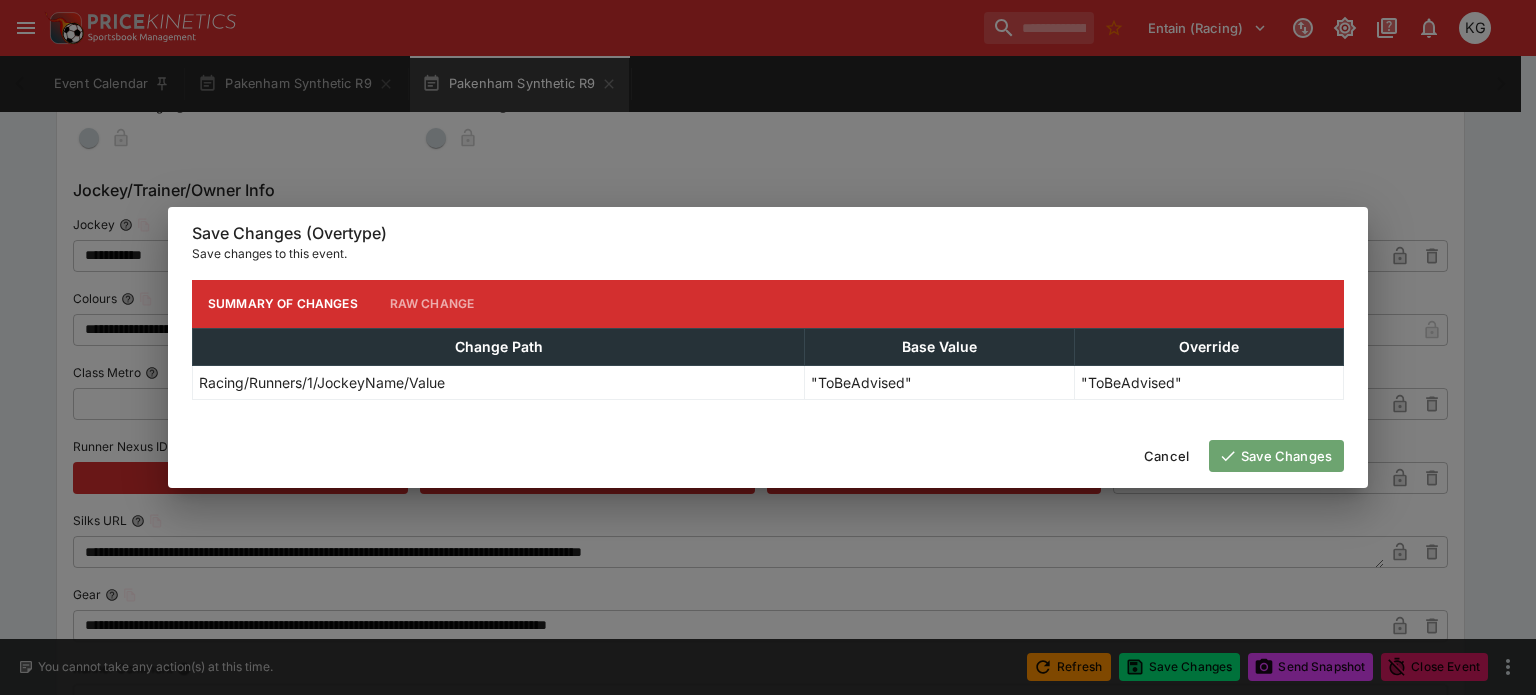 click on "Save Changes" at bounding box center (1276, 456) 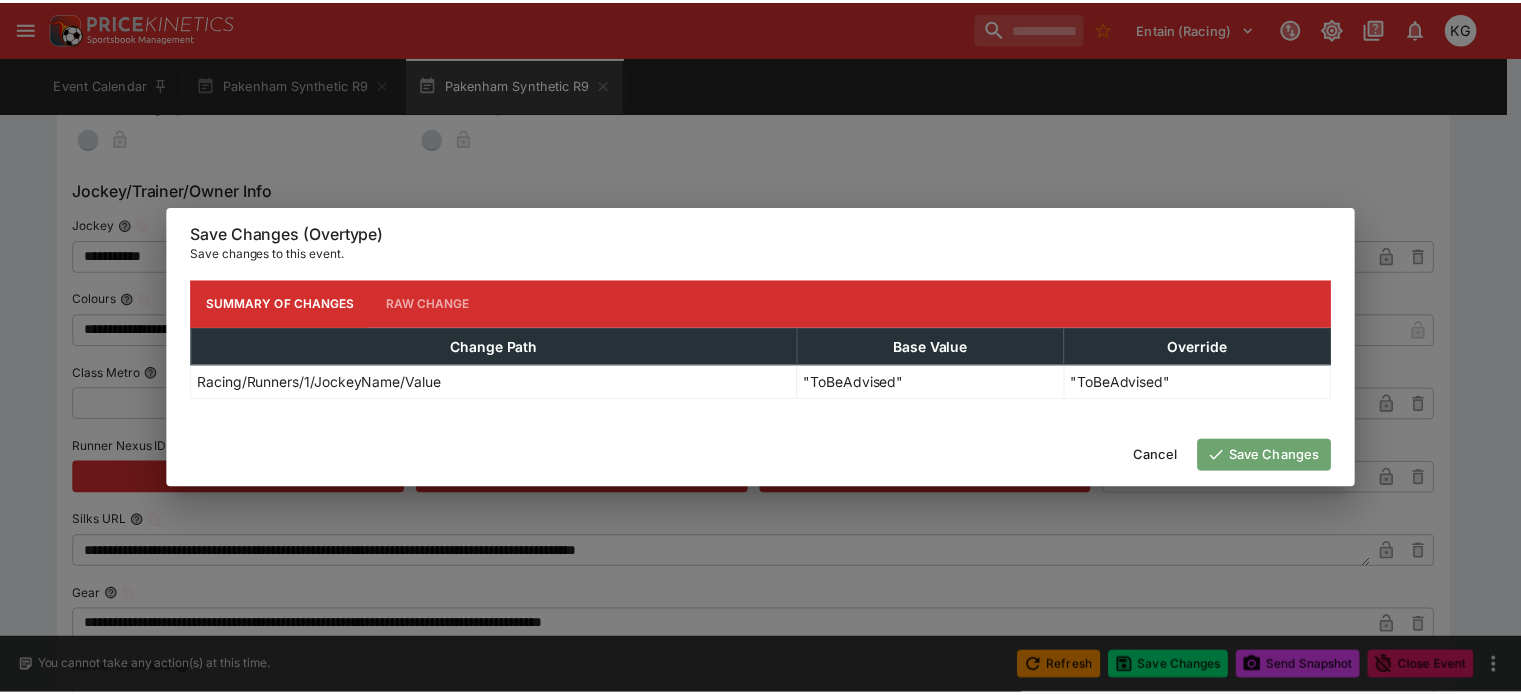 scroll, scrollTop: 0, scrollLeft: 0, axis: both 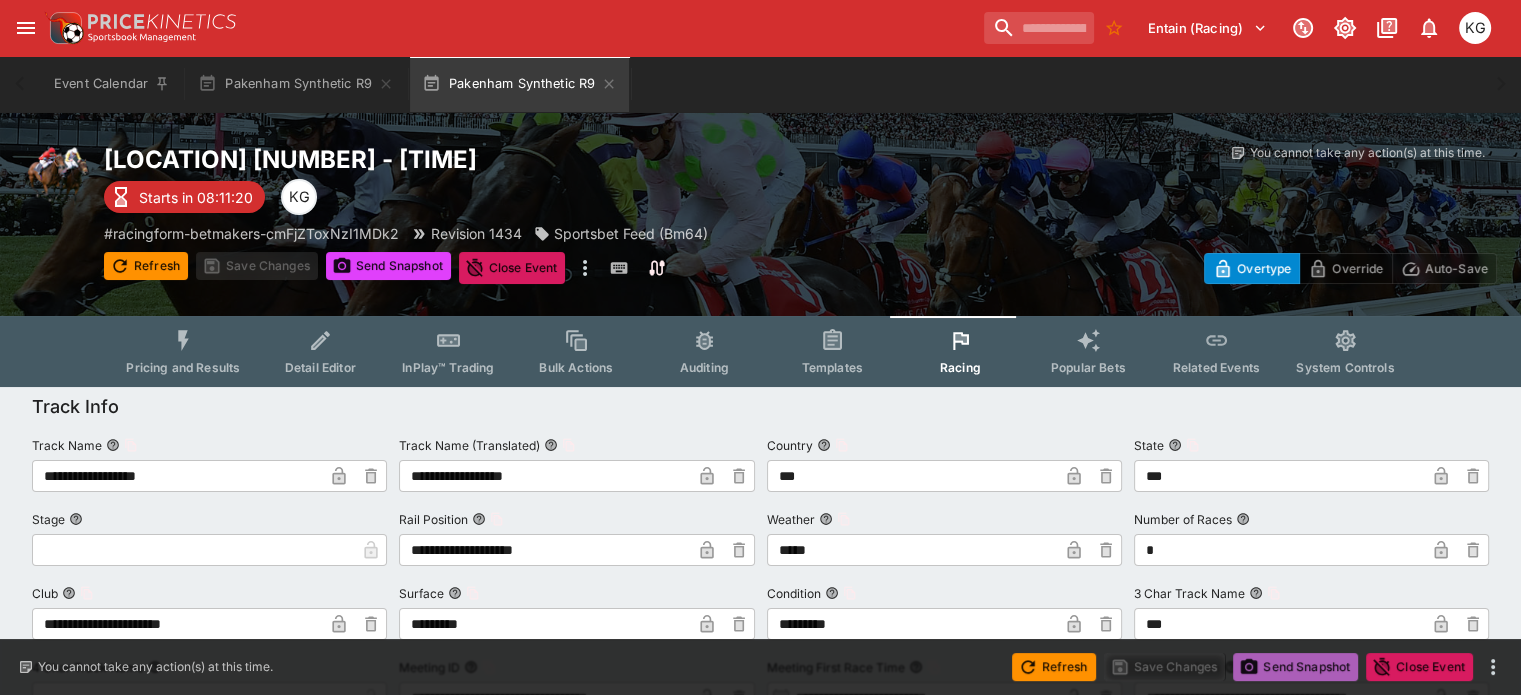 click on "Send Snapshot" at bounding box center (1295, 667) 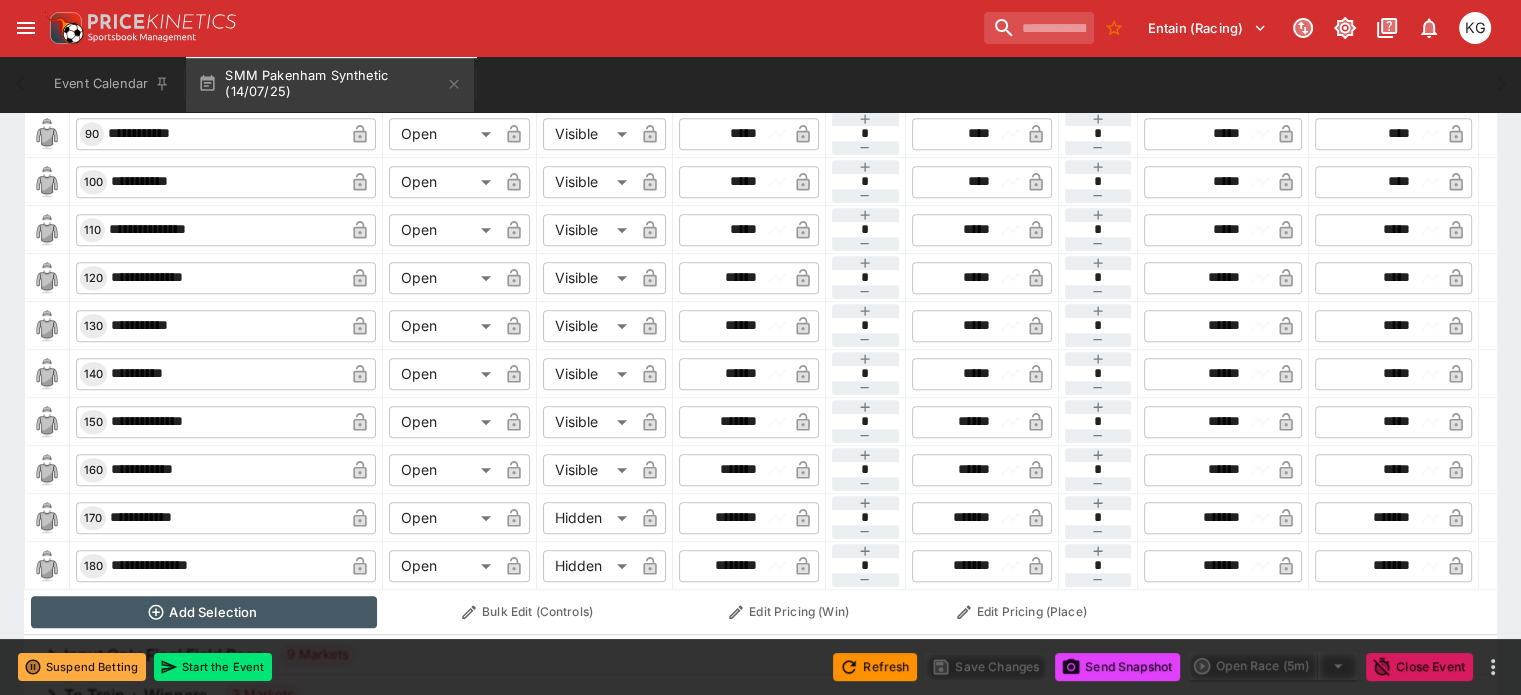 scroll, scrollTop: 1200, scrollLeft: 0, axis: vertical 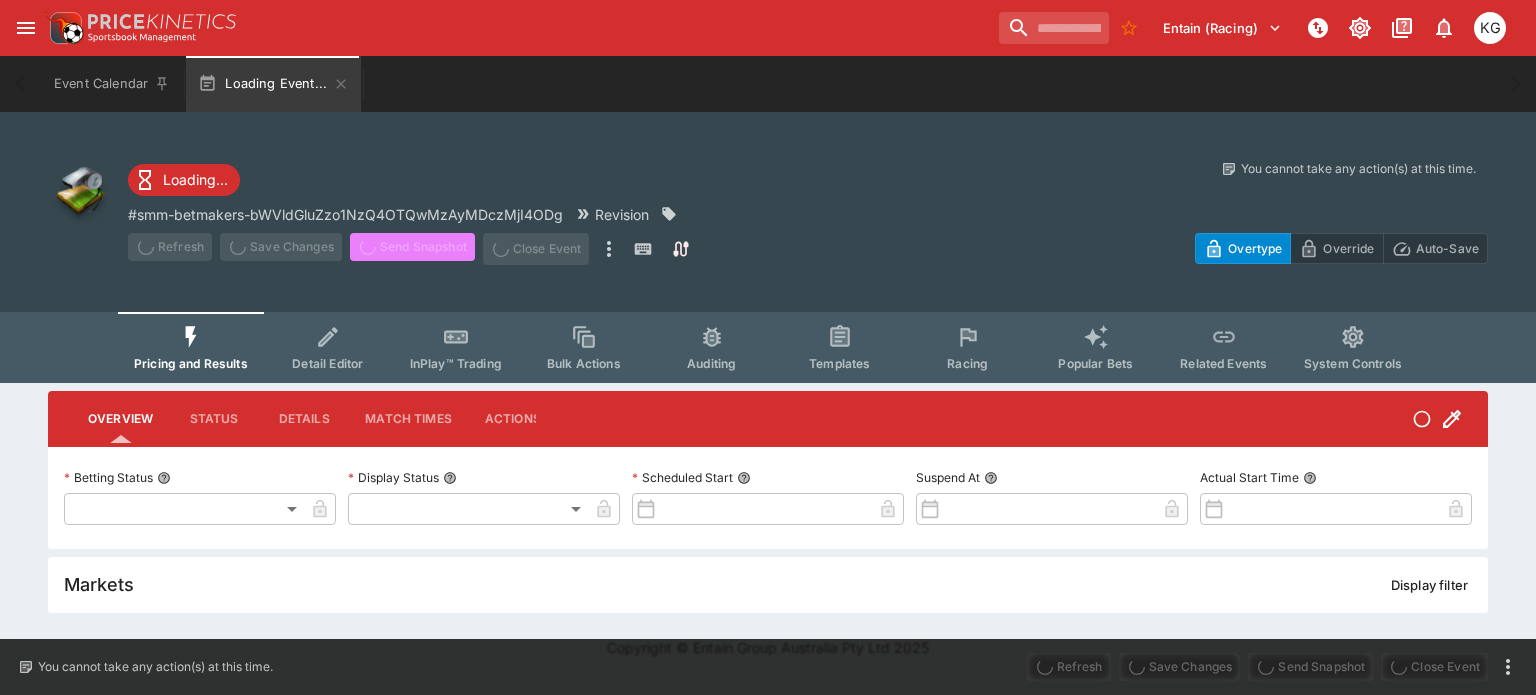 type on "**********" 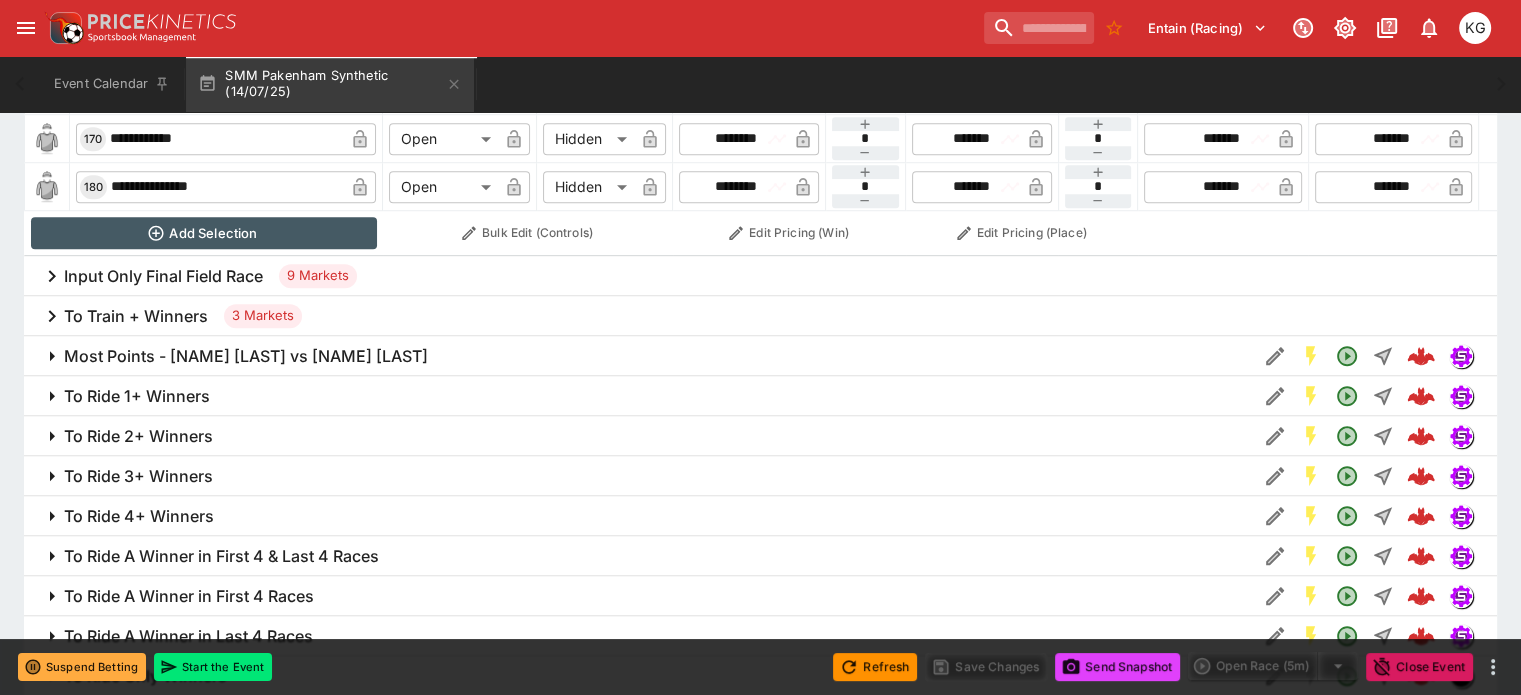 scroll, scrollTop: 1602, scrollLeft: 0, axis: vertical 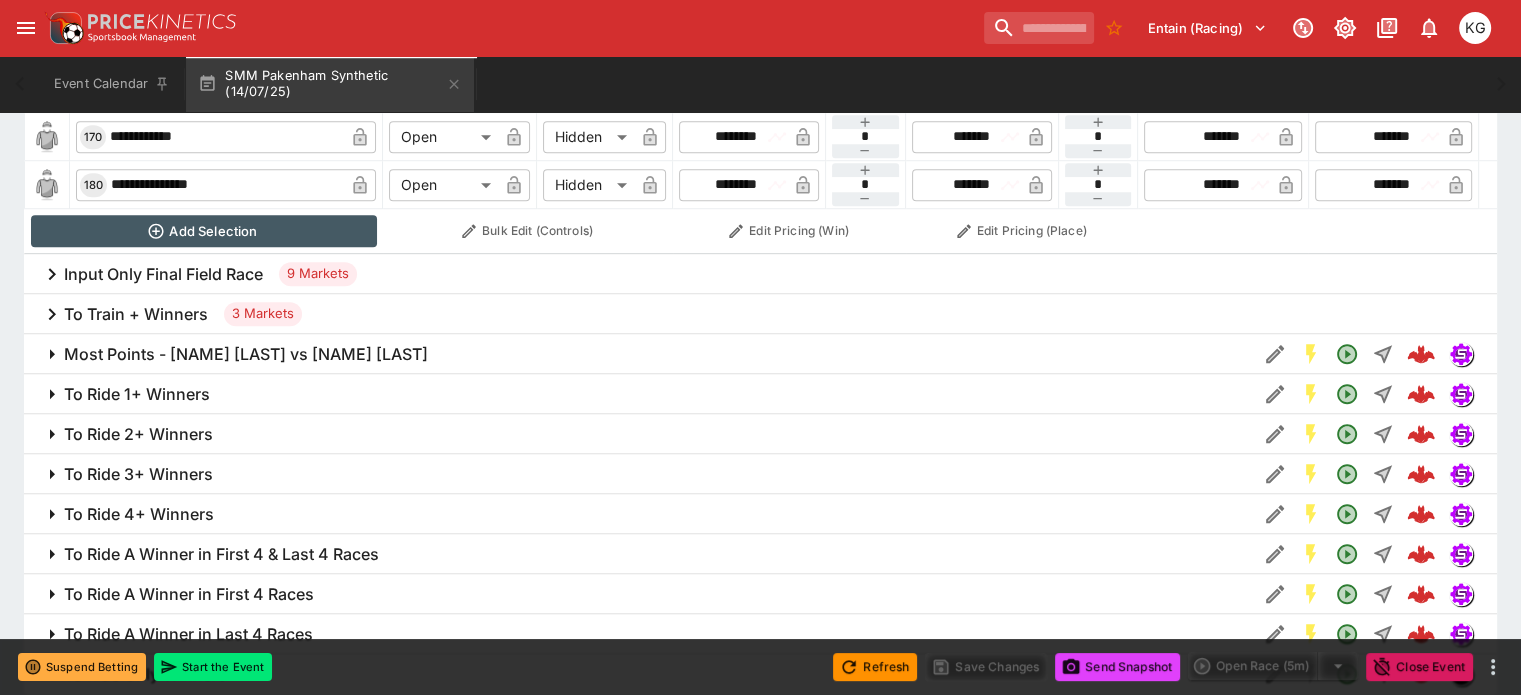 click 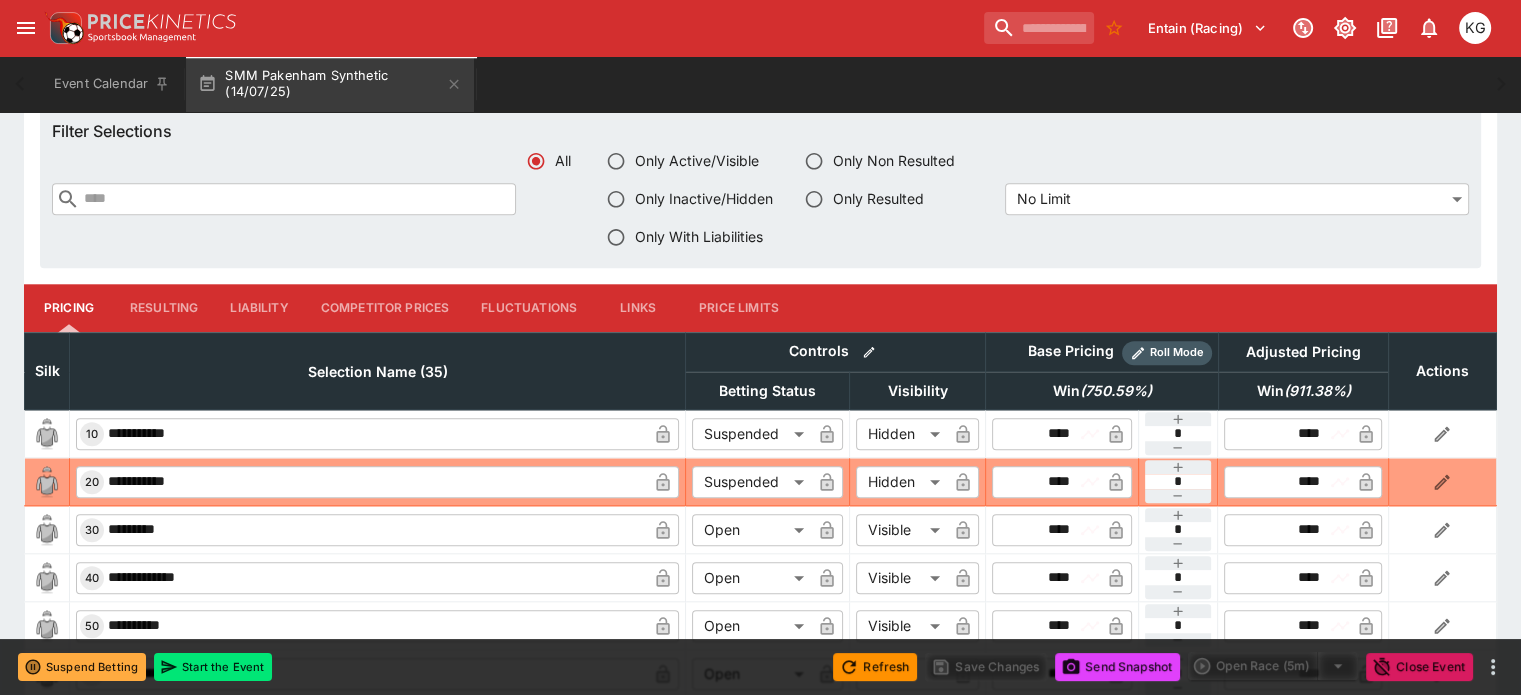 type on "****" 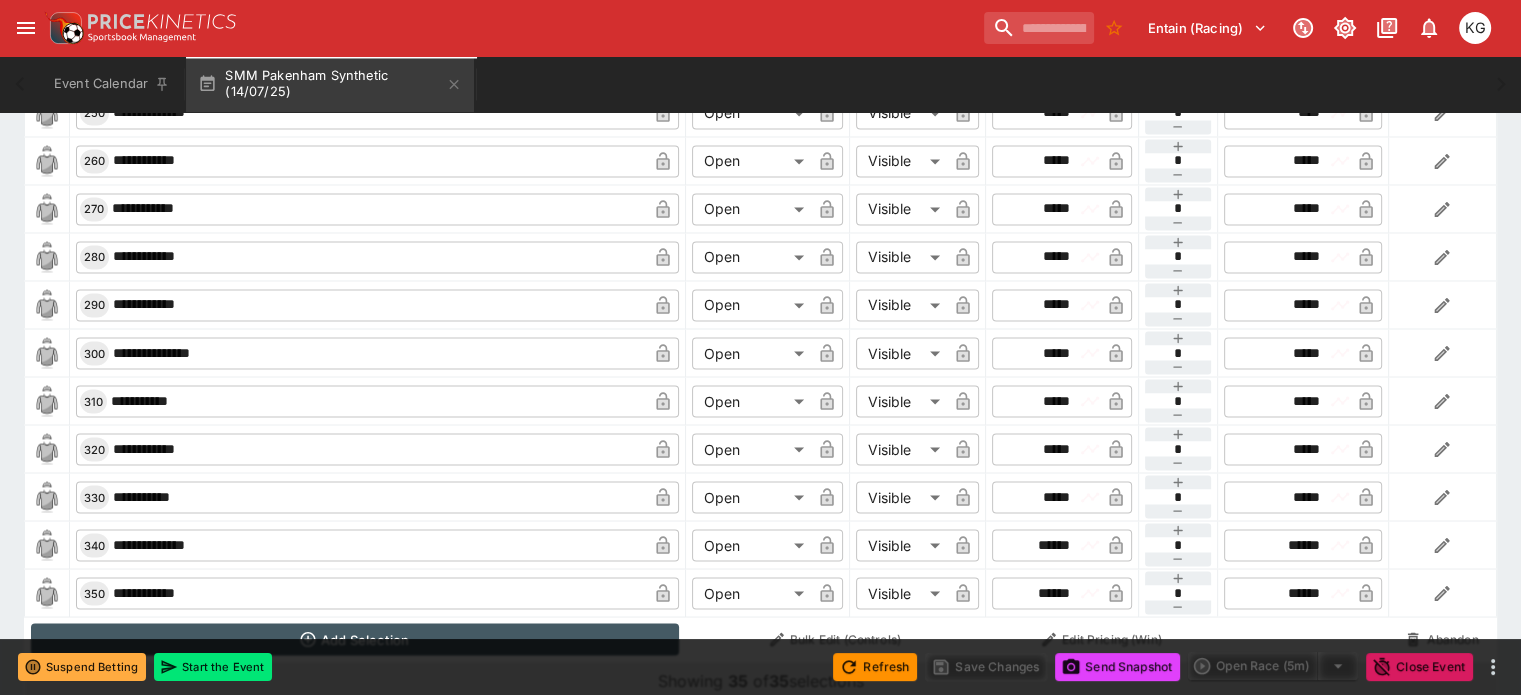 scroll, scrollTop: 3502, scrollLeft: 0, axis: vertical 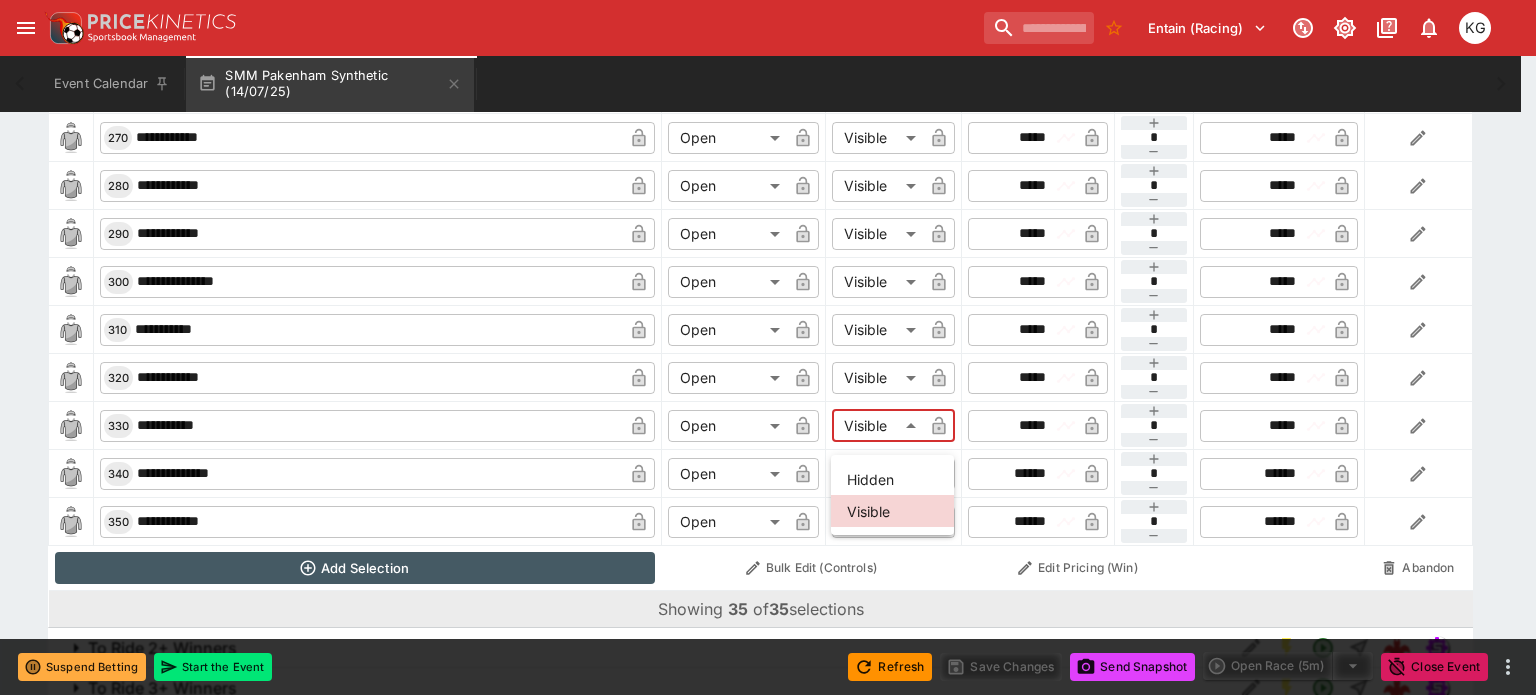 click on "**********" at bounding box center [768, -1263] 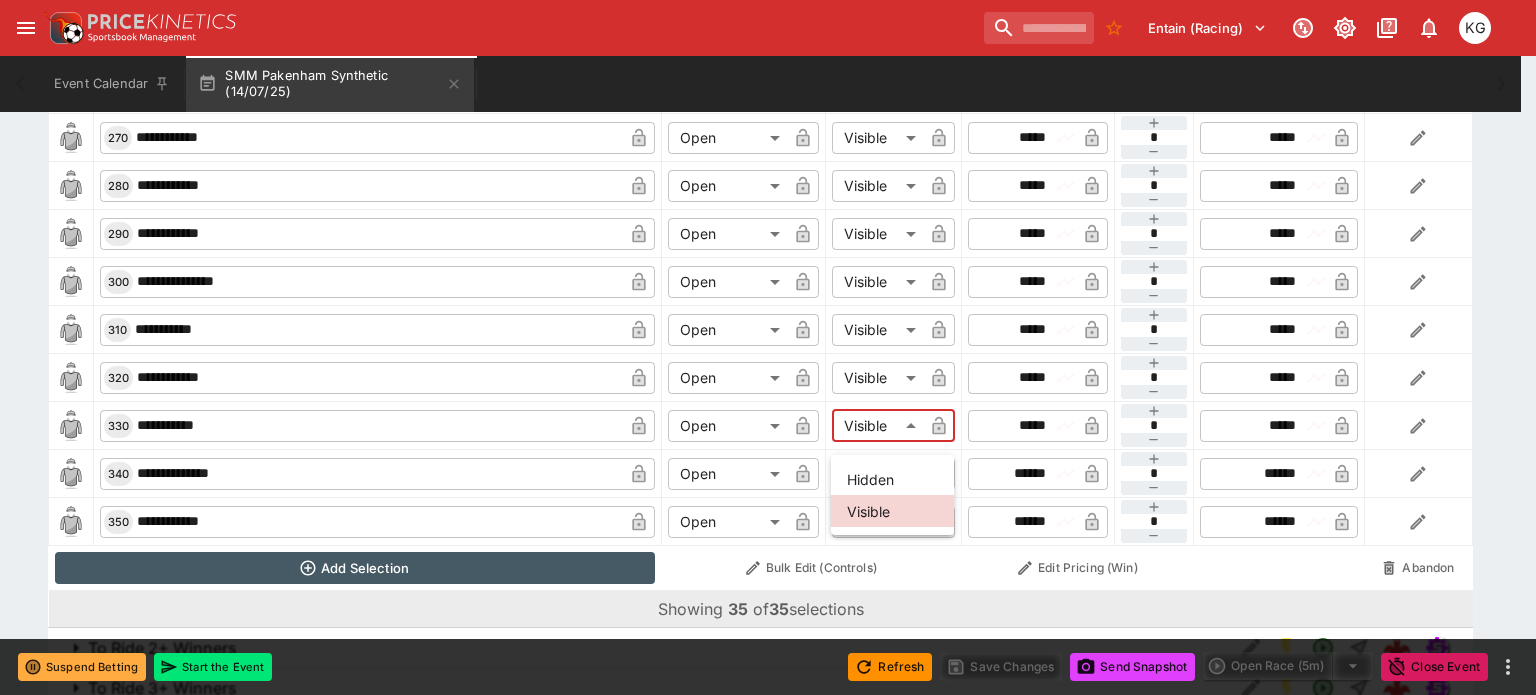 click on "Hidden" at bounding box center [892, 479] 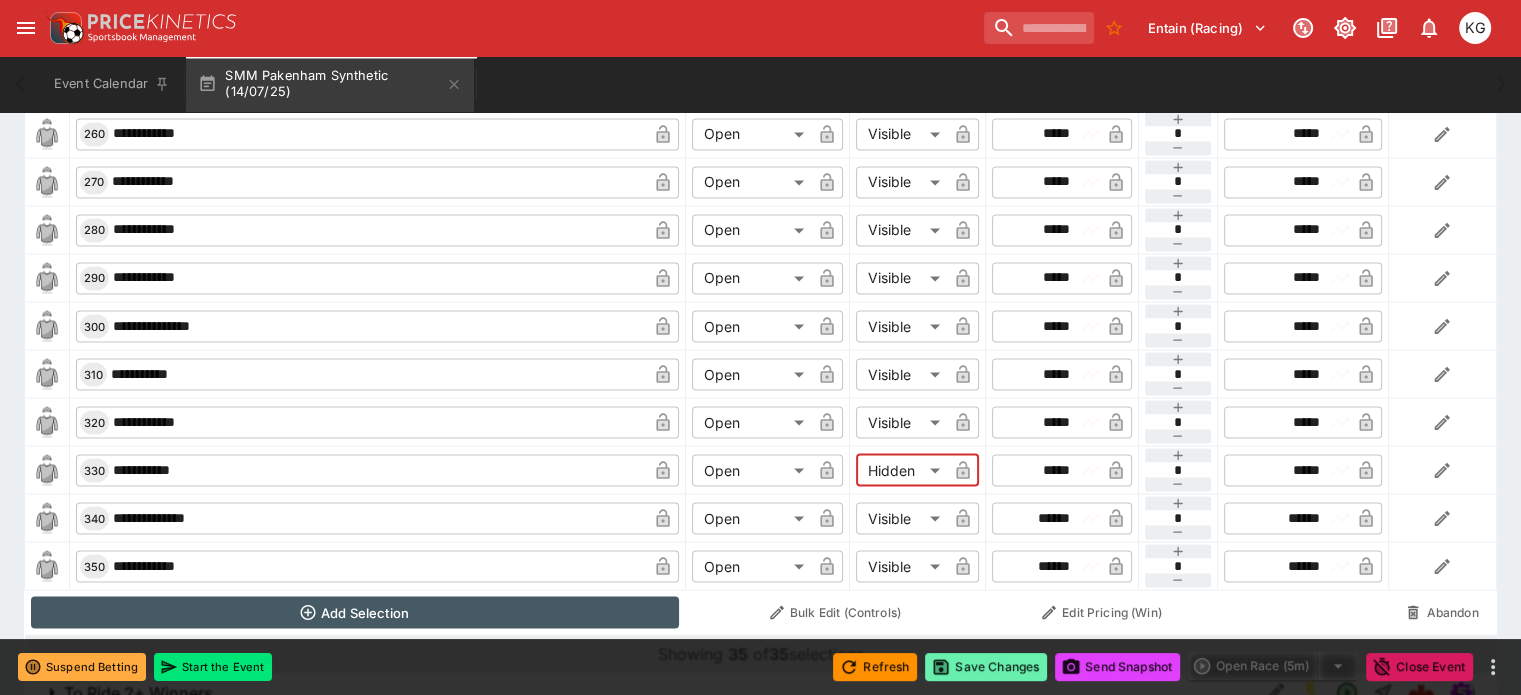 click on "Save Changes" at bounding box center [986, 667] 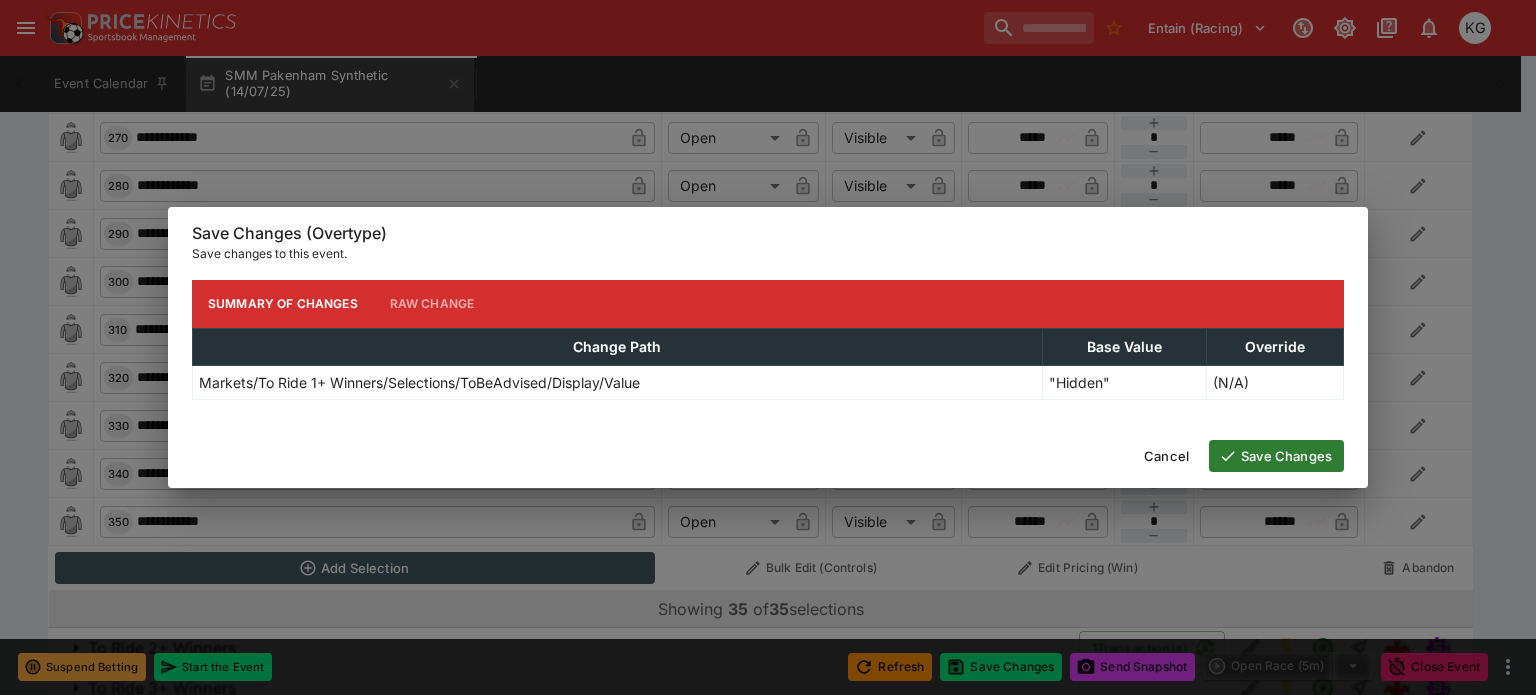 click on "Save Changes" at bounding box center [1276, 456] 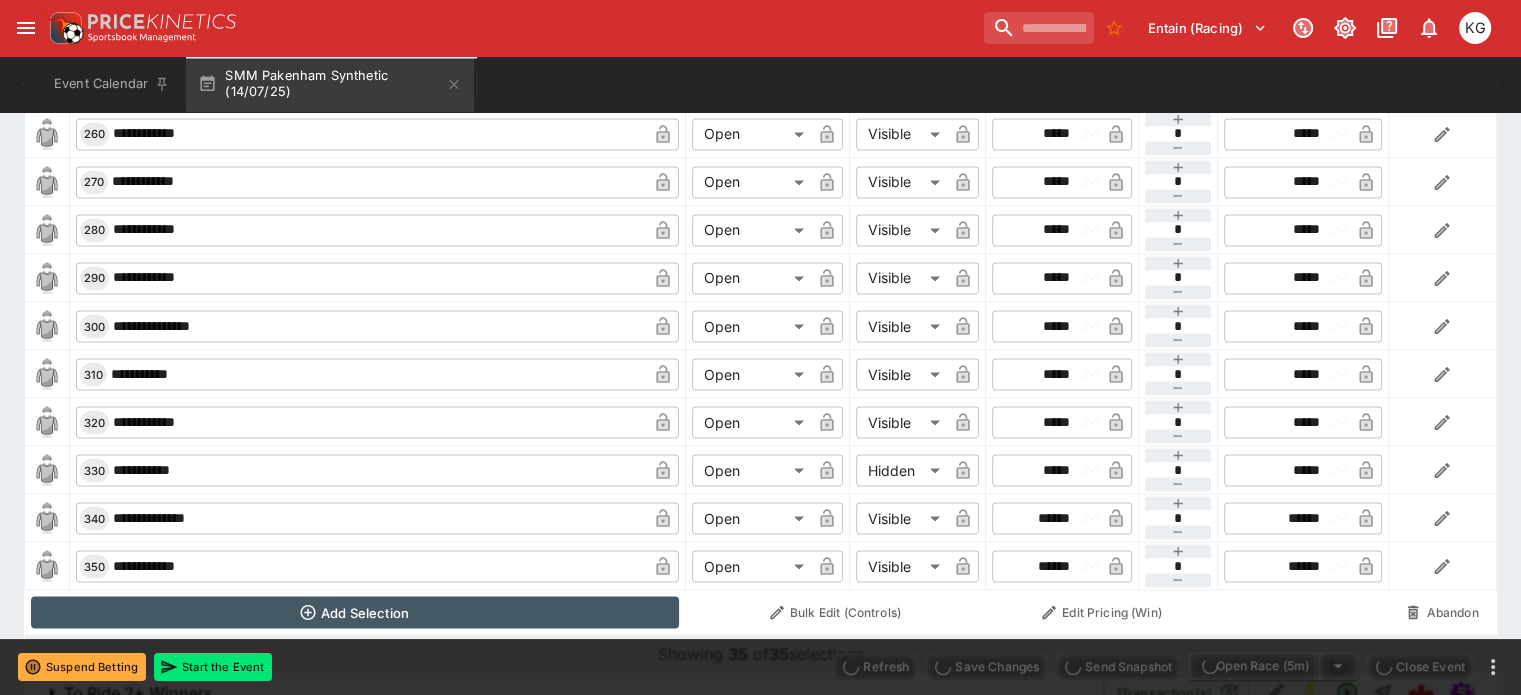 type on "*****" 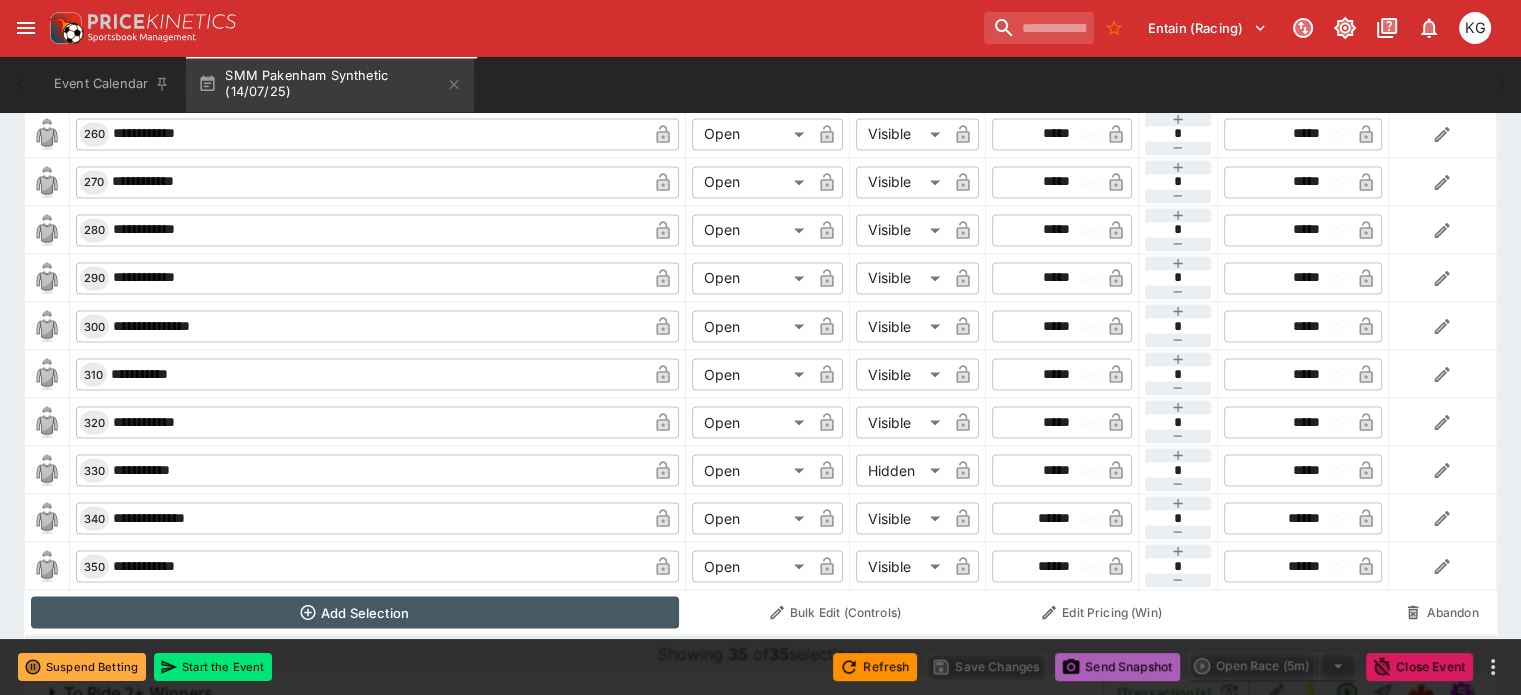 click on "Send Snapshot" at bounding box center (1117, 667) 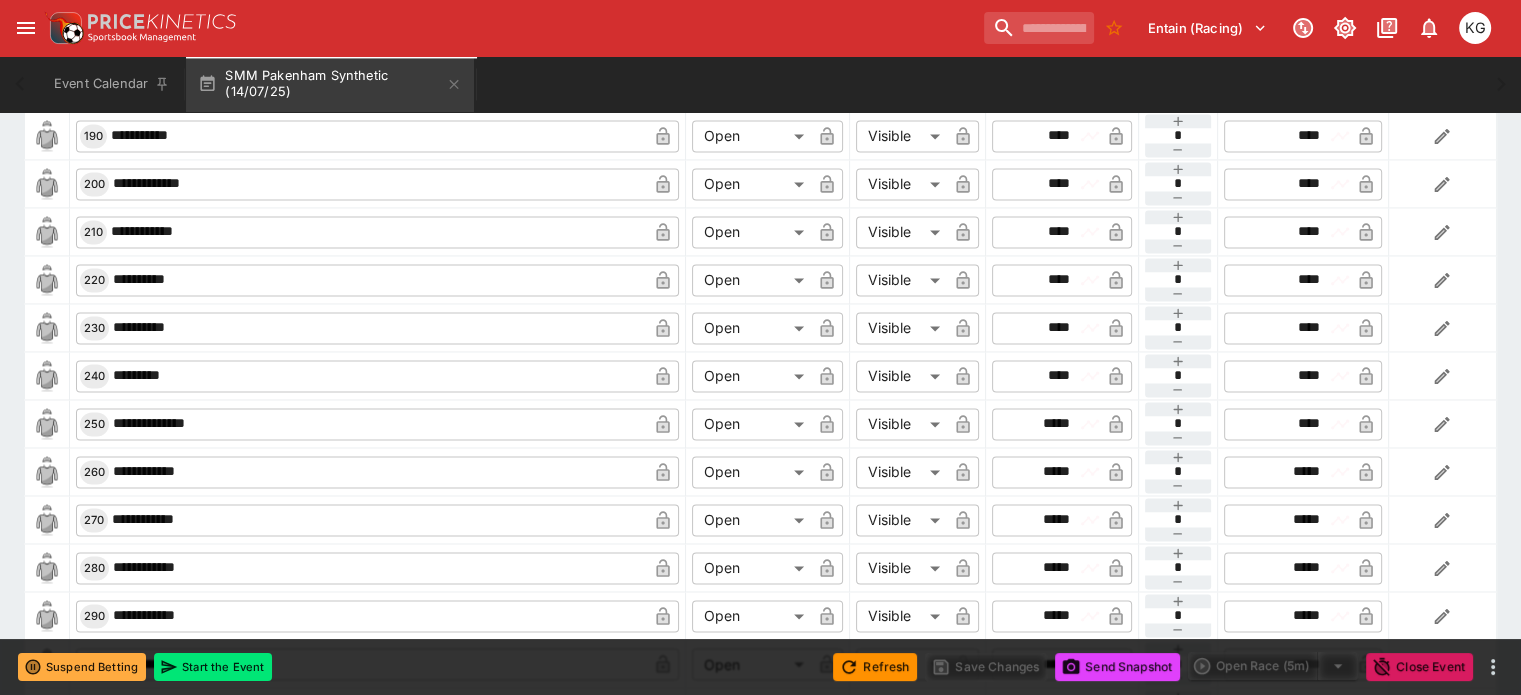 type on "*****" 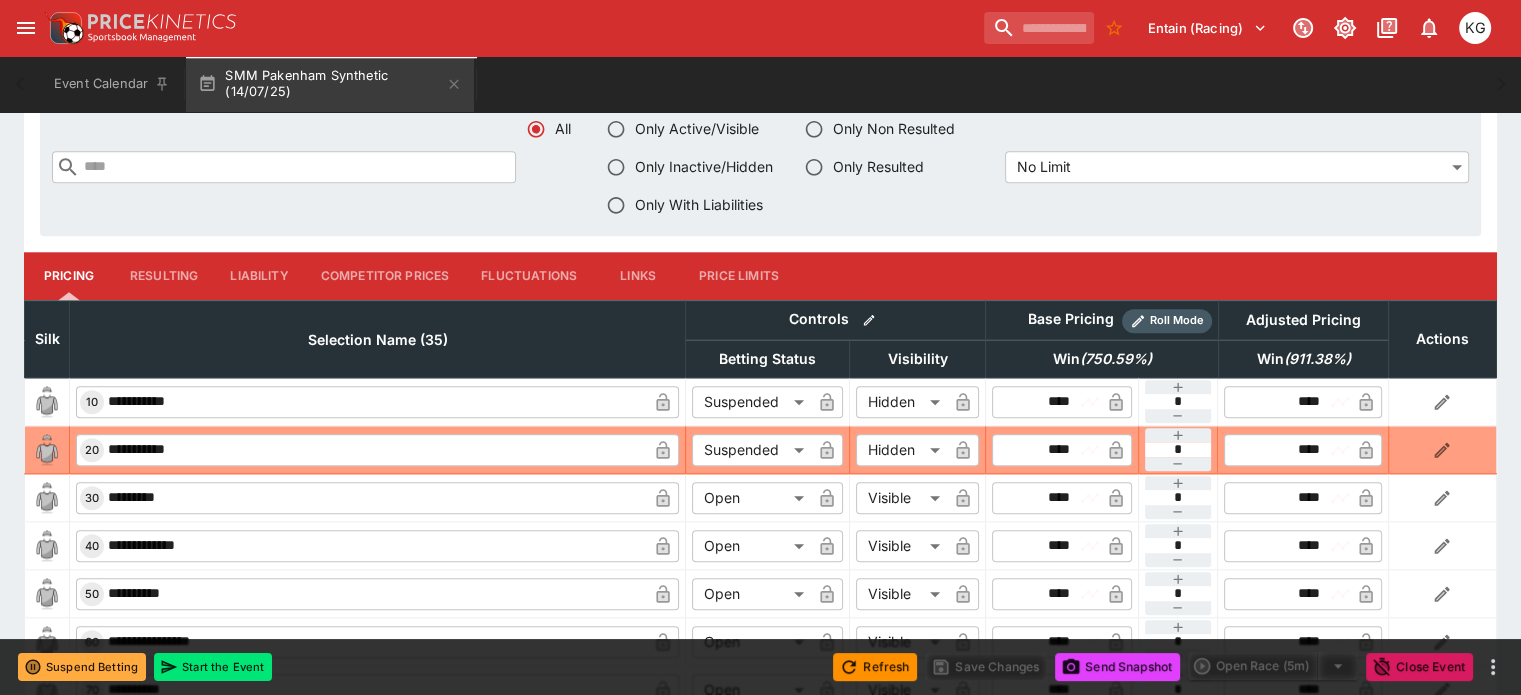 scroll, scrollTop: 2002, scrollLeft: 0, axis: vertical 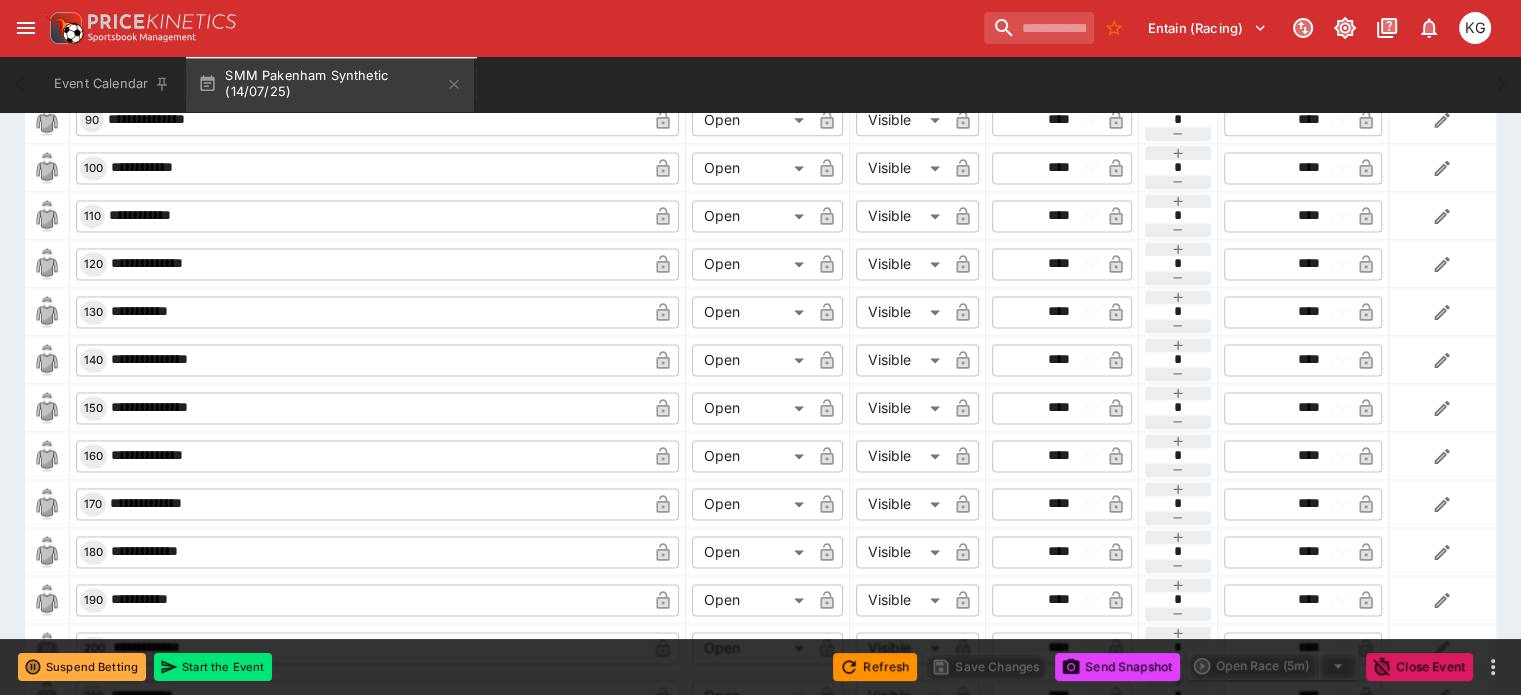type on "*****" 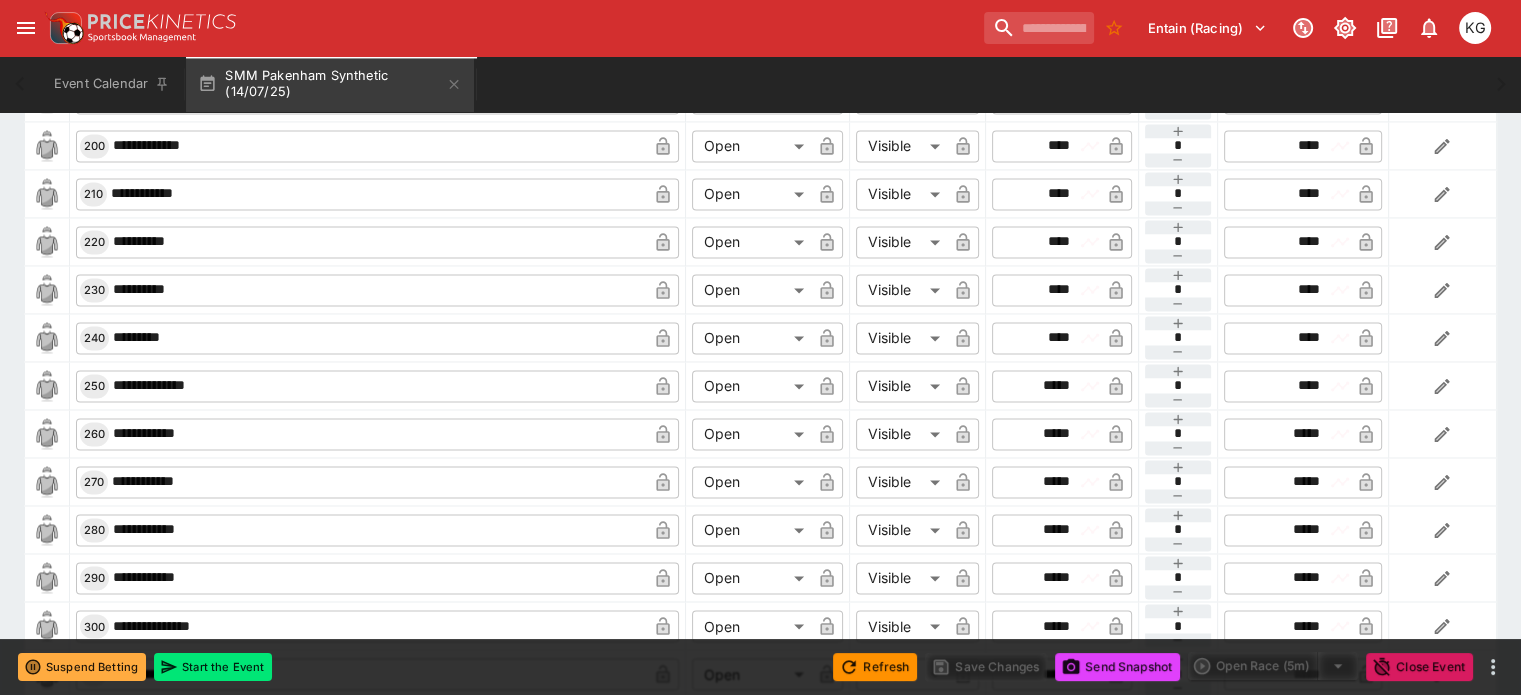 scroll, scrollTop: 3502, scrollLeft: 0, axis: vertical 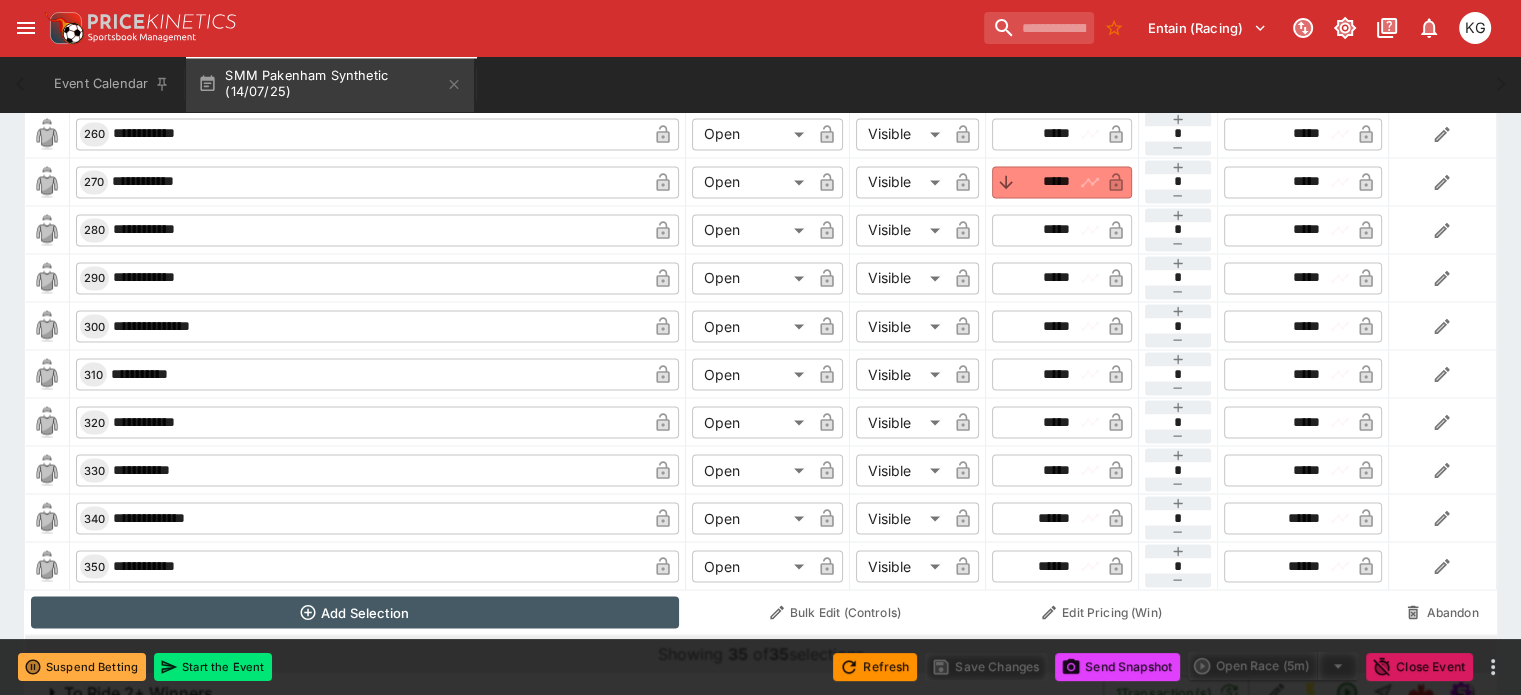 type on "****" 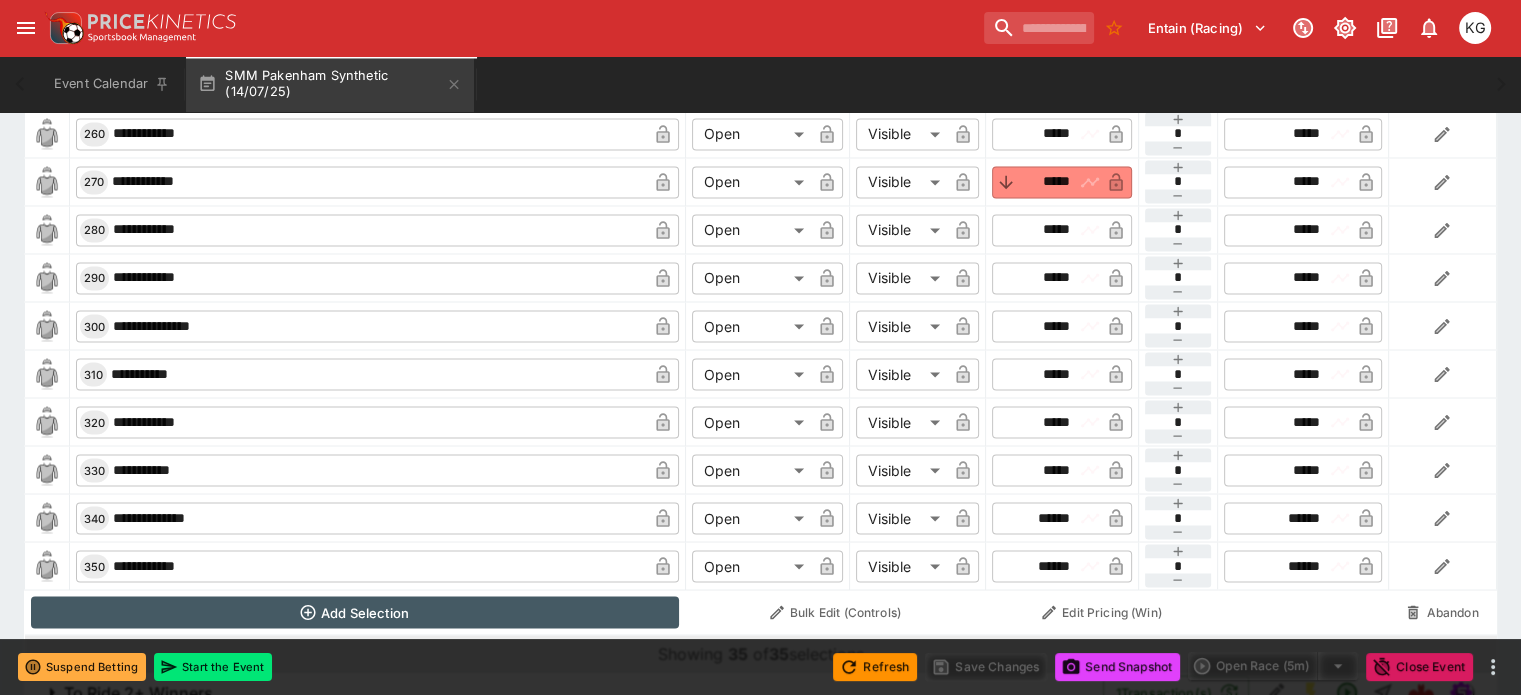 type on "*******" 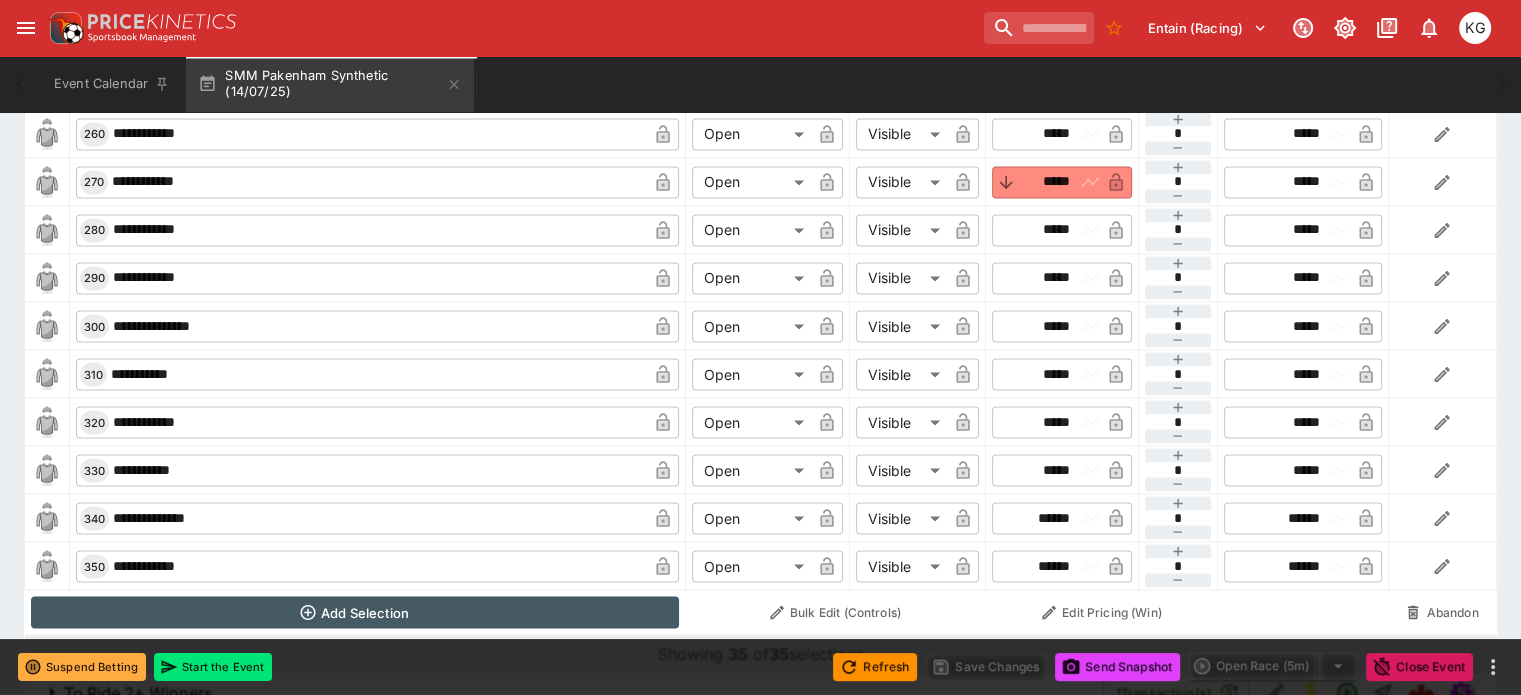 type on "****" 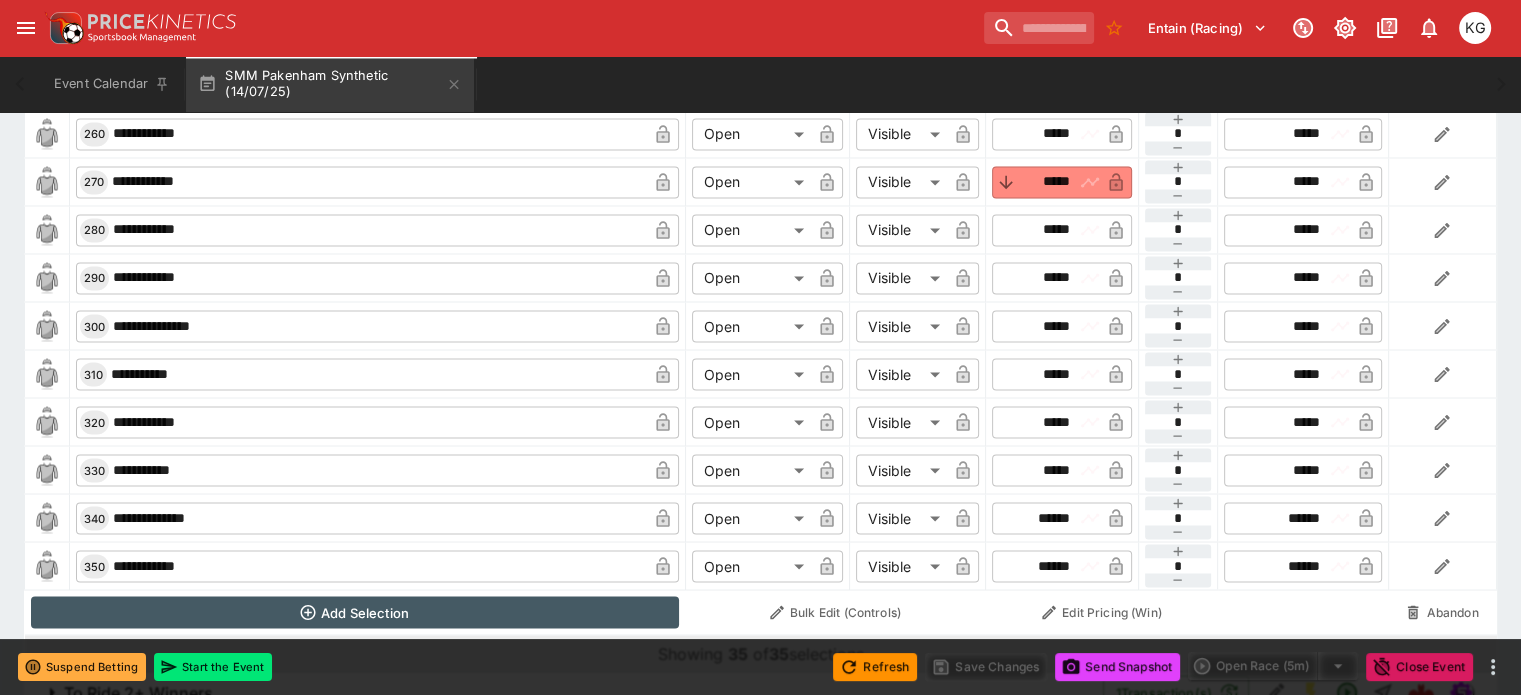 type on "****" 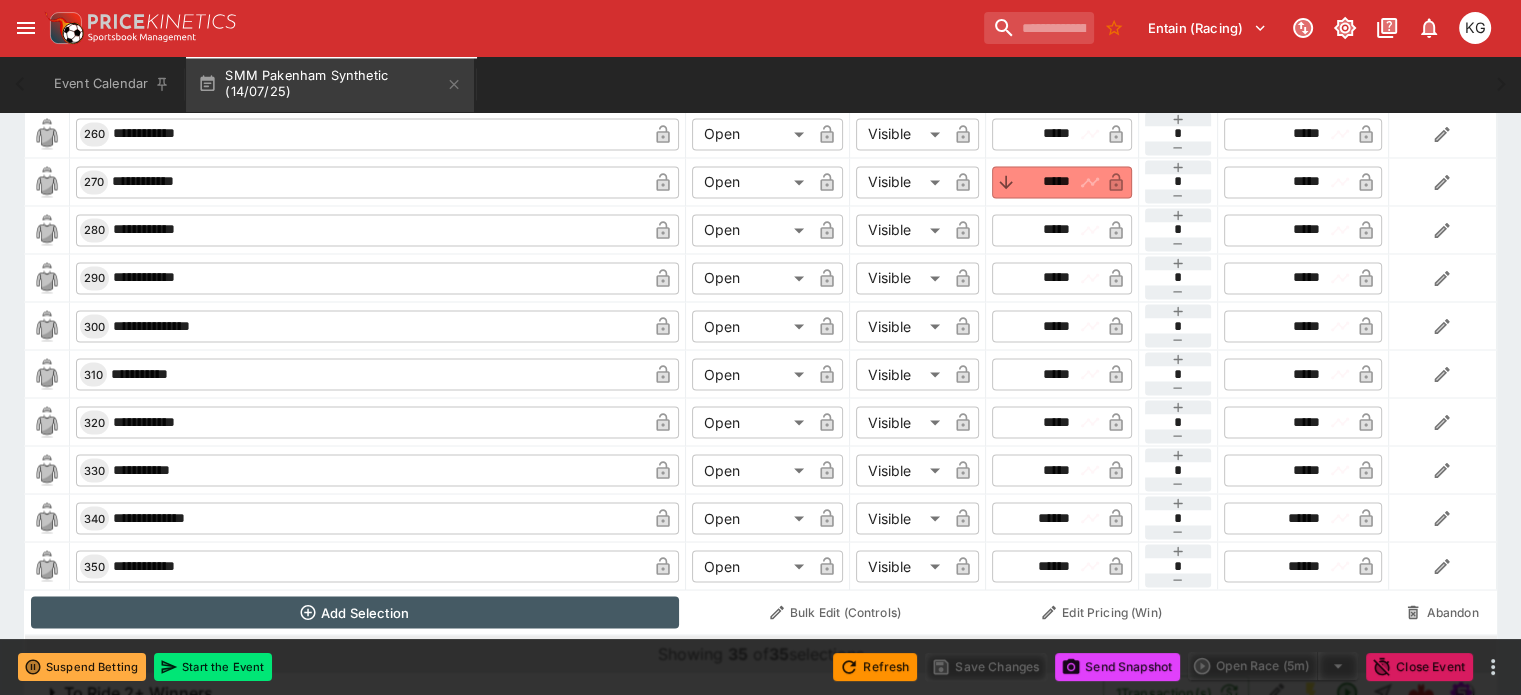 type on "****" 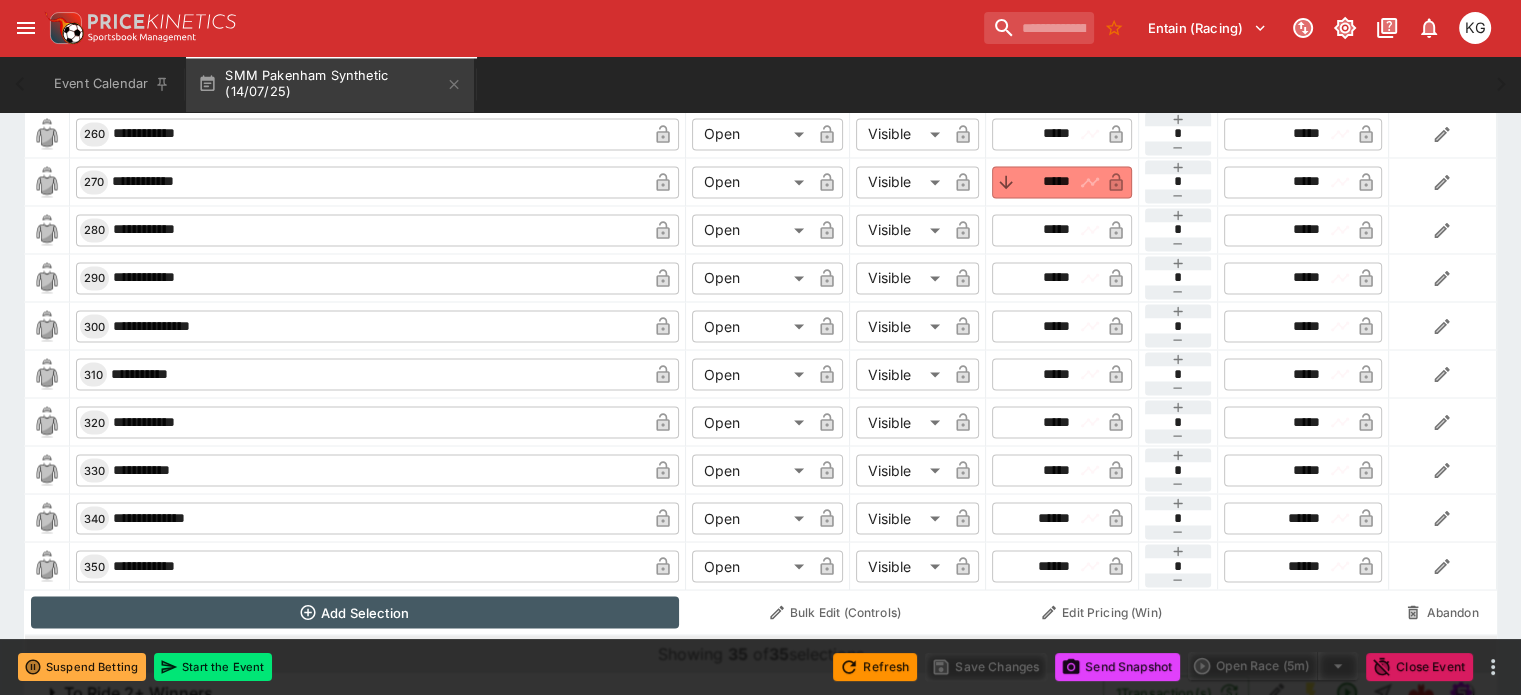 type on "*****" 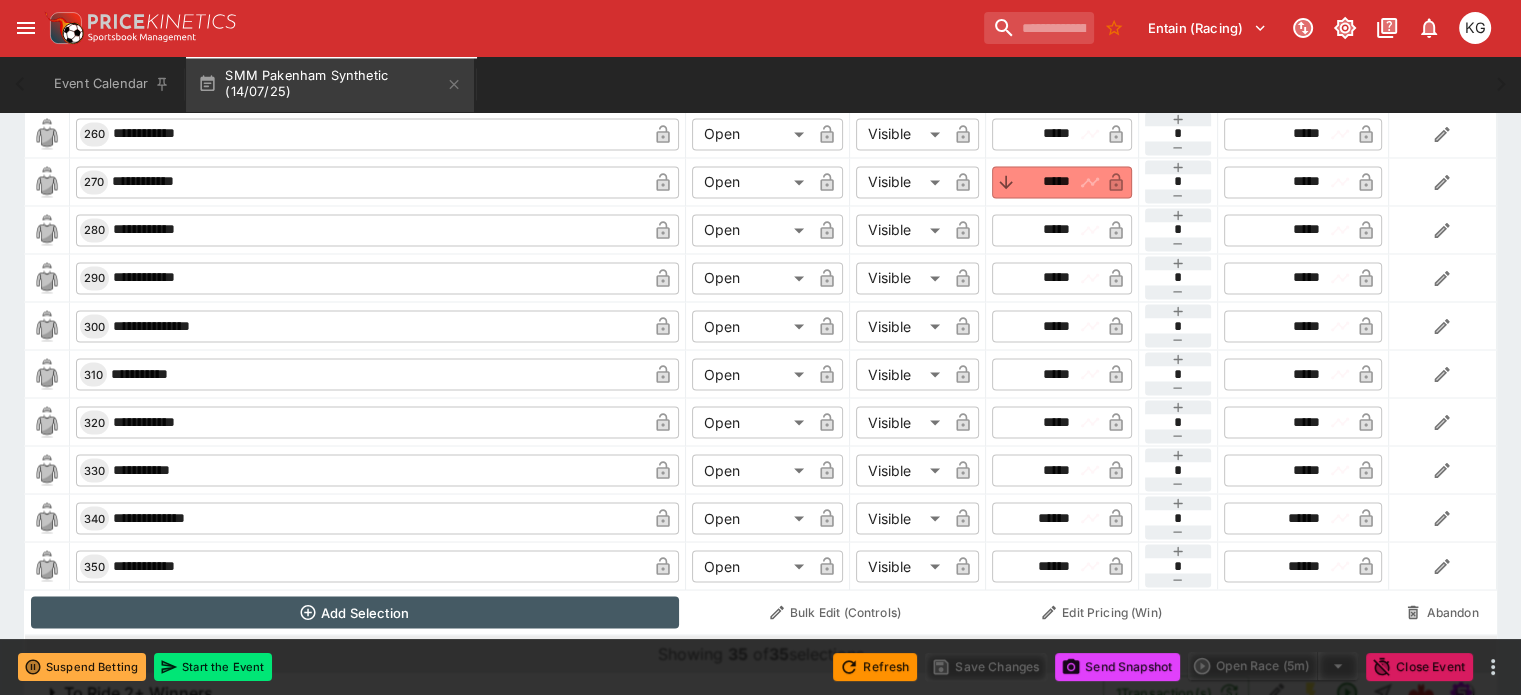 type on "****" 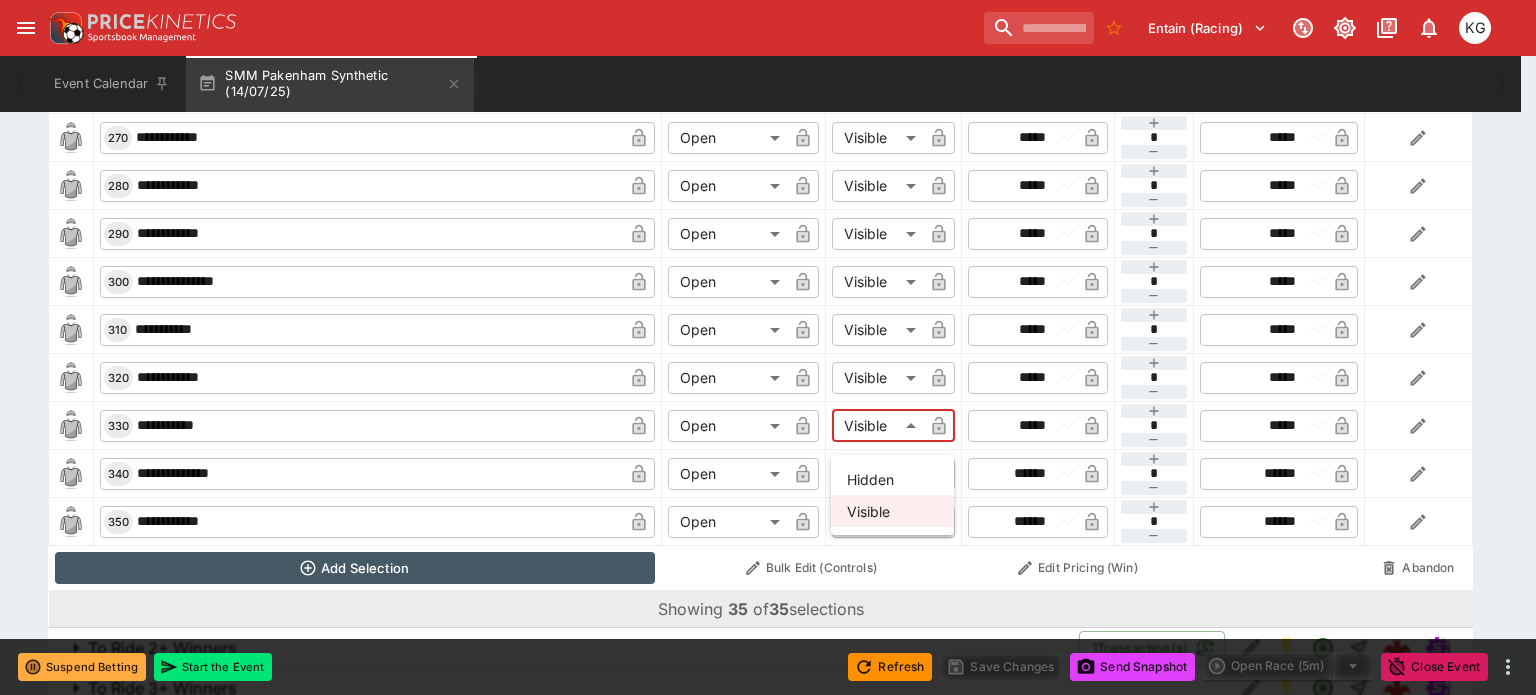 click on "**********" at bounding box center [768, -1263] 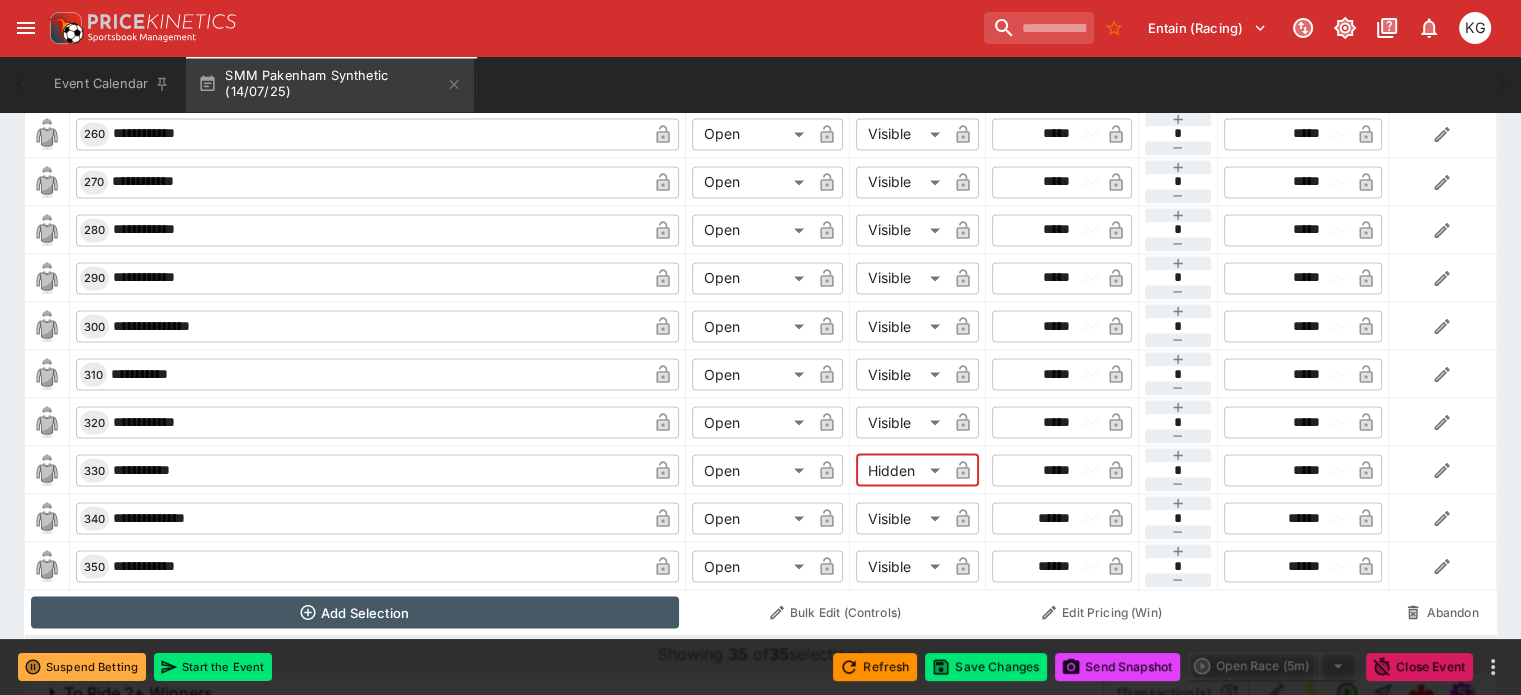 click 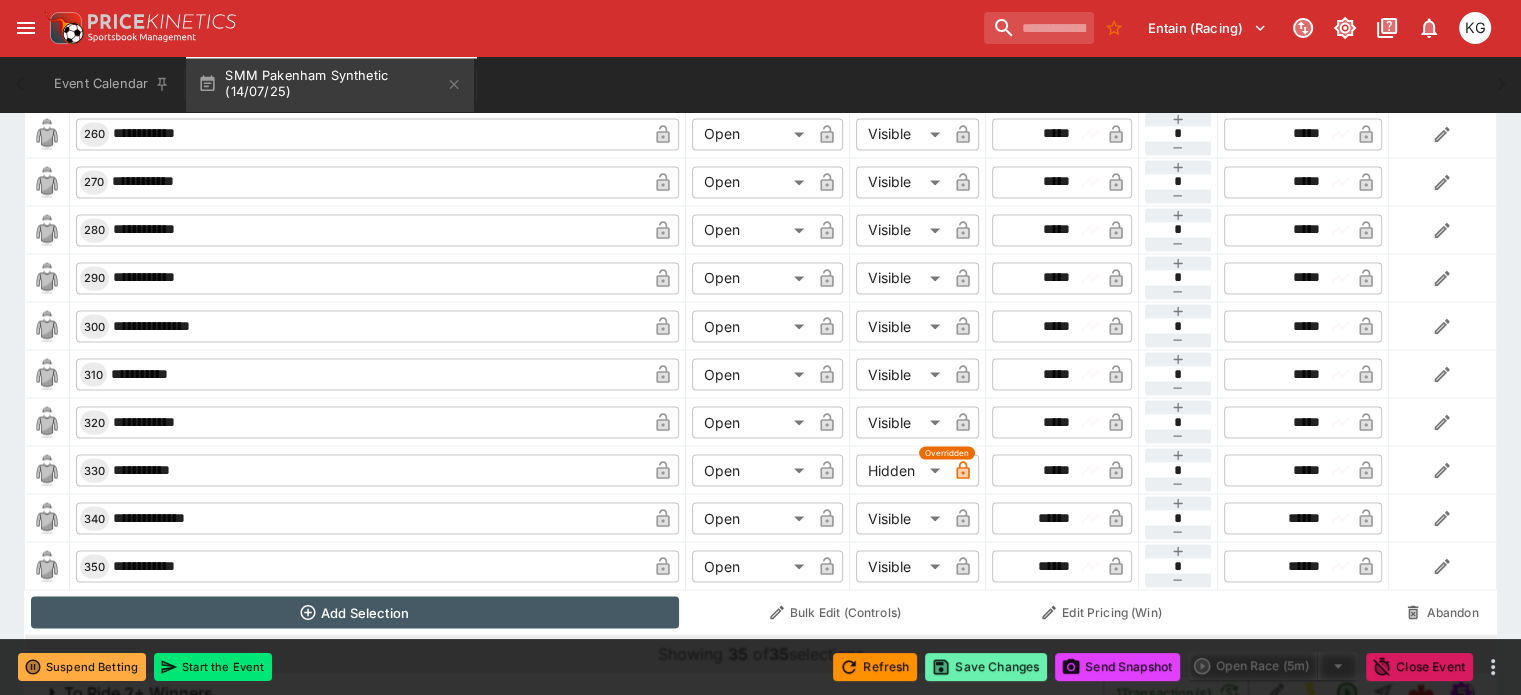 click on "Save Changes" at bounding box center [986, 667] 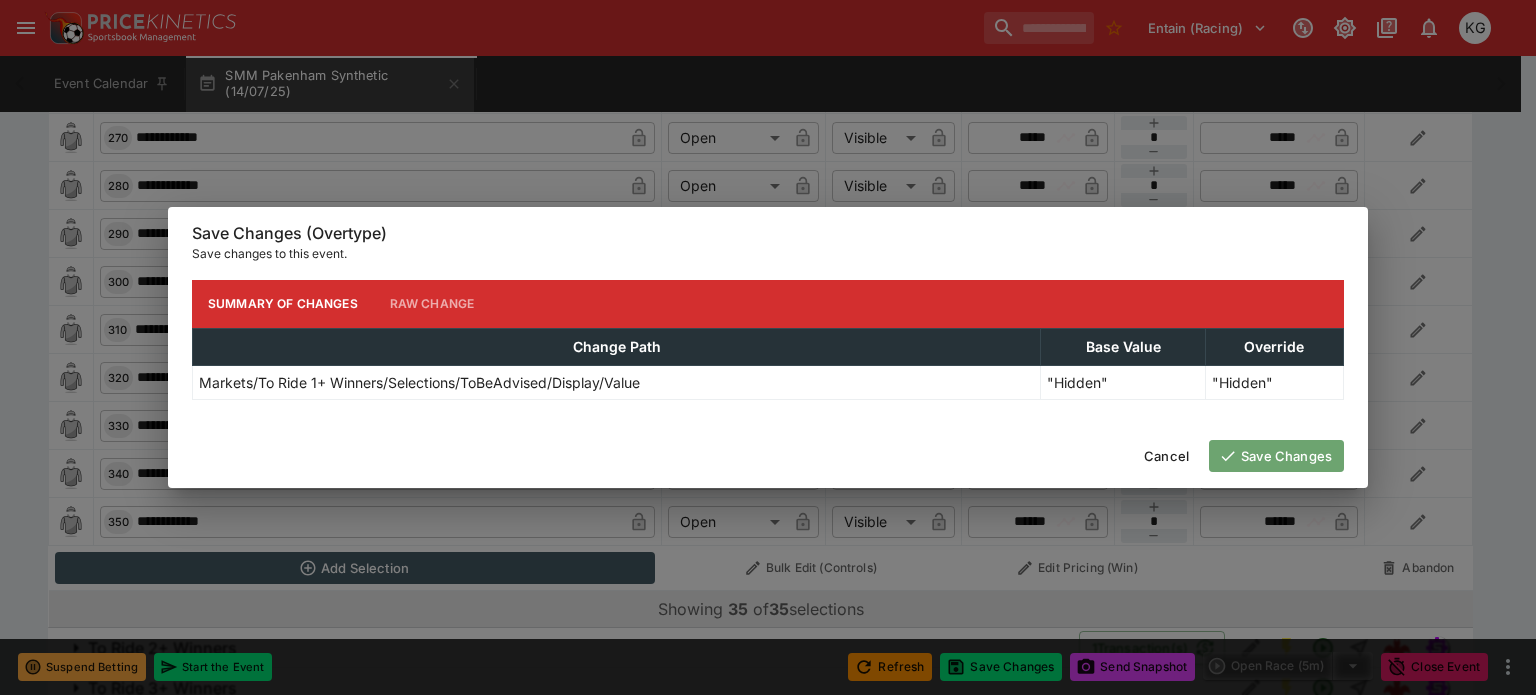 click on "Save Changes" at bounding box center (1276, 456) 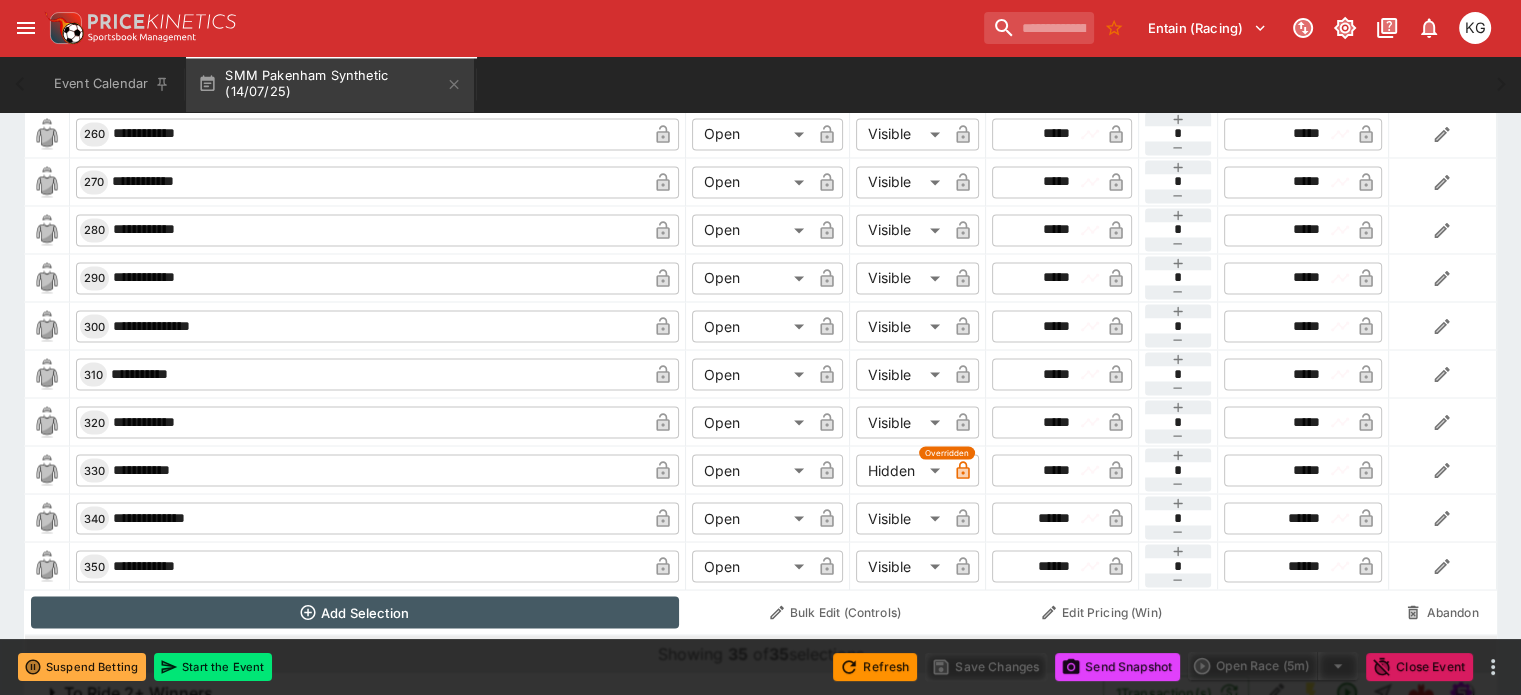 click on "Send Snapshot" at bounding box center (1117, 667) 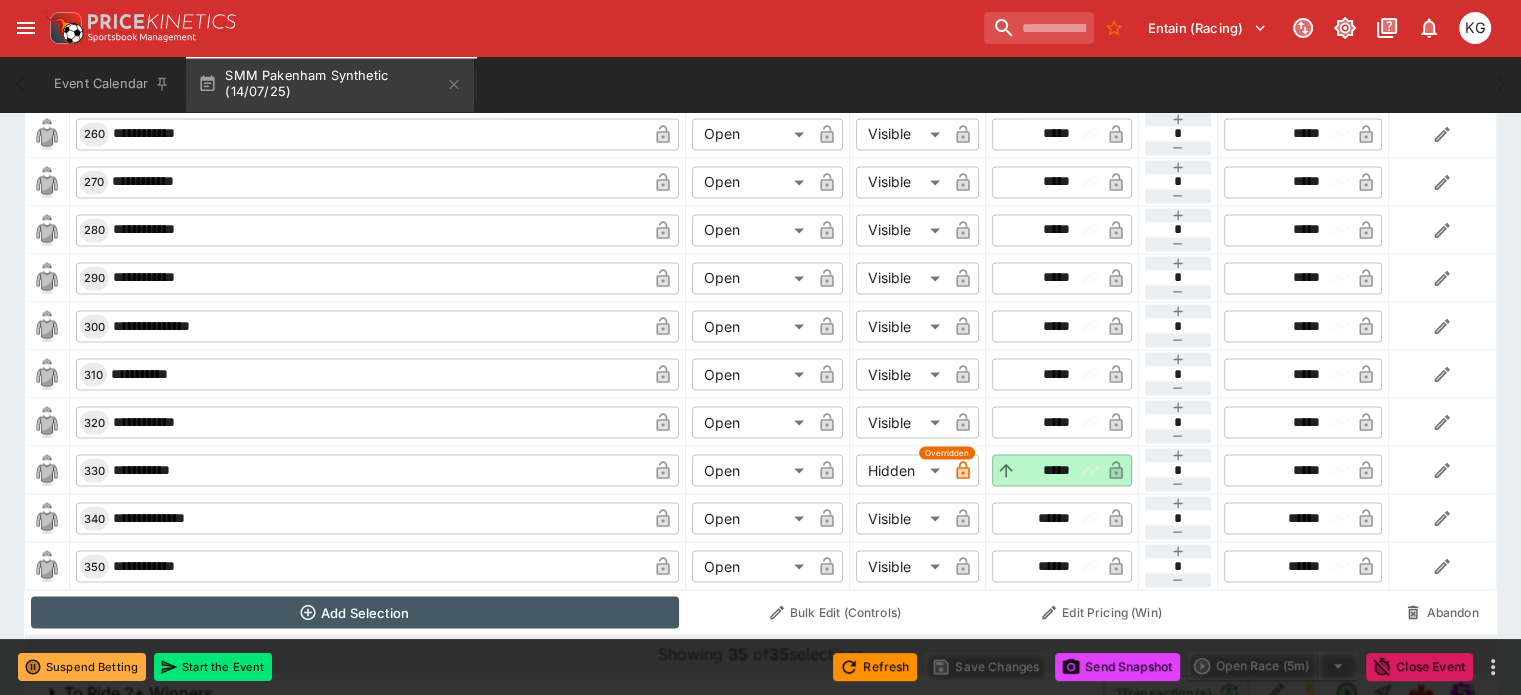 type on "****" 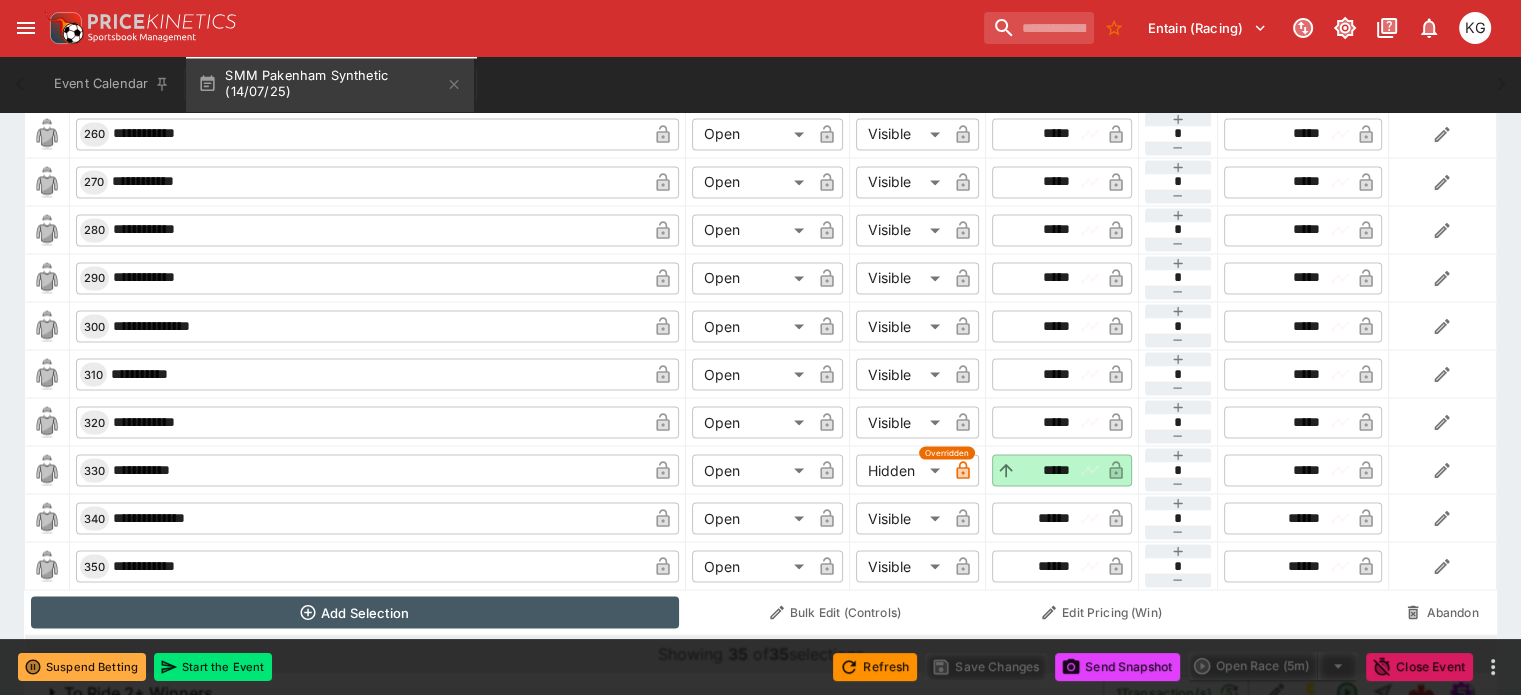 type on "******" 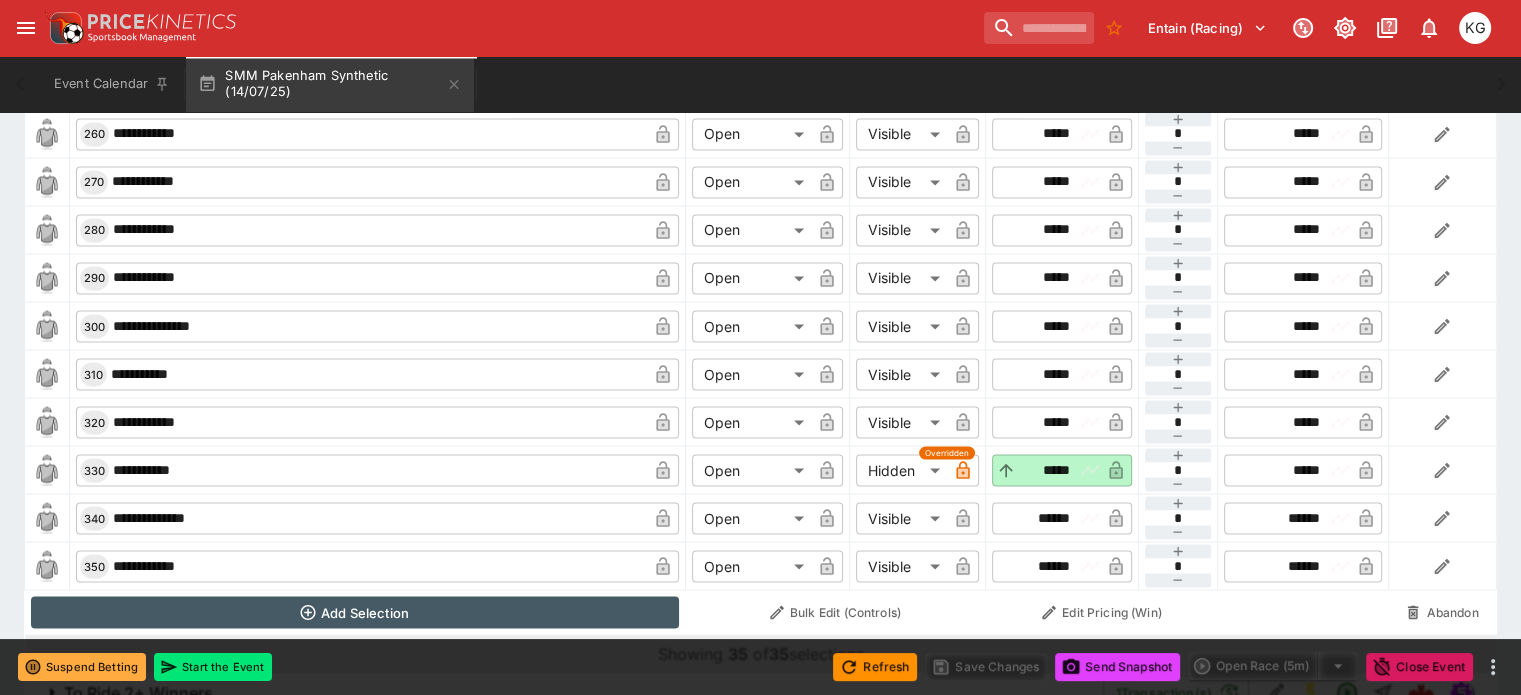 type on "*******" 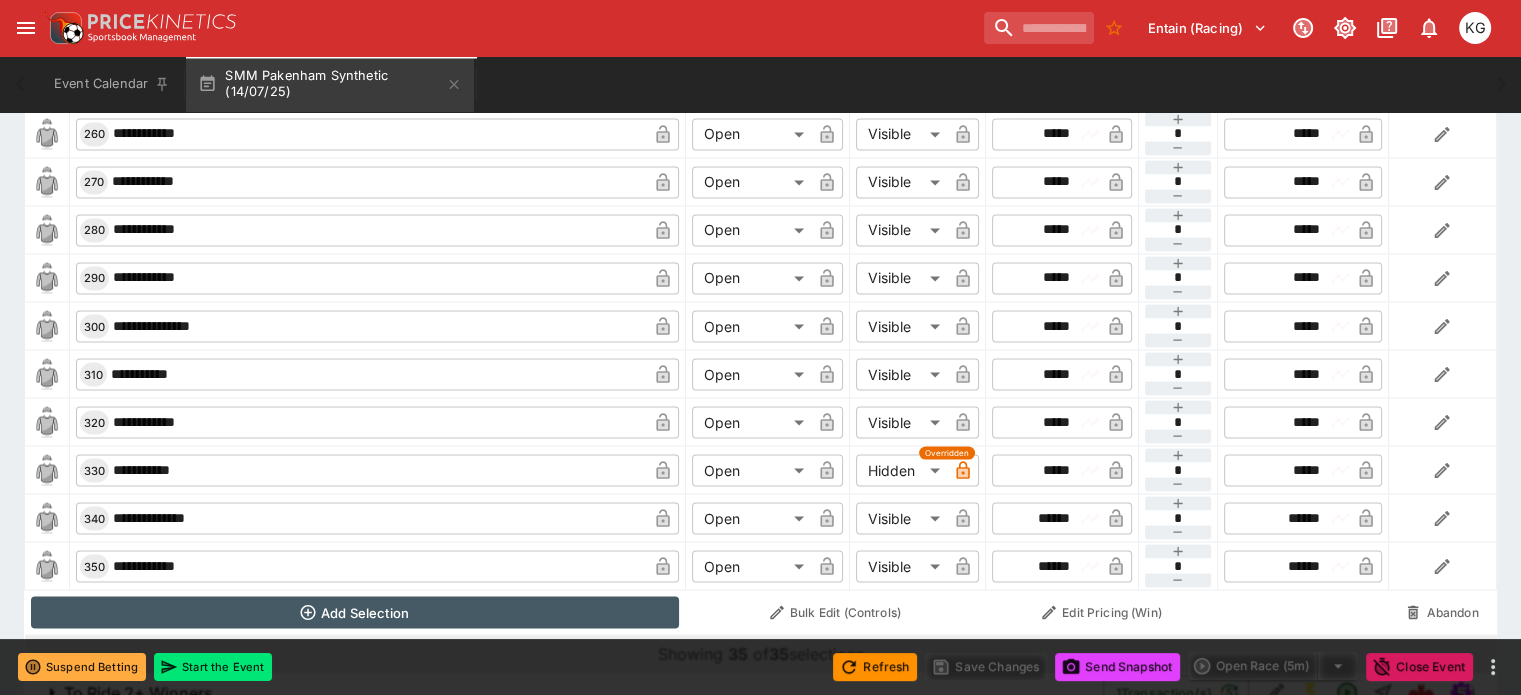 type on "****" 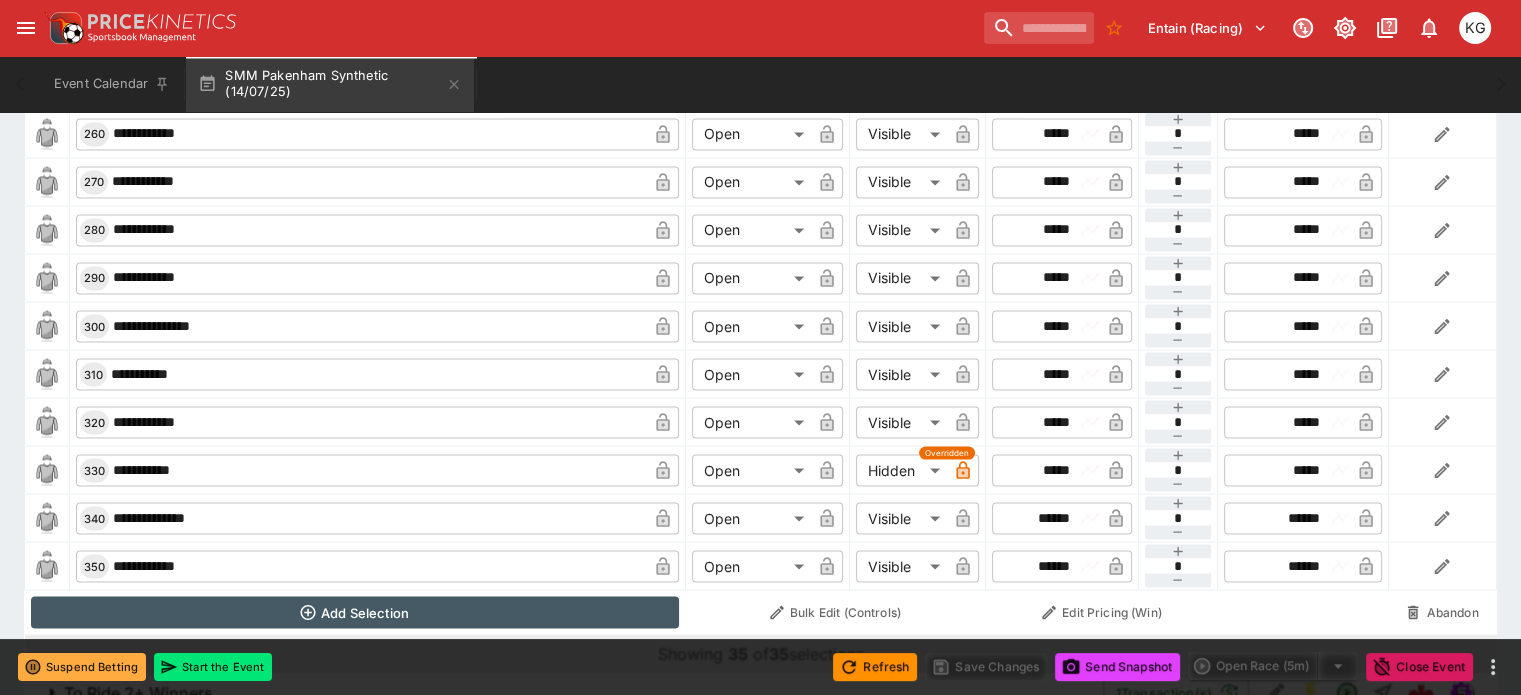type on "****" 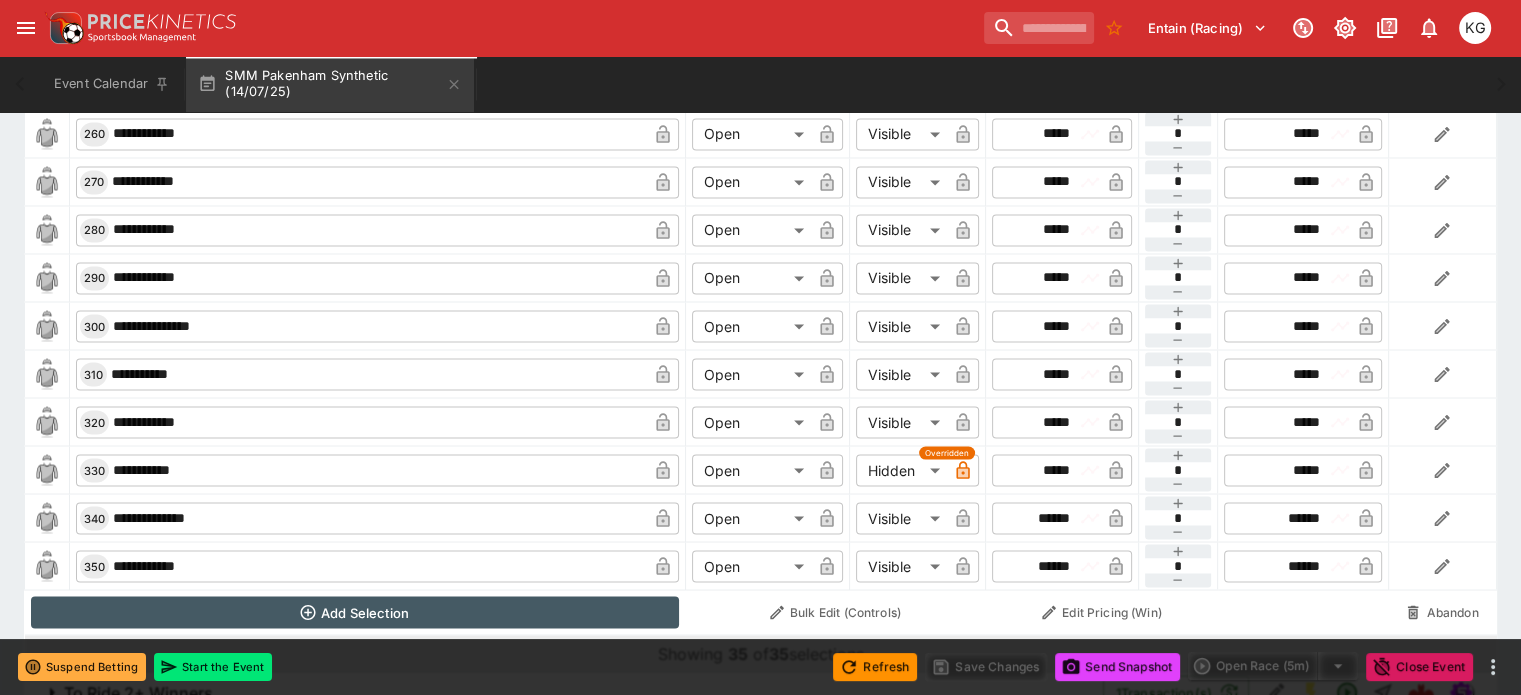 type on "****" 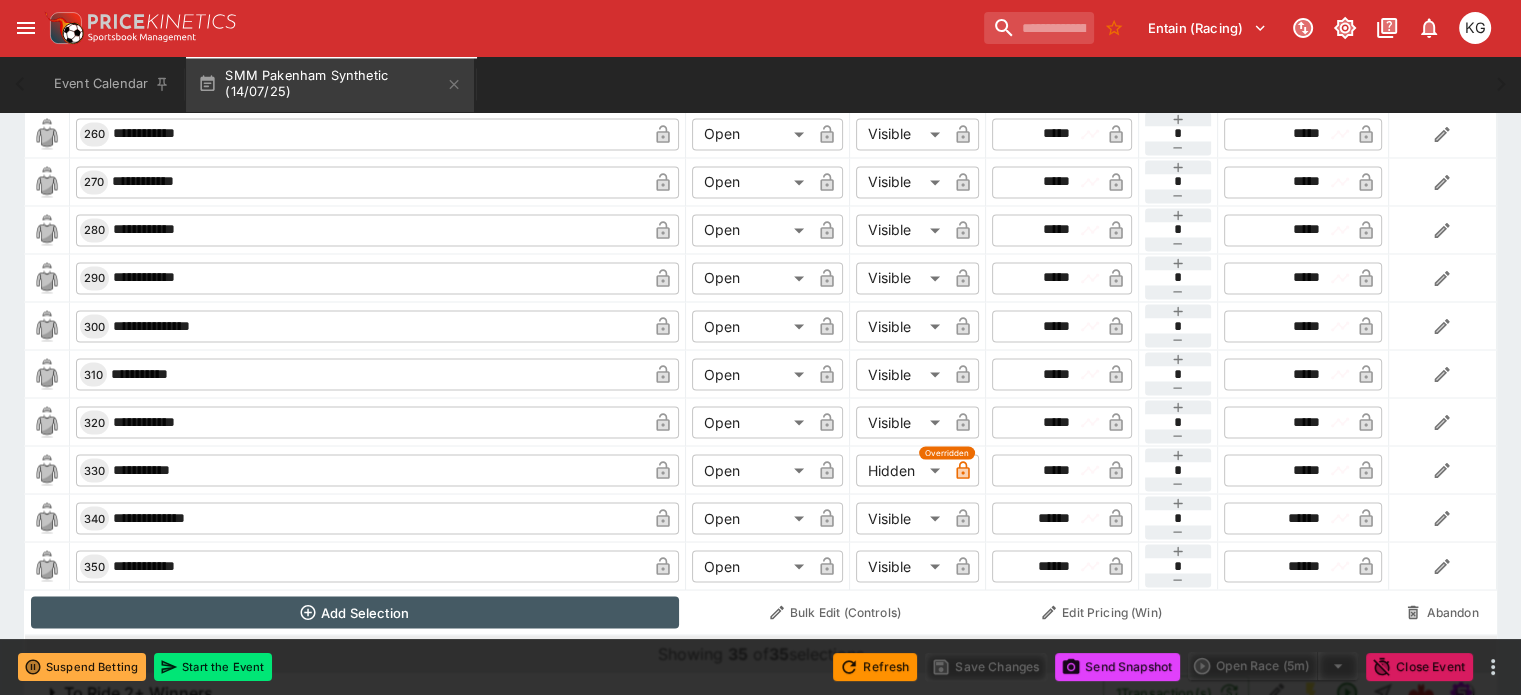 type on "********" 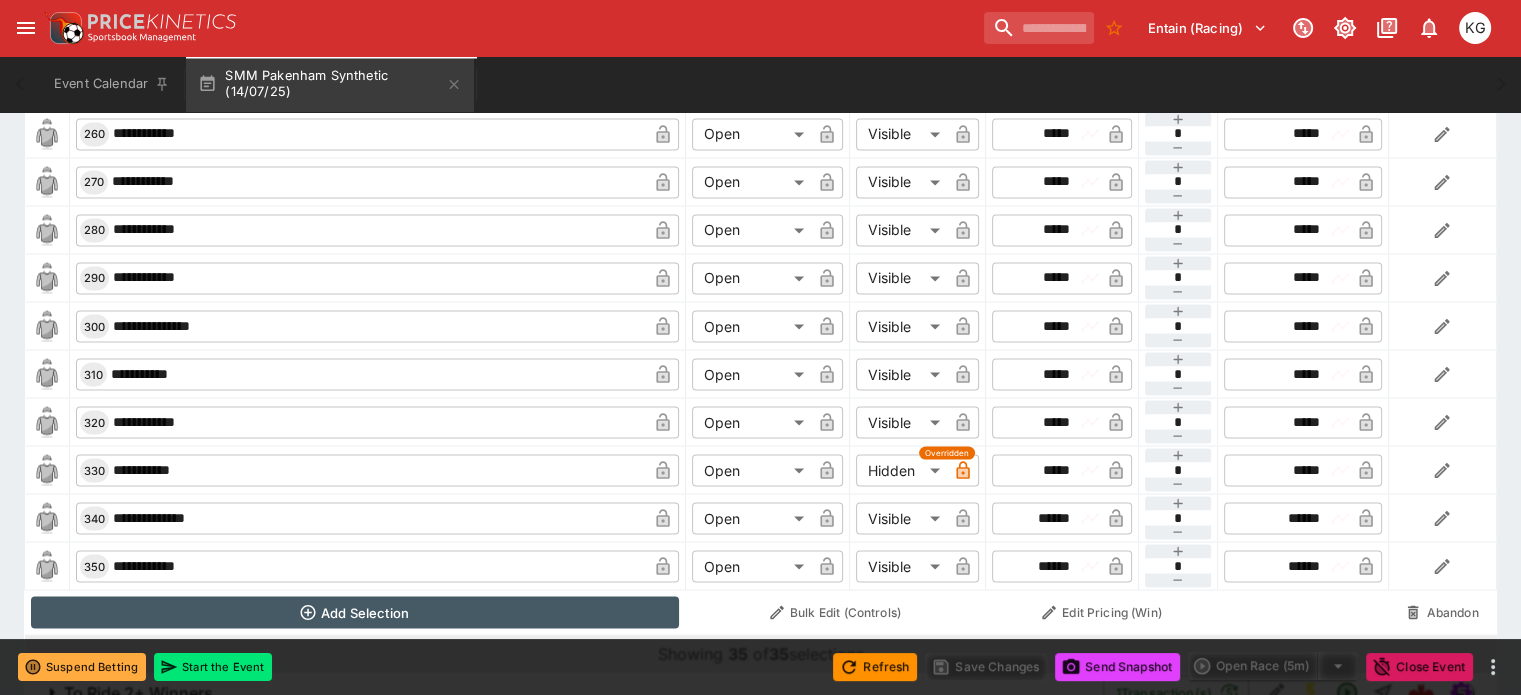type on "*******" 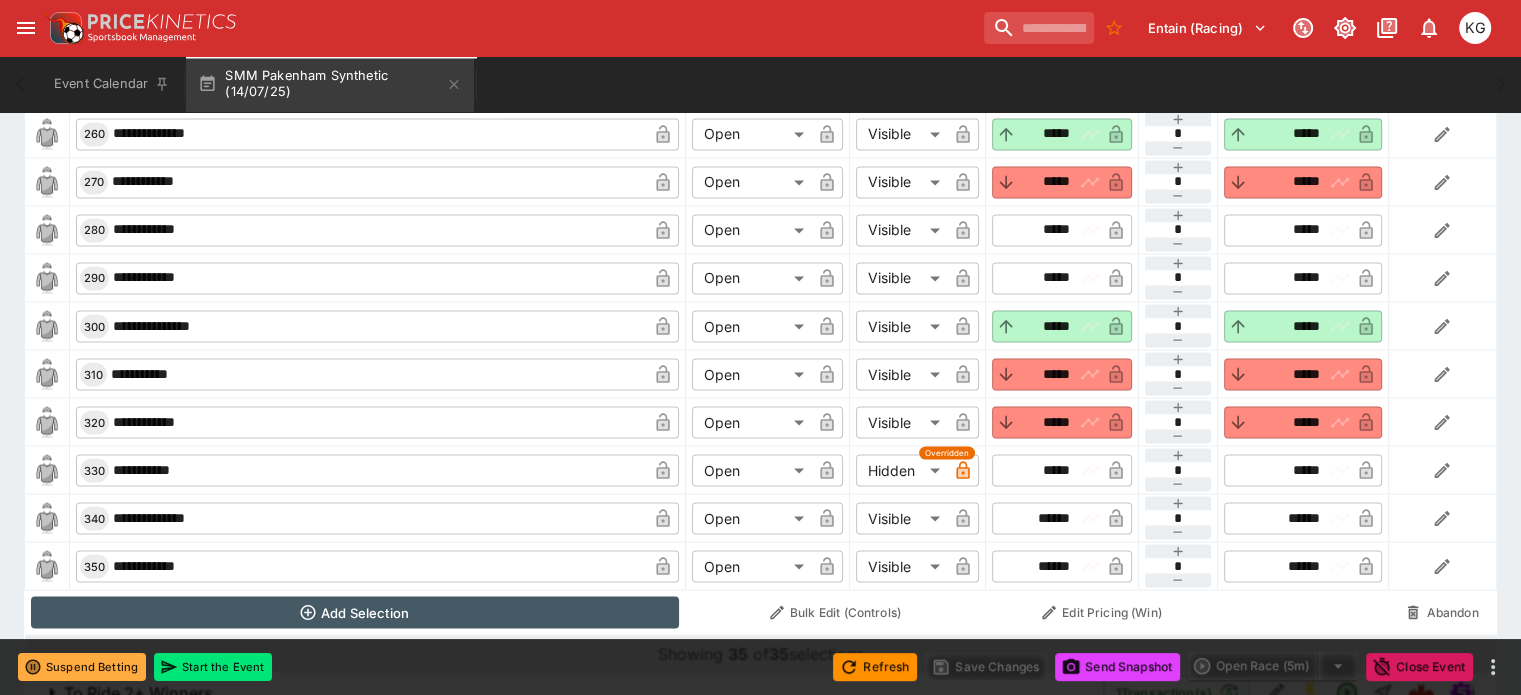 type on "****" 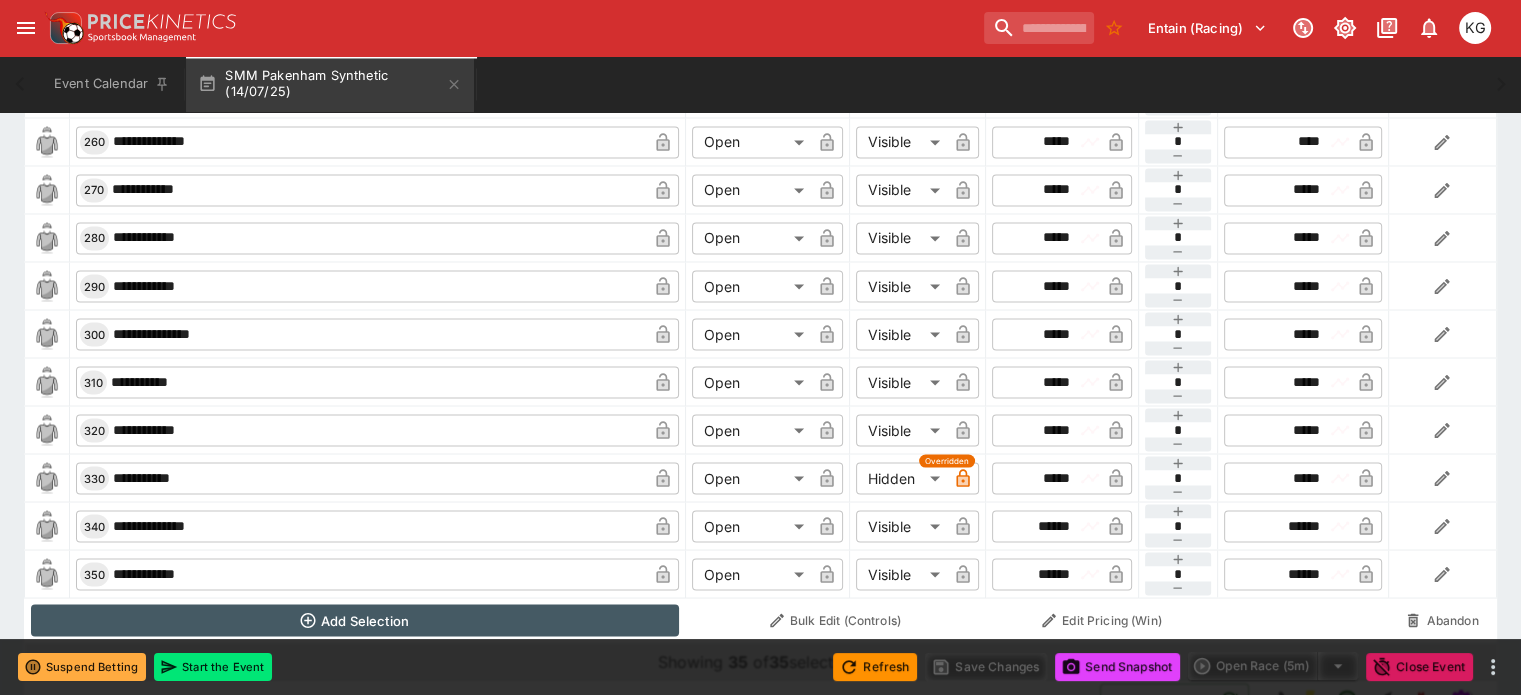 scroll, scrollTop: 3529, scrollLeft: 0, axis: vertical 